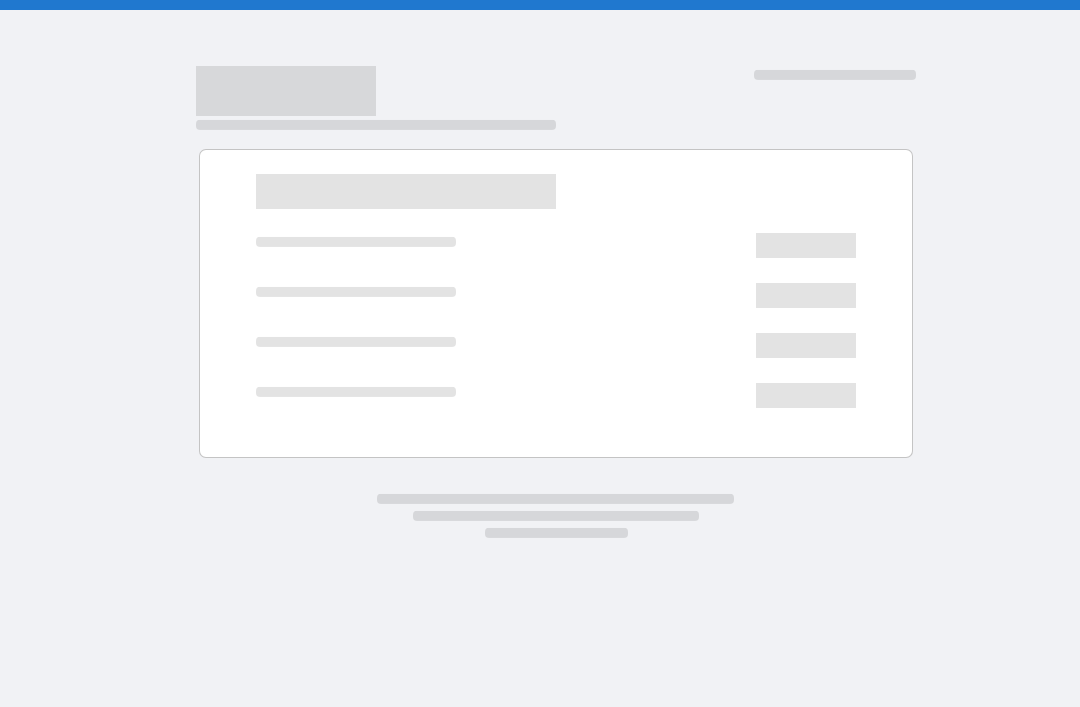 scroll, scrollTop: 0, scrollLeft: 0, axis: both 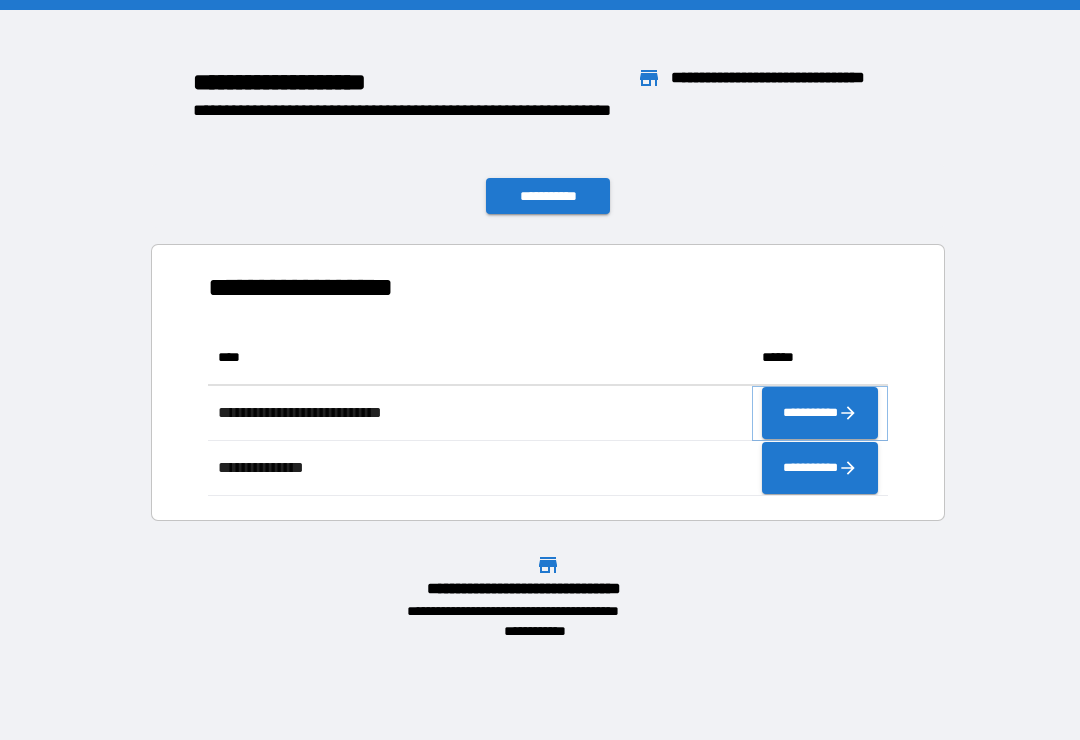 click on "**********" at bounding box center [820, 413] 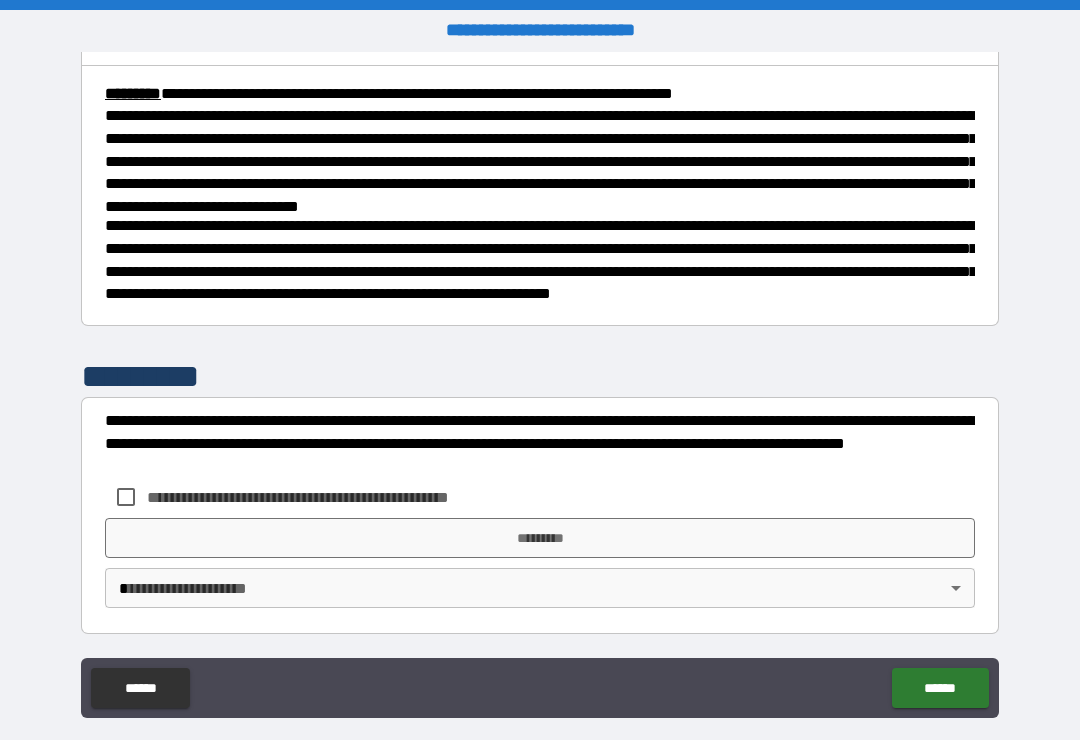scroll, scrollTop: 730, scrollLeft: 0, axis: vertical 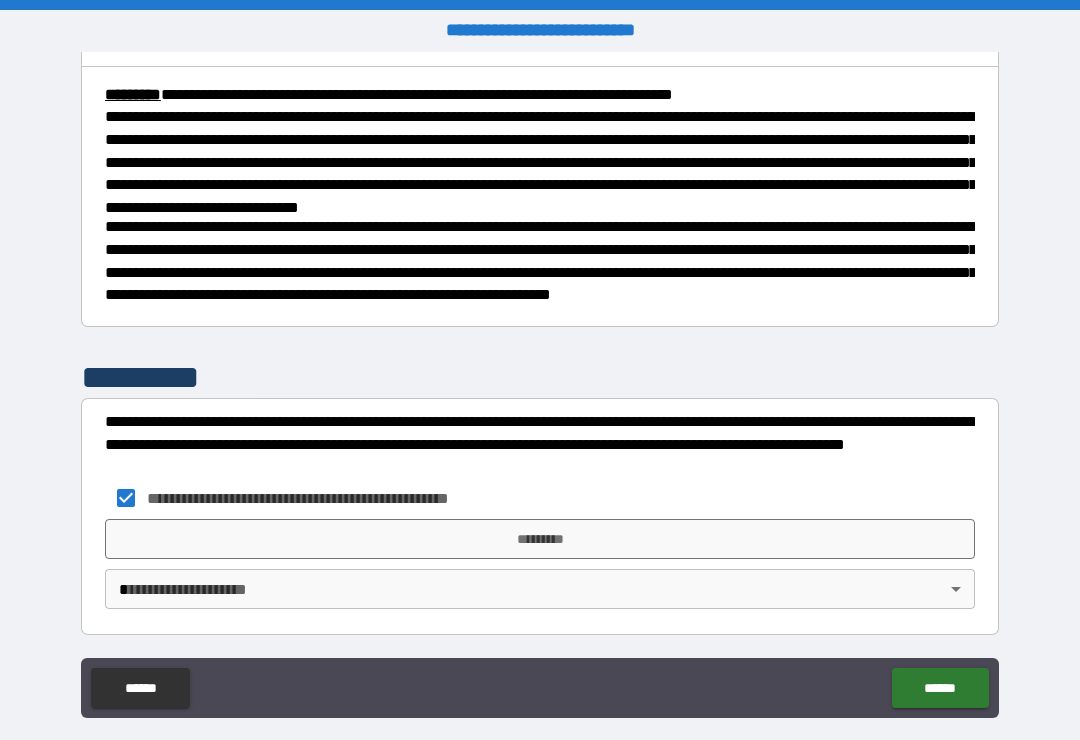 click on "*********" at bounding box center [540, 539] 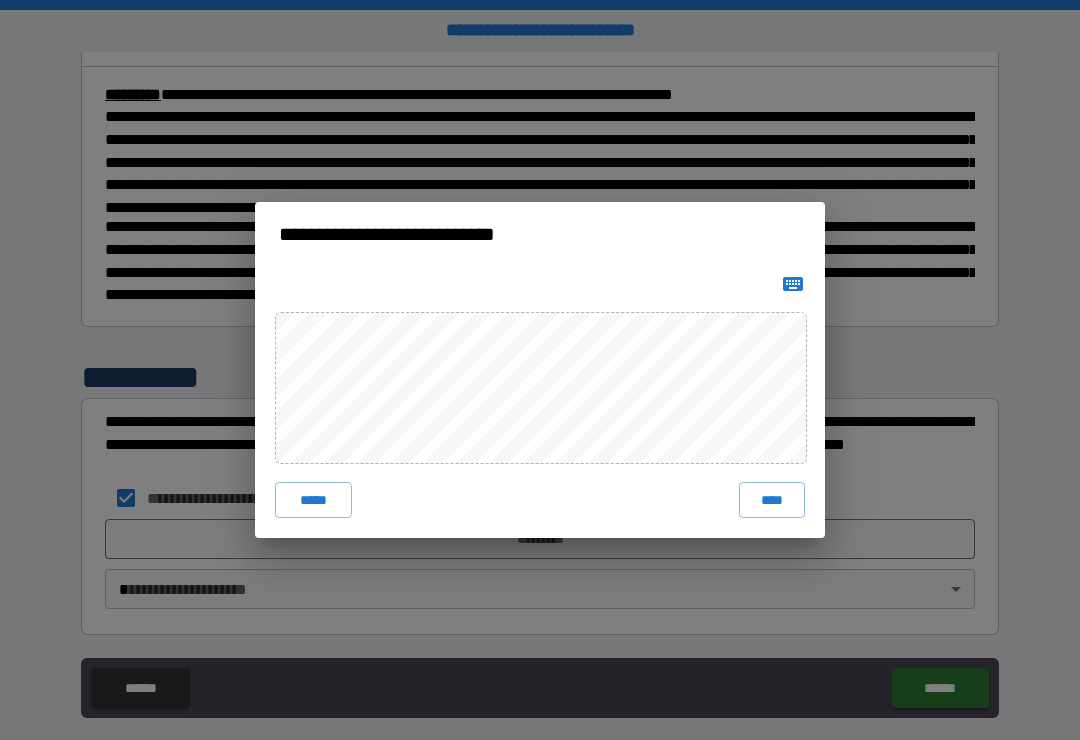 click on "****" at bounding box center [772, 500] 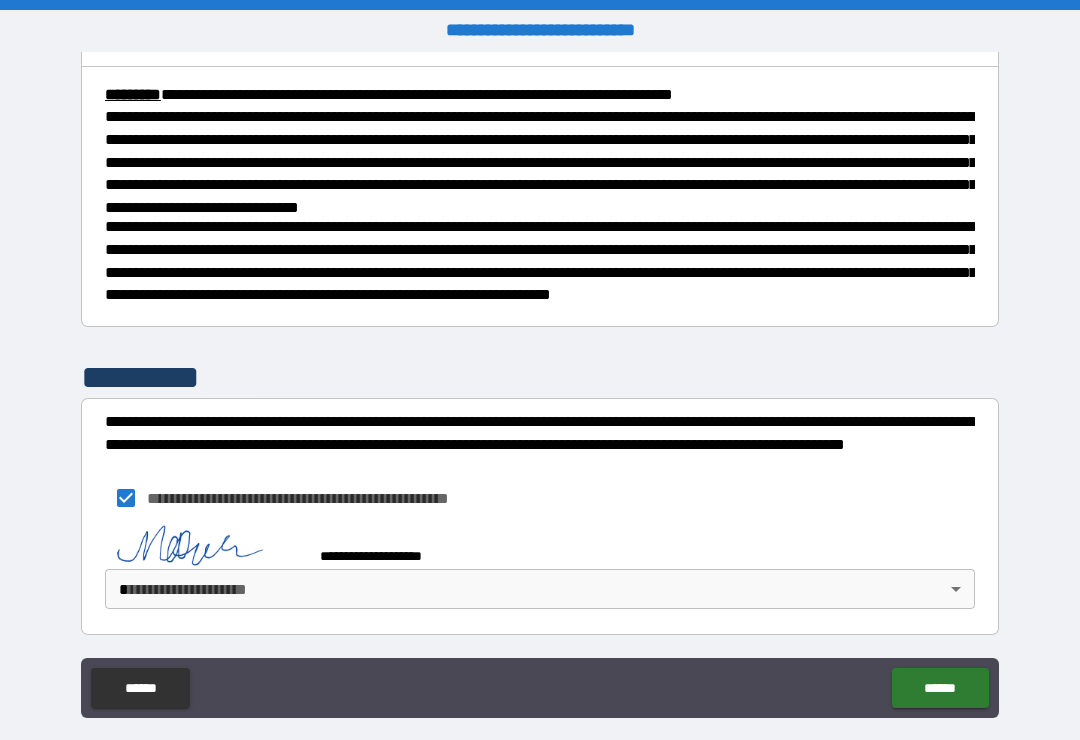 scroll, scrollTop: 720, scrollLeft: 0, axis: vertical 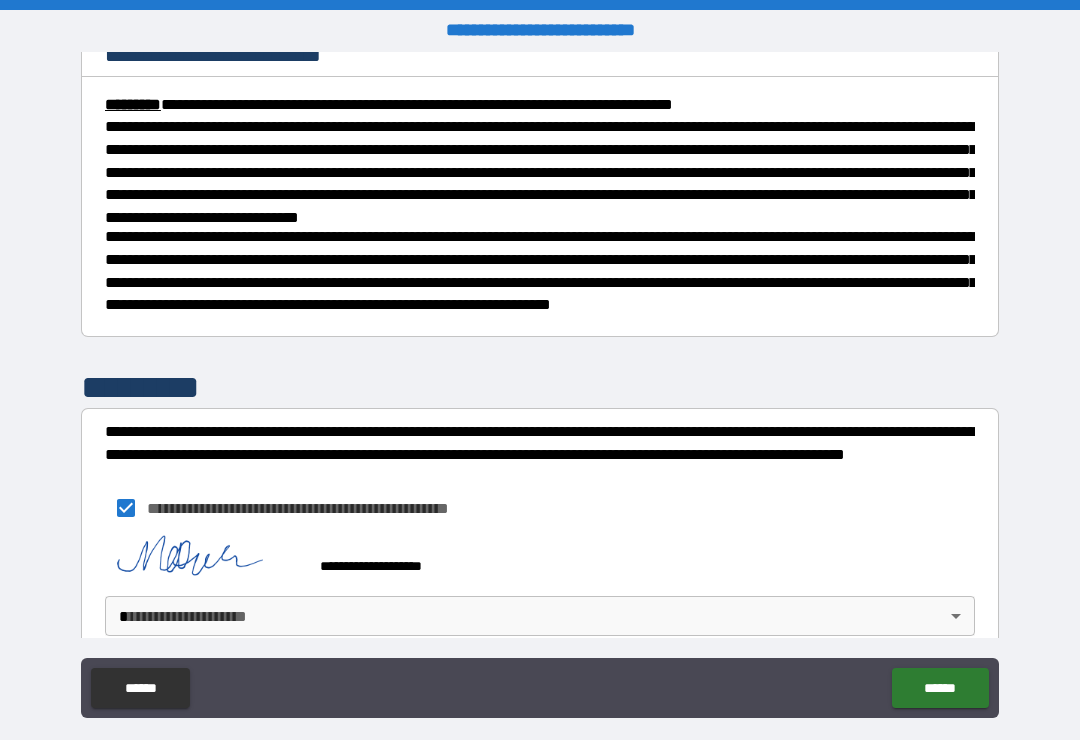 click on "**********" at bounding box center (540, 385) 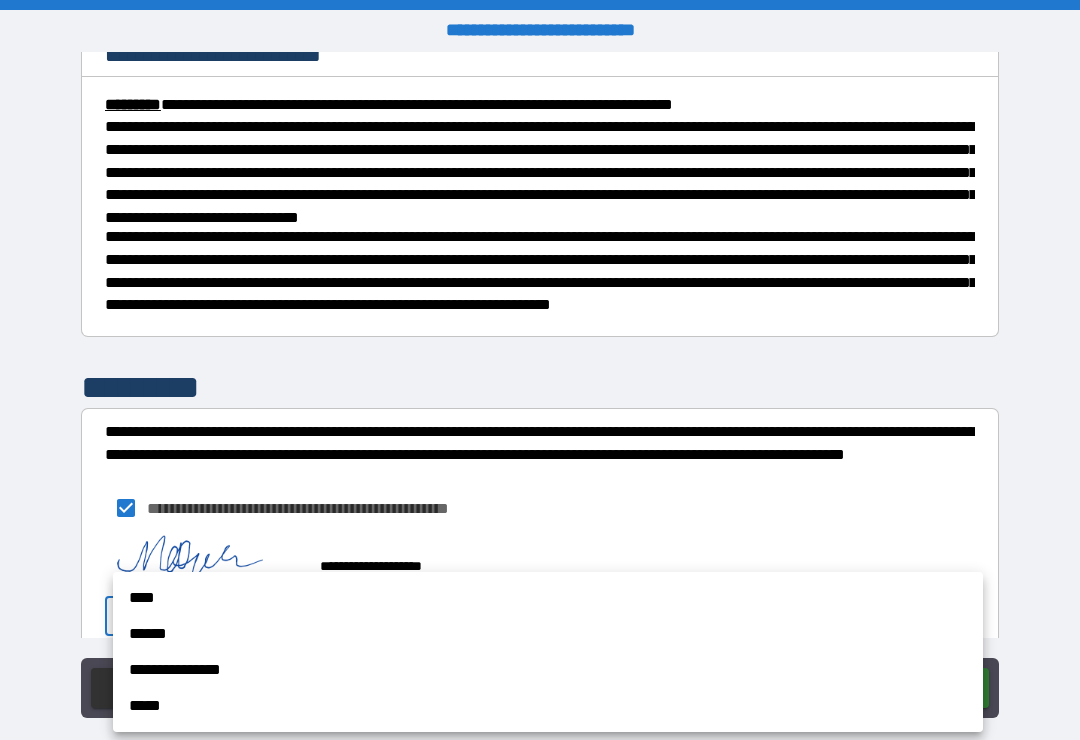 click at bounding box center [540, 370] 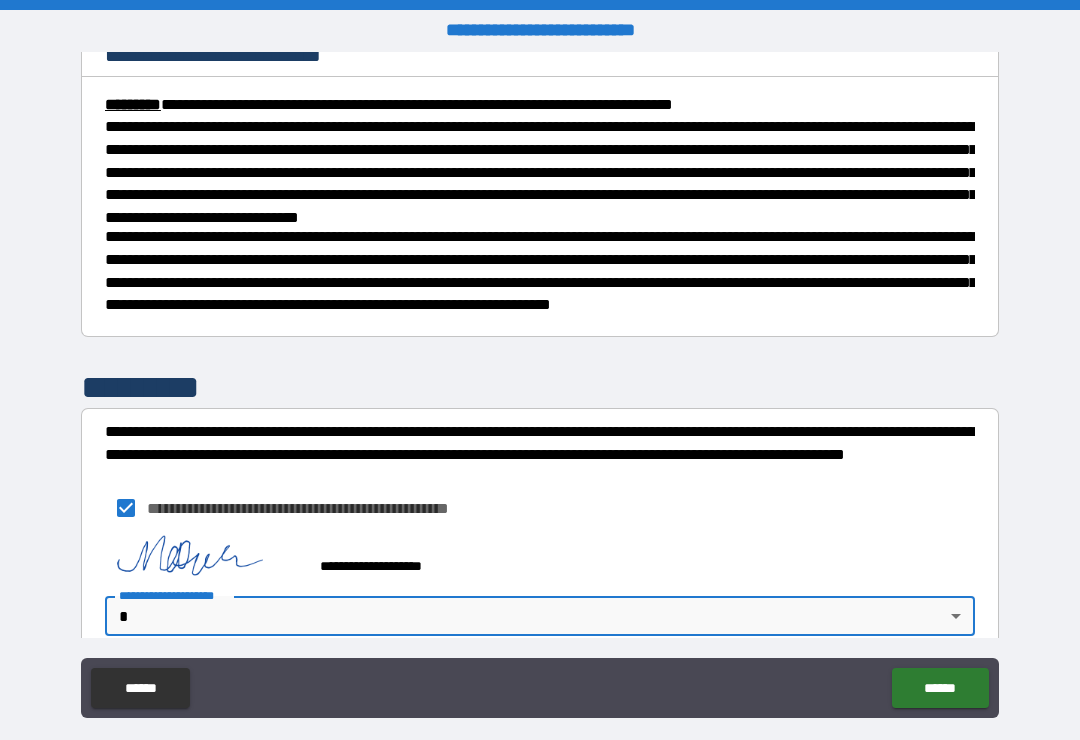click on "**********" at bounding box center (540, 385) 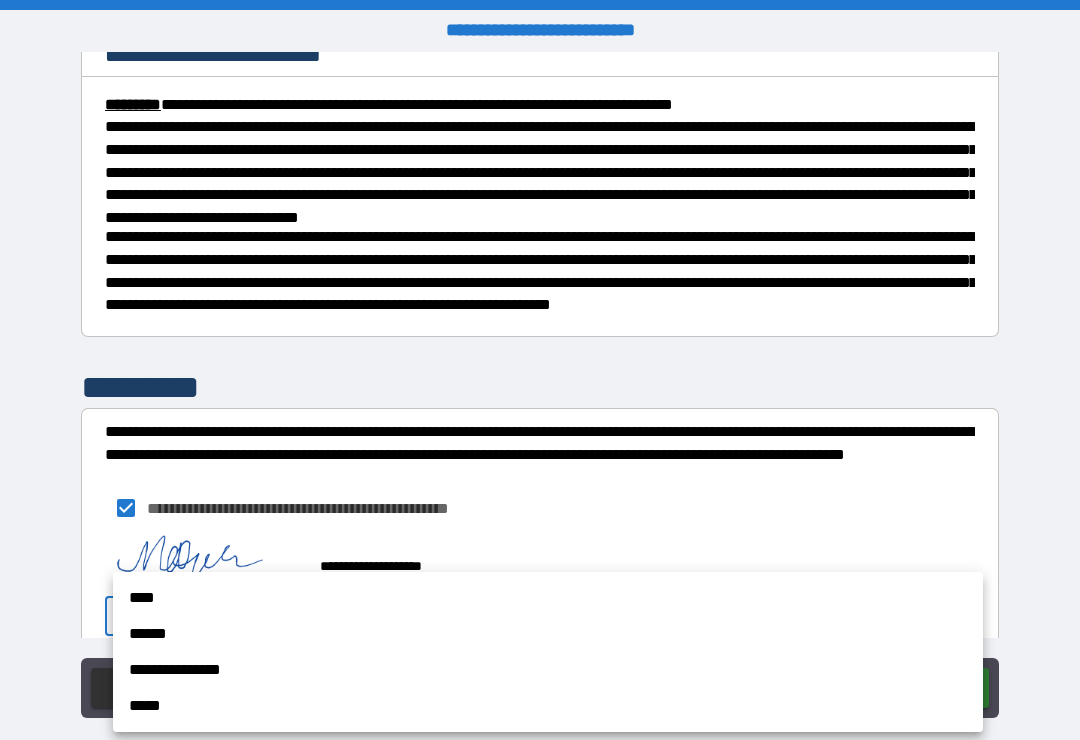 click on "****" at bounding box center [548, 598] 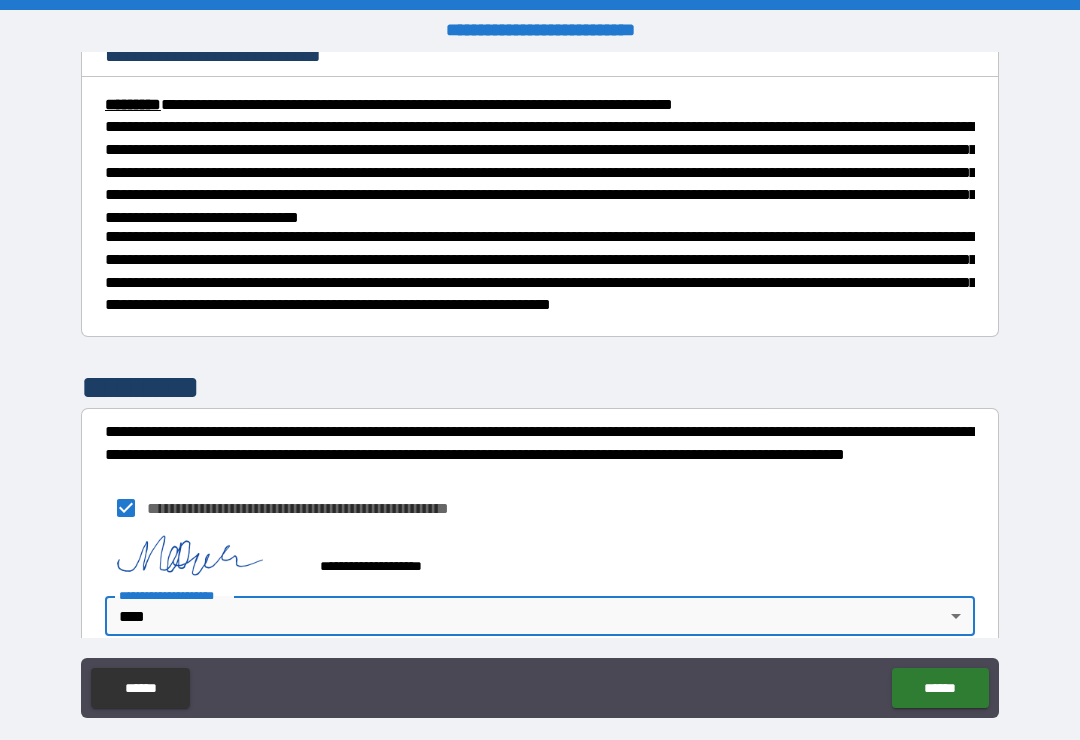 click on "******" at bounding box center (940, 688) 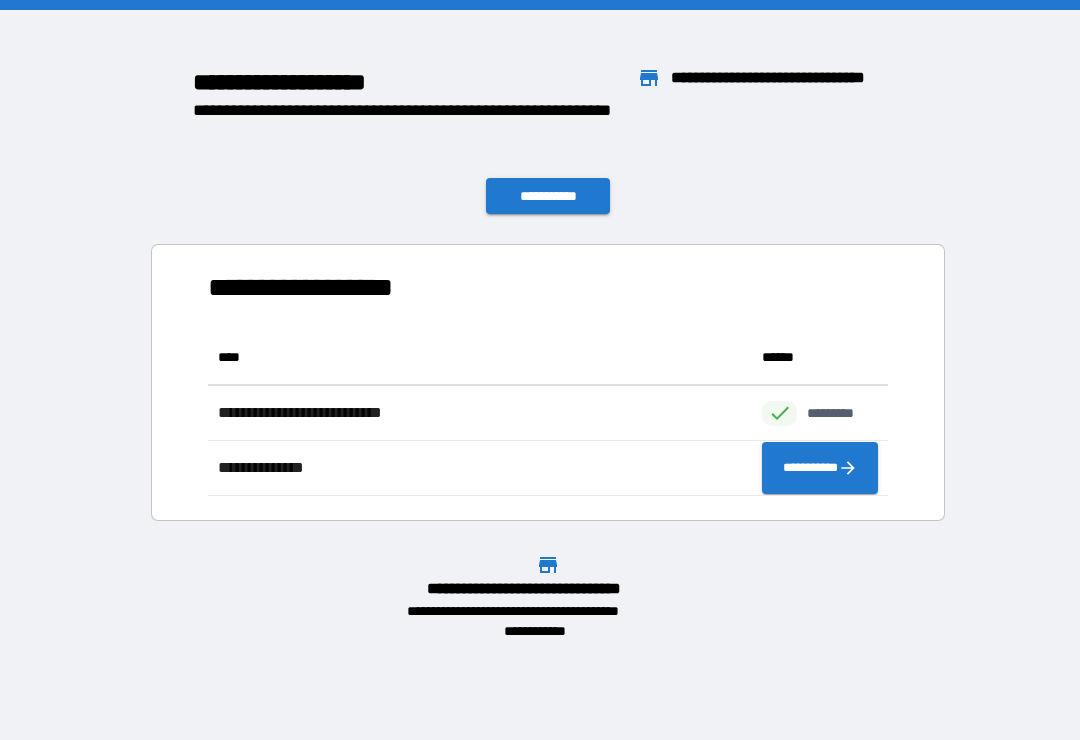 scroll, scrollTop: 1, scrollLeft: 1, axis: both 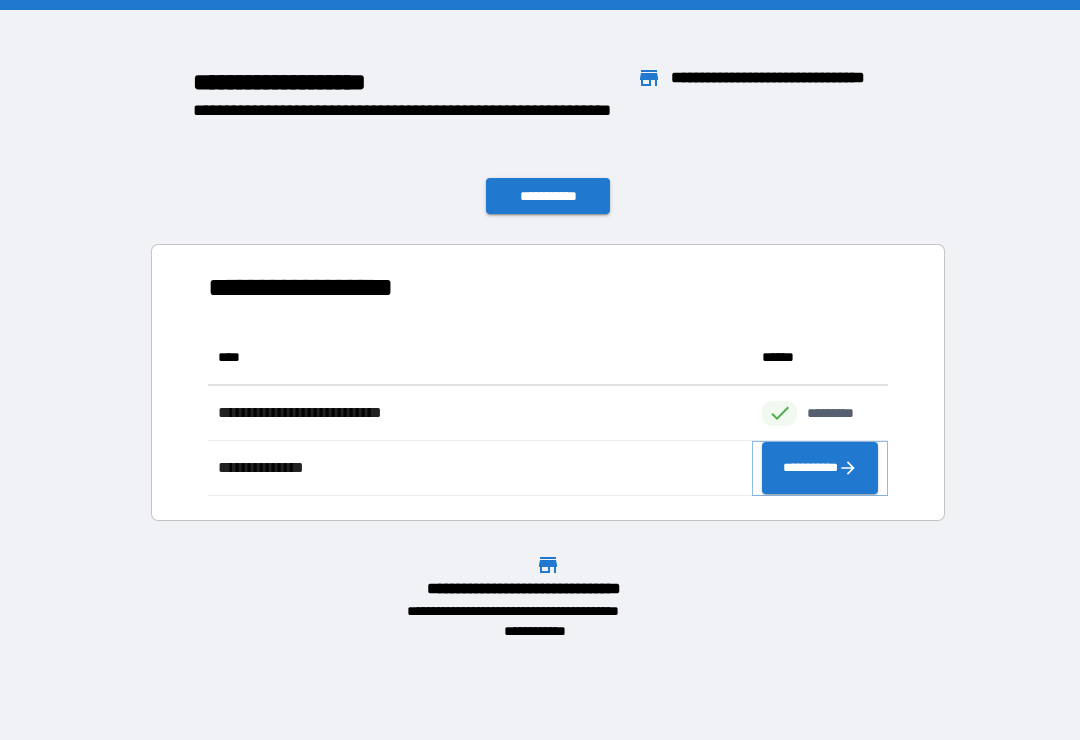 click on "**********" at bounding box center [820, 468] 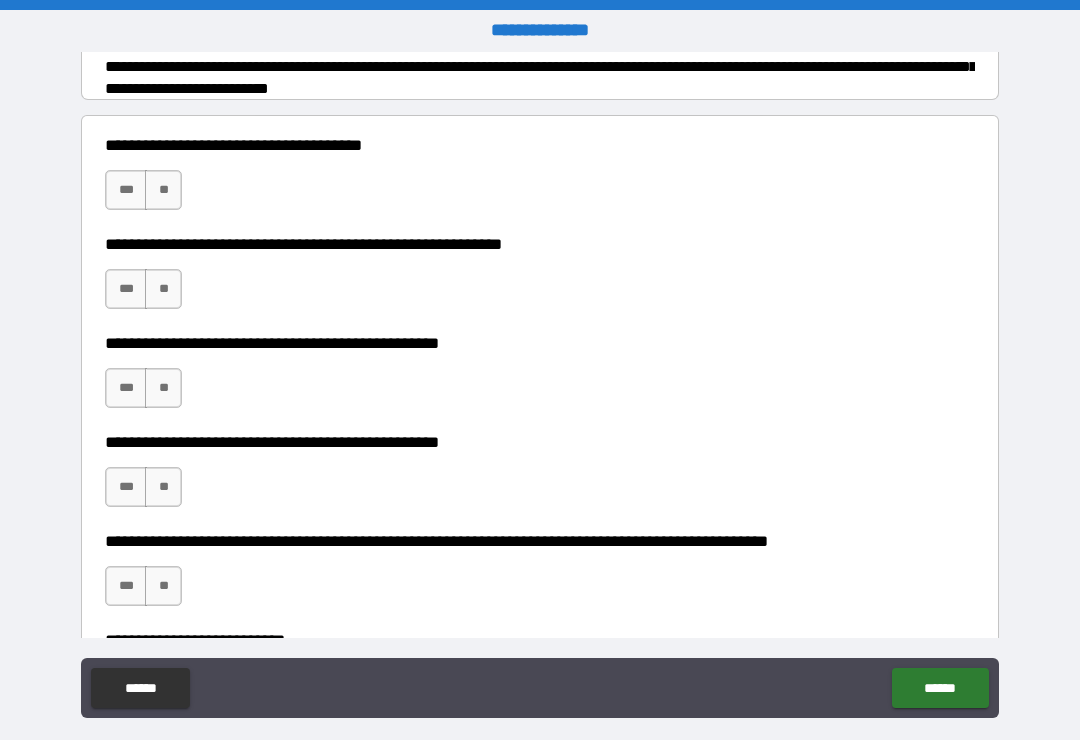 scroll, scrollTop: 309, scrollLeft: 0, axis: vertical 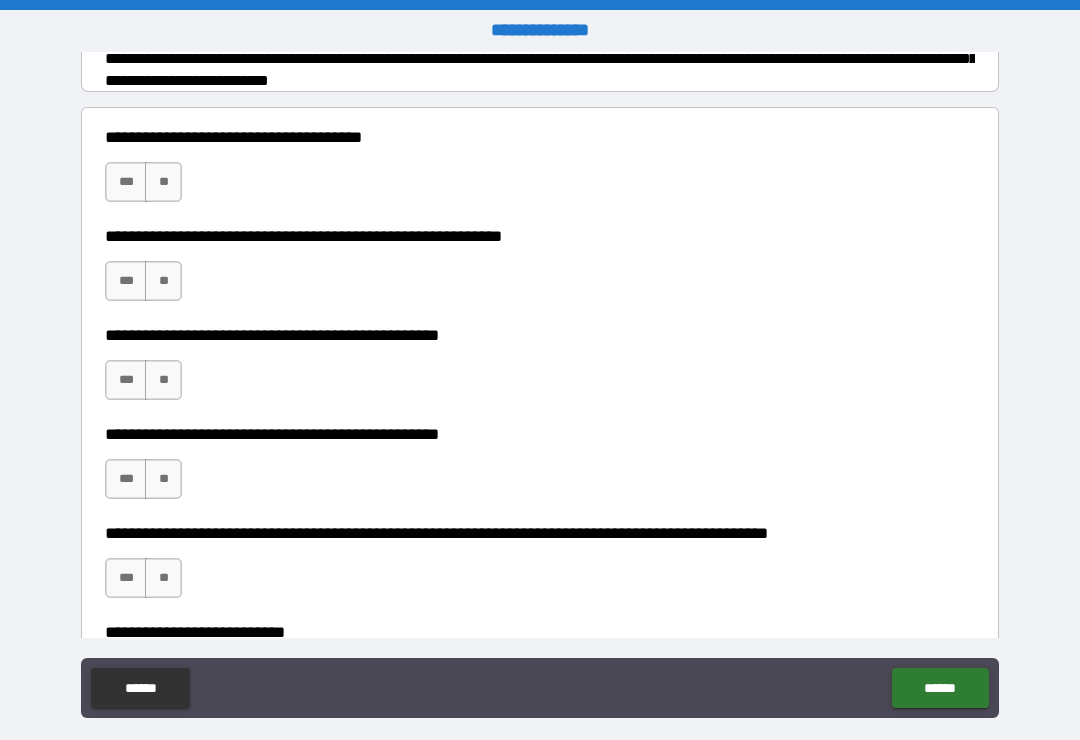 click on "***" at bounding box center [126, 182] 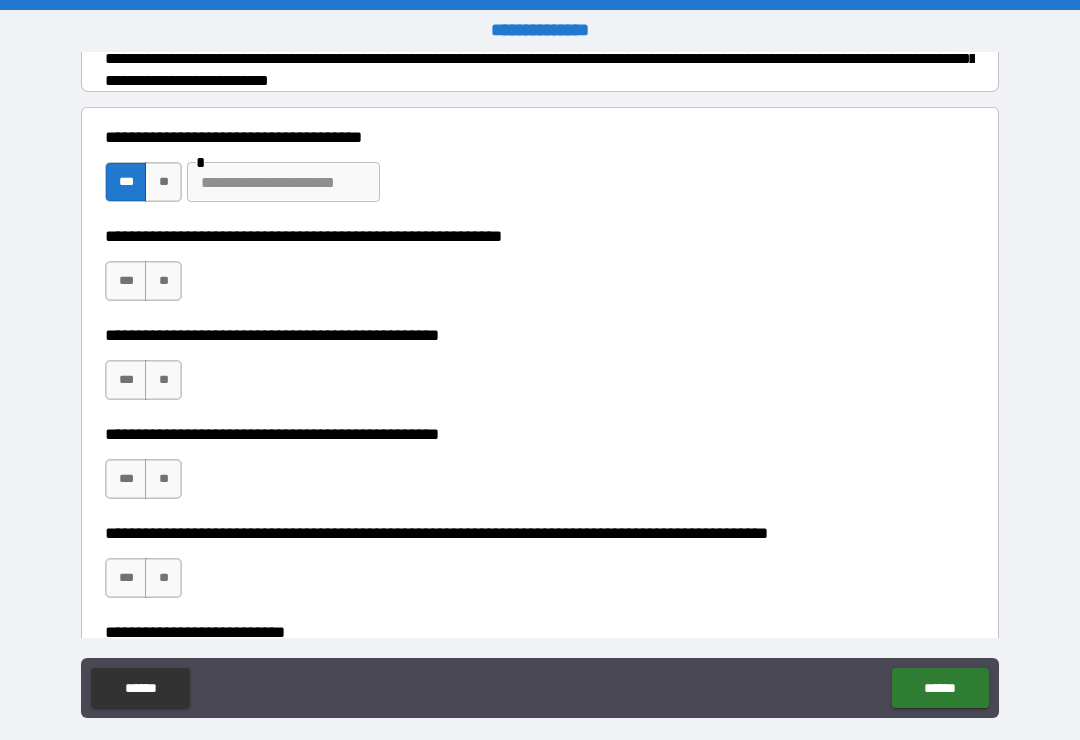 click on "**" at bounding box center [163, 182] 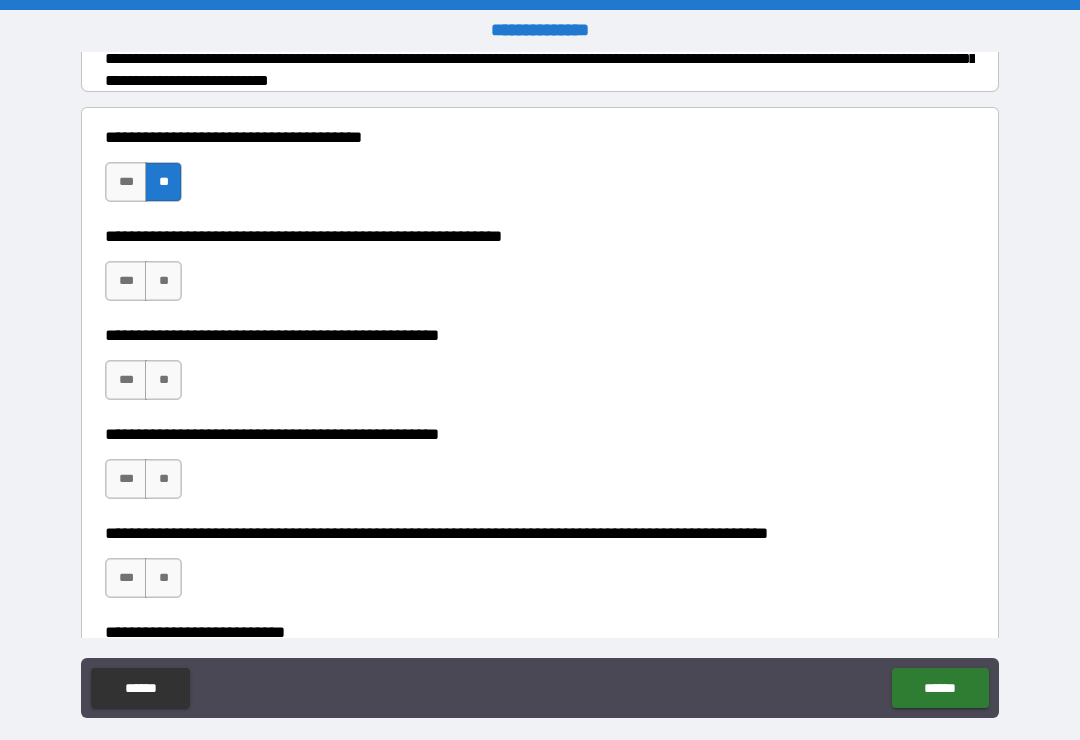 click on "**" at bounding box center [163, 281] 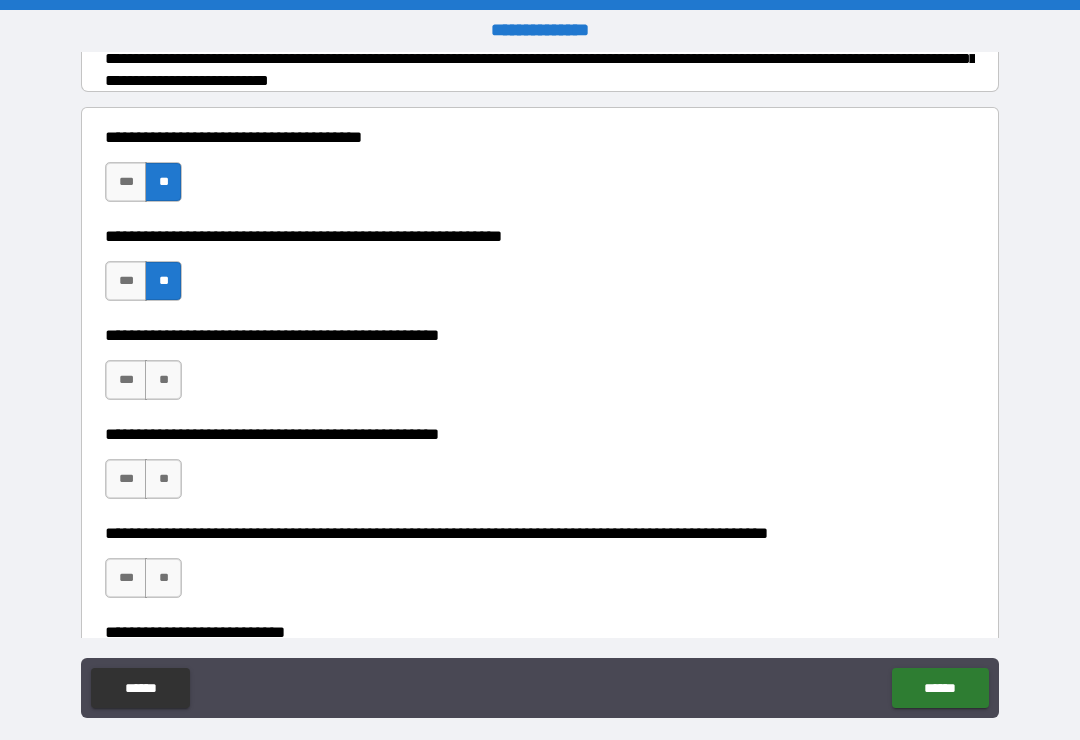 click on "**" at bounding box center [163, 380] 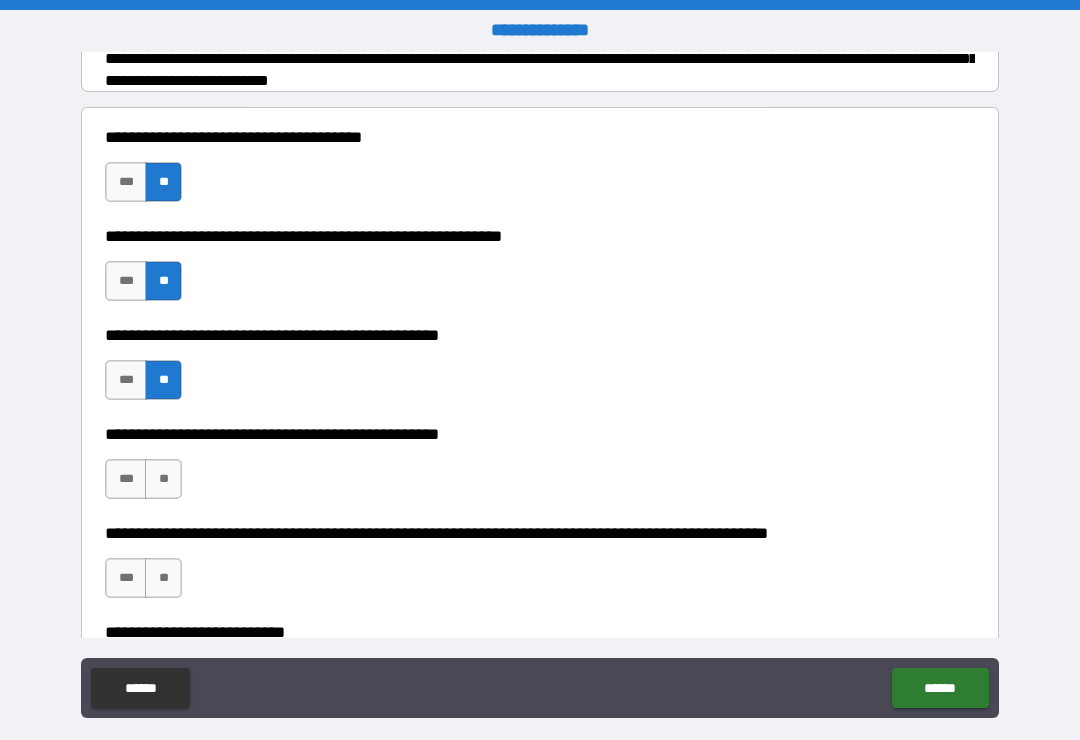 click on "**" at bounding box center [163, 479] 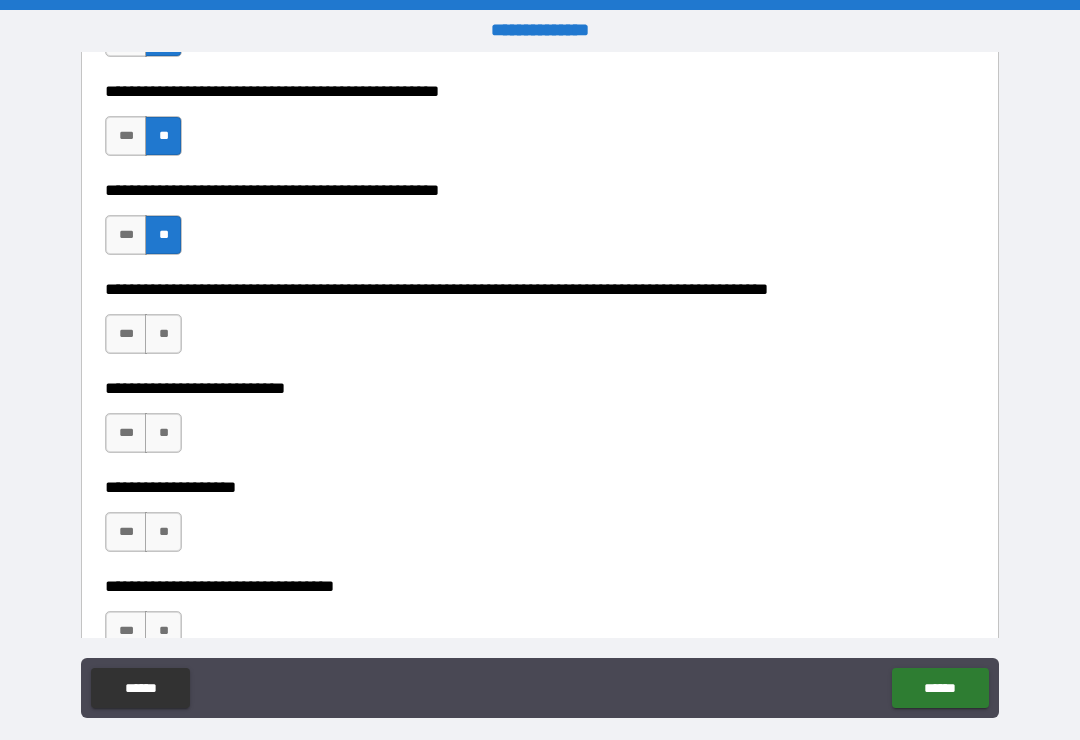 scroll, scrollTop: 560, scrollLeft: 0, axis: vertical 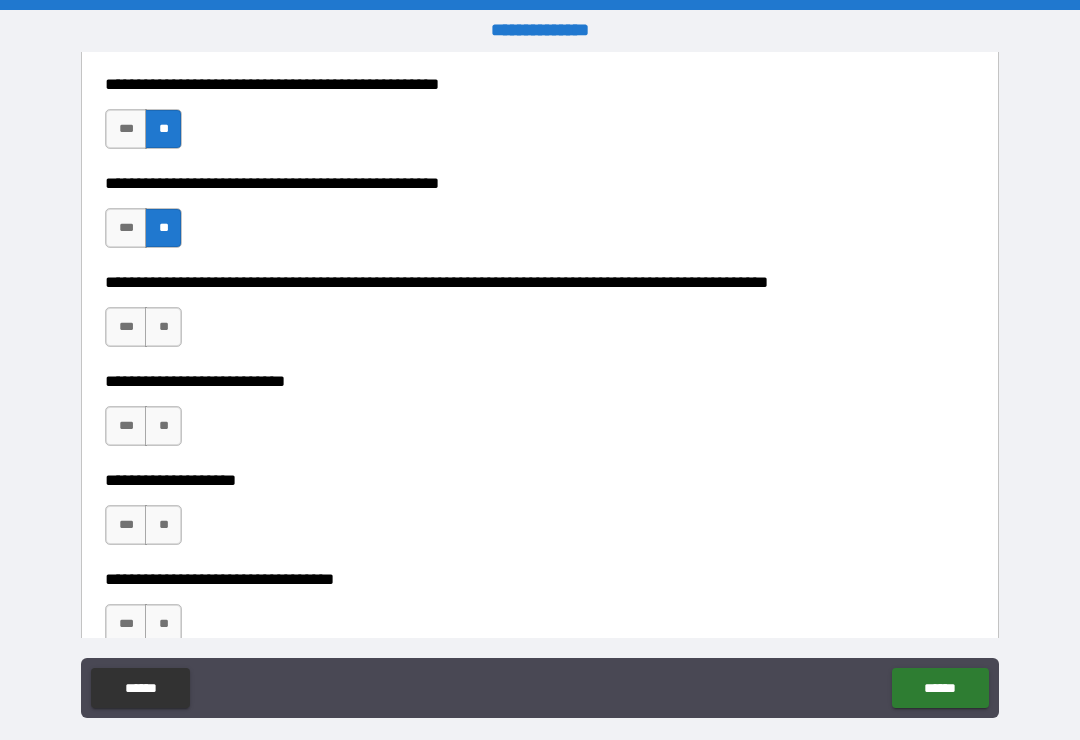 click on "**" at bounding box center (163, 327) 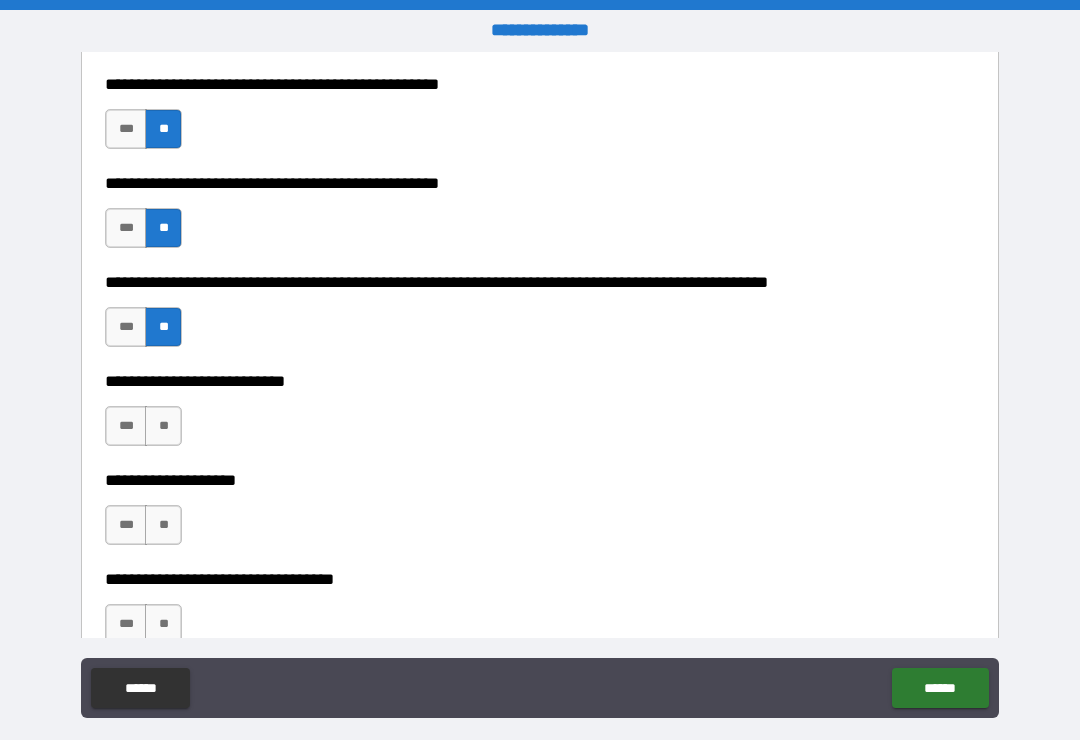 click on "**" at bounding box center [163, 426] 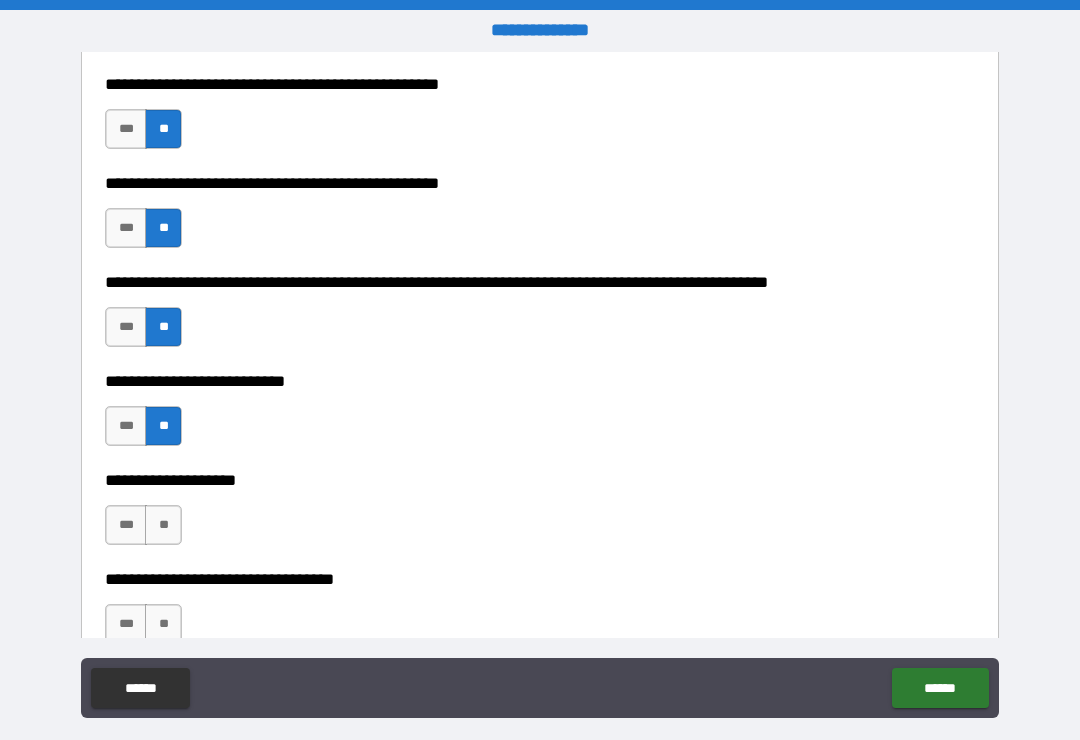 click on "**" at bounding box center [163, 525] 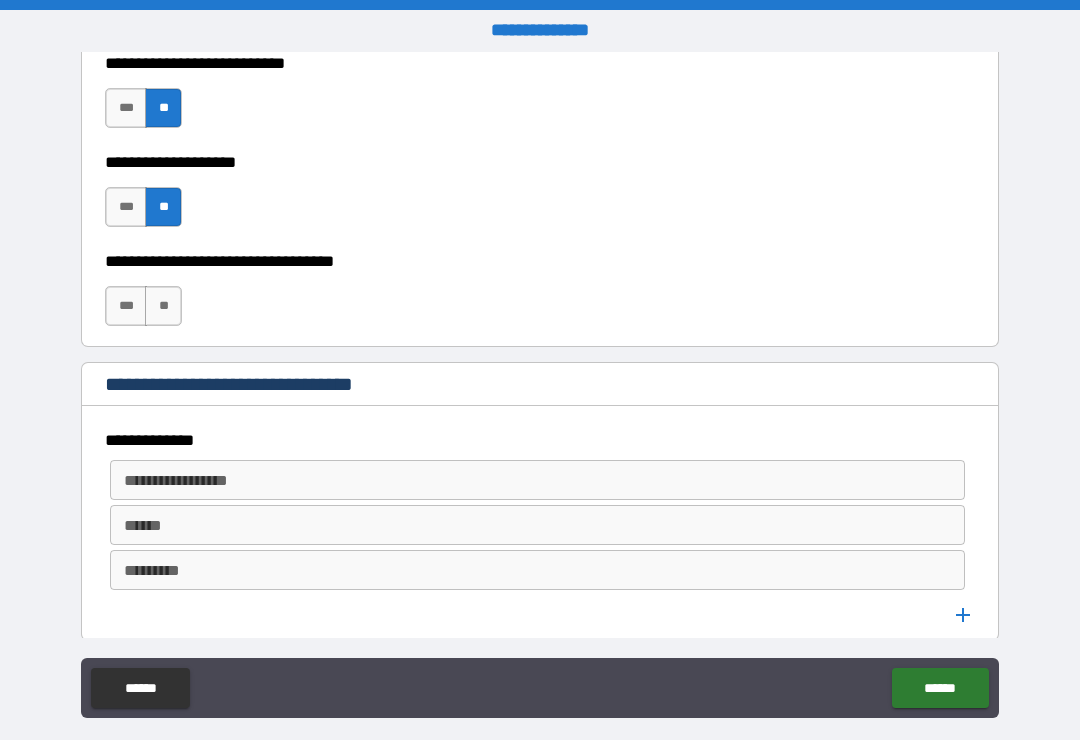scroll, scrollTop: 882, scrollLeft: 0, axis: vertical 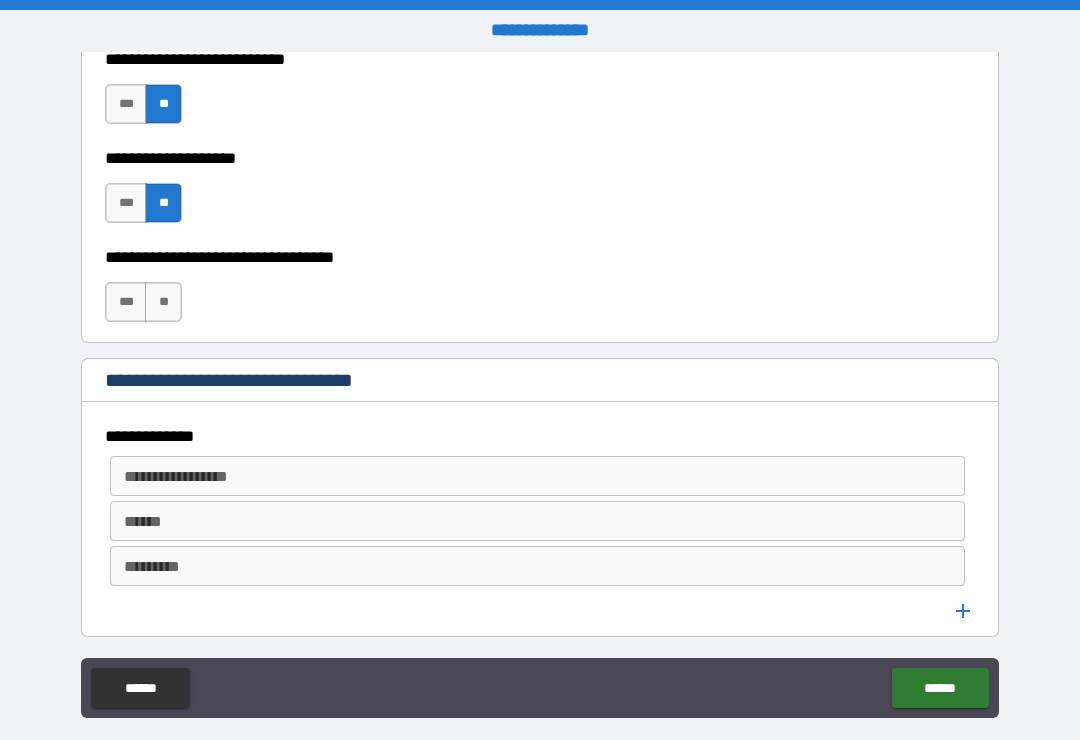 click on "**" at bounding box center [163, 302] 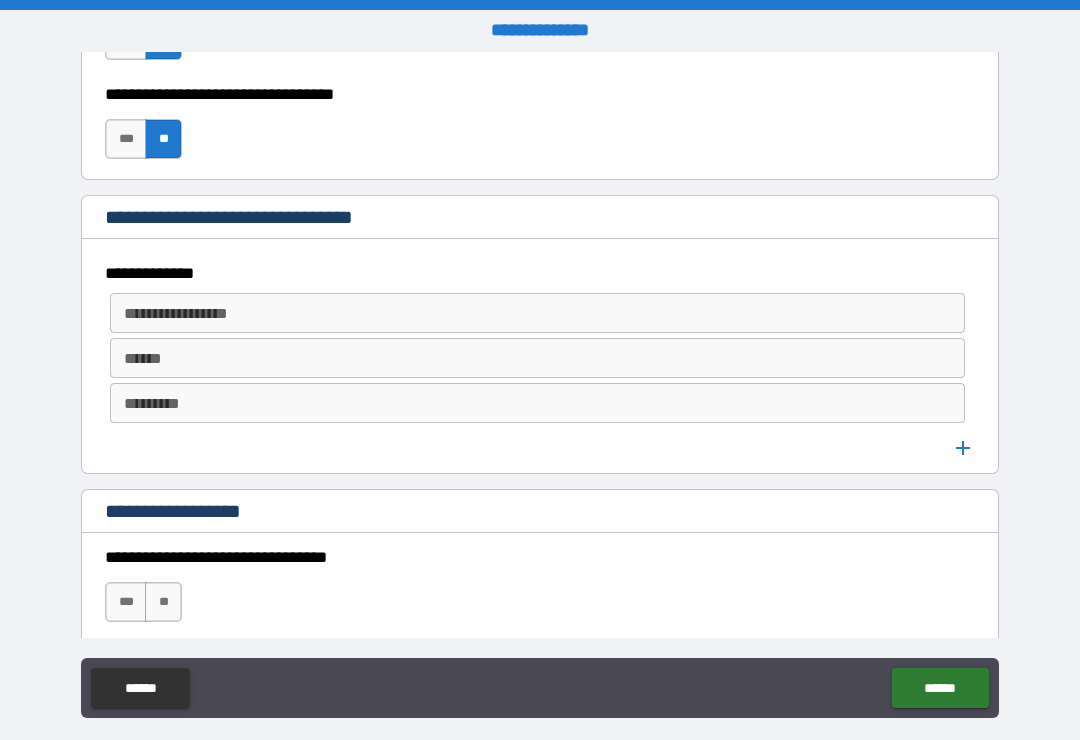 scroll, scrollTop: 1046, scrollLeft: 0, axis: vertical 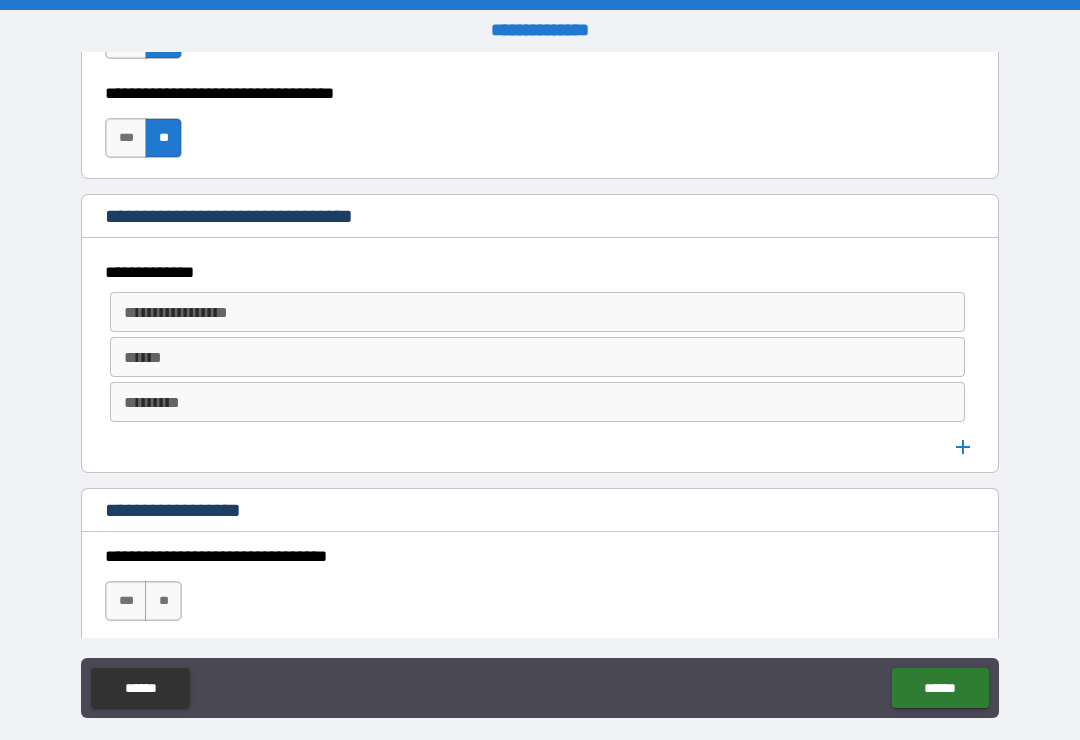 click on "**********" at bounding box center (536, 312) 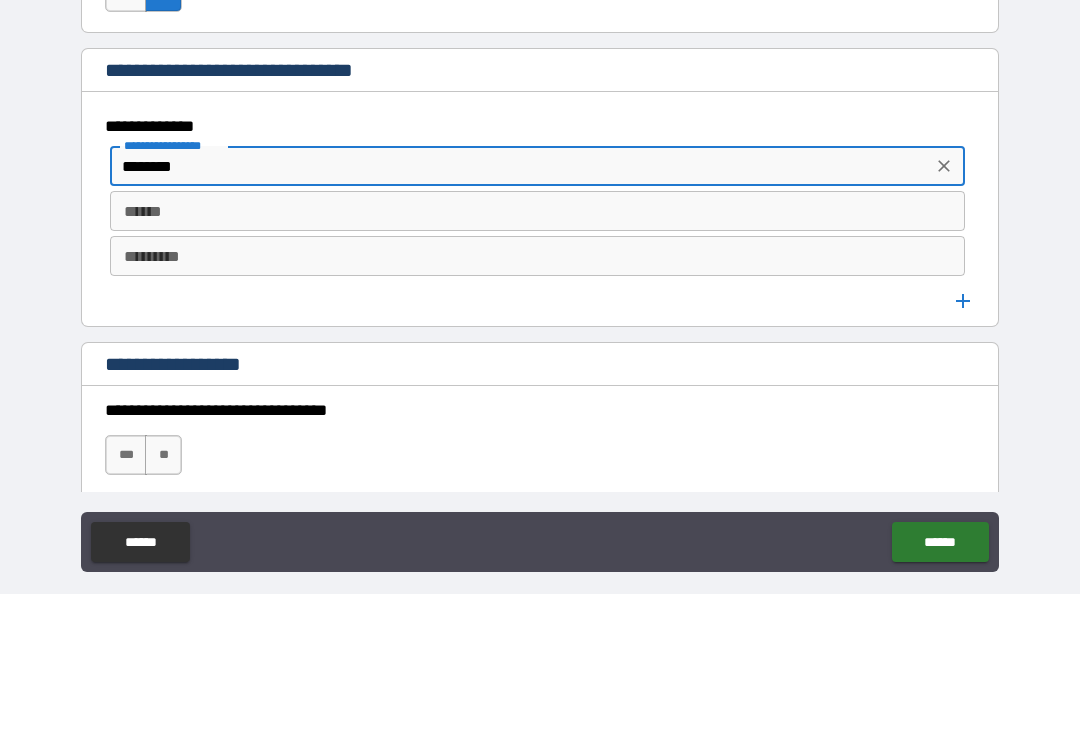 type on "********" 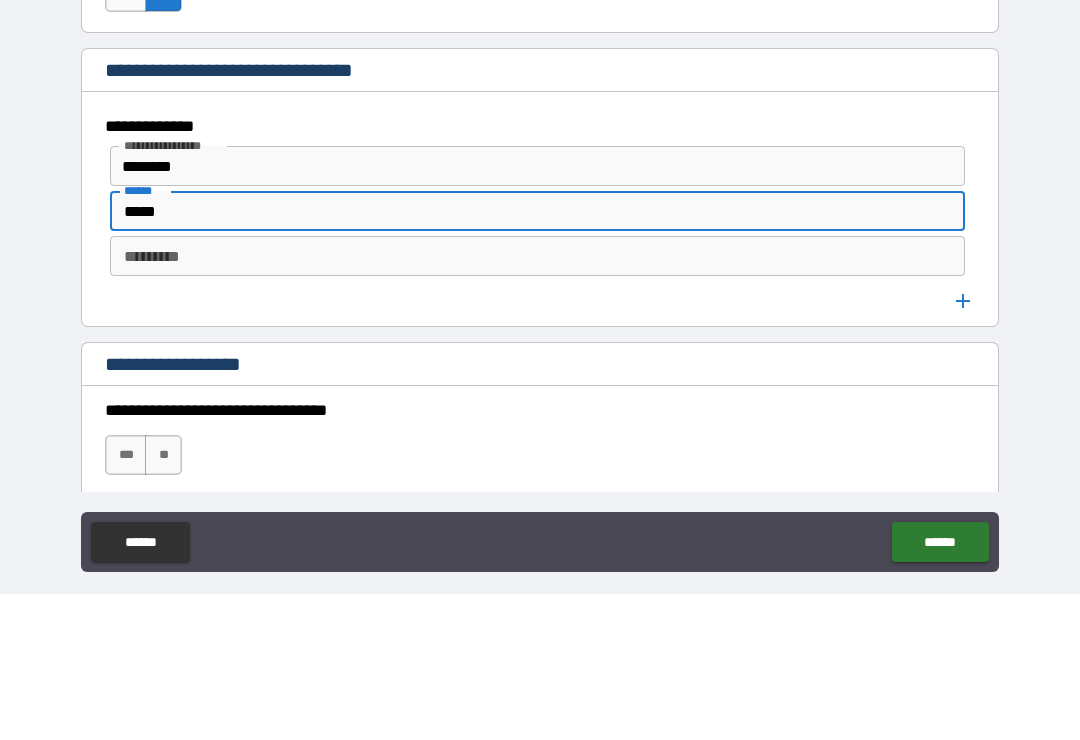 type on "*****" 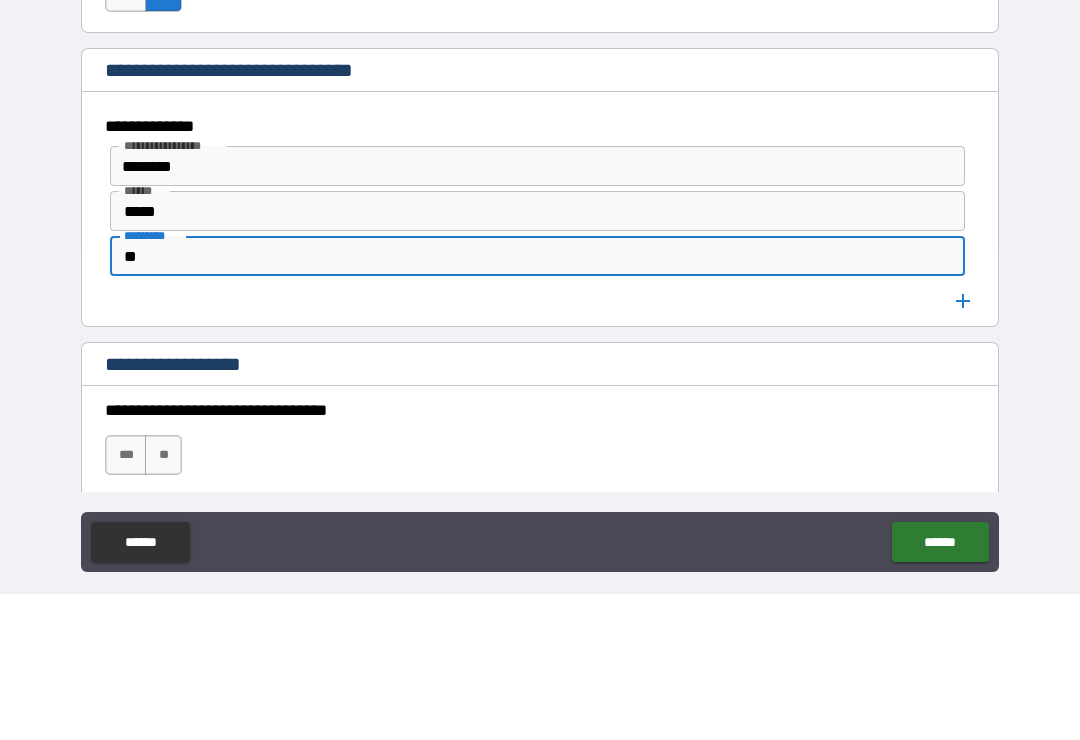 type on "*" 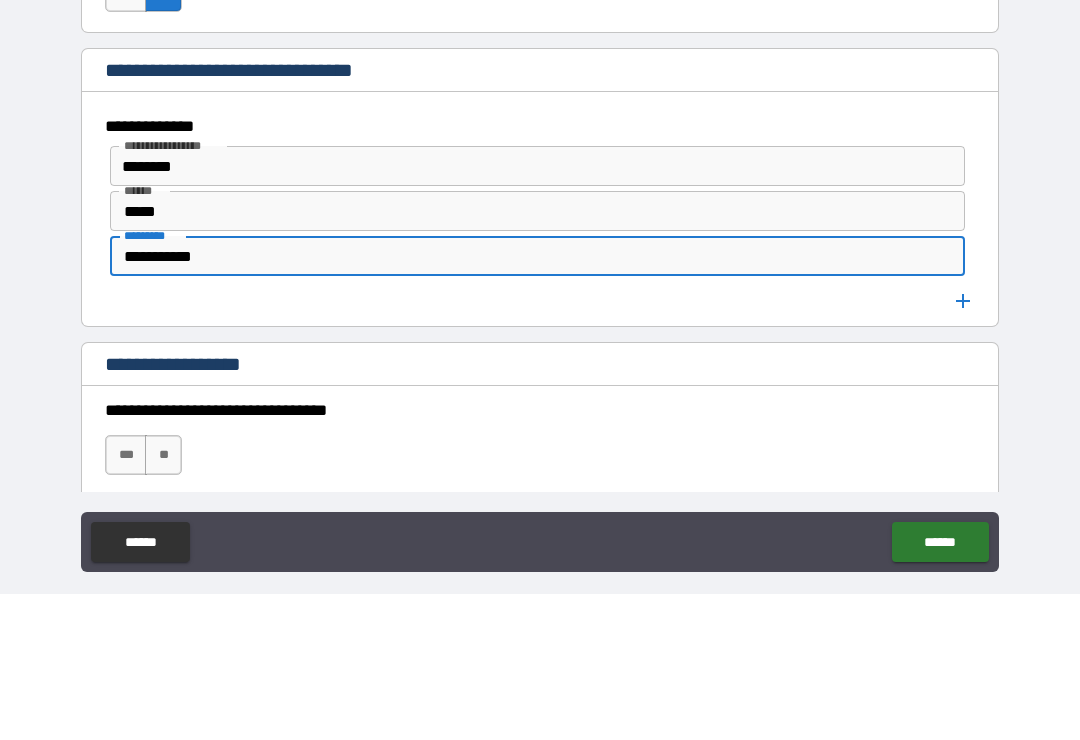 type on "**********" 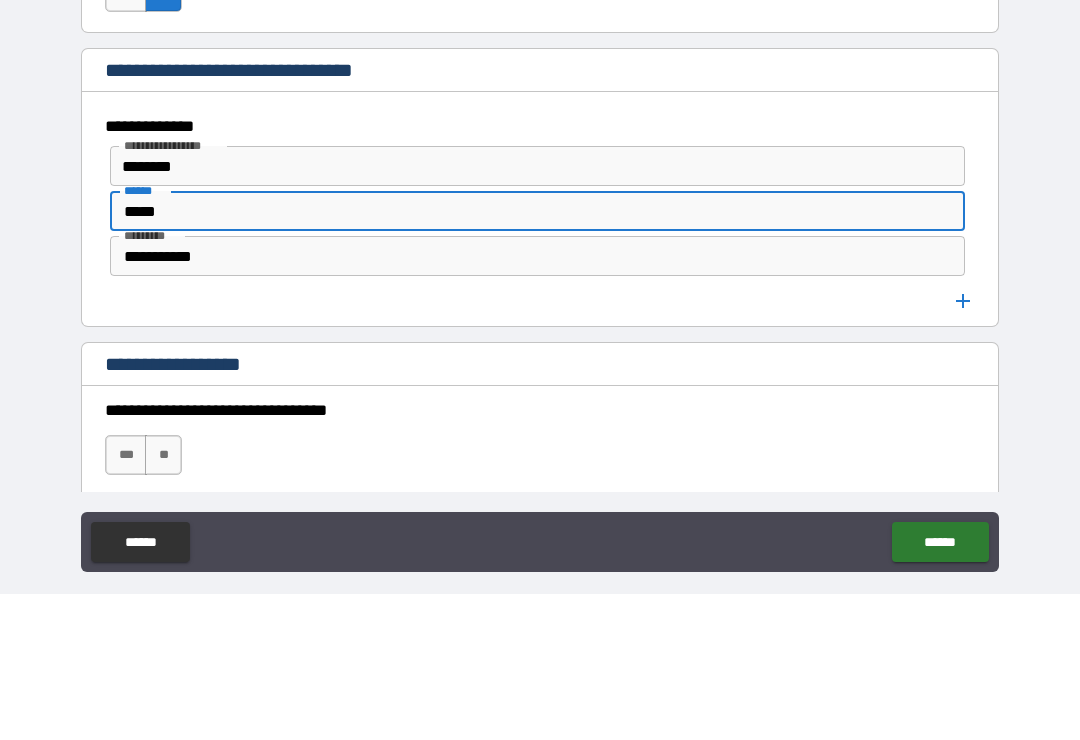 click on "*****" at bounding box center (537, 357) 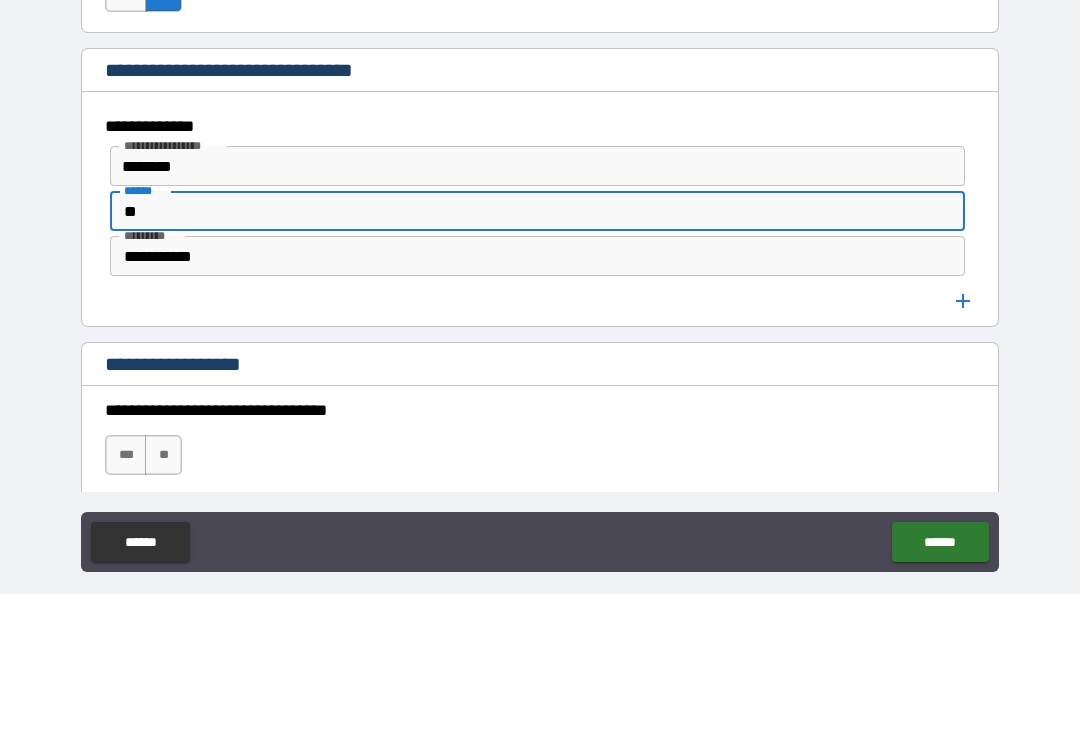 type on "*" 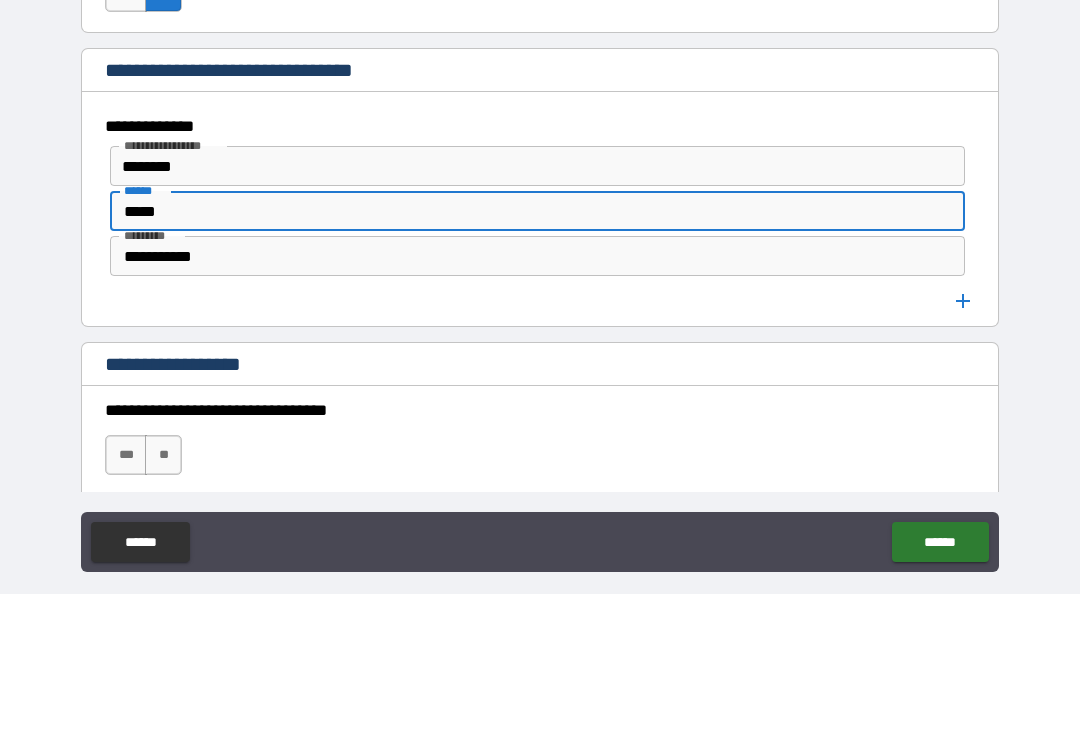 scroll, scrollTop: 31, scrollLeft: 0, axis: vertical 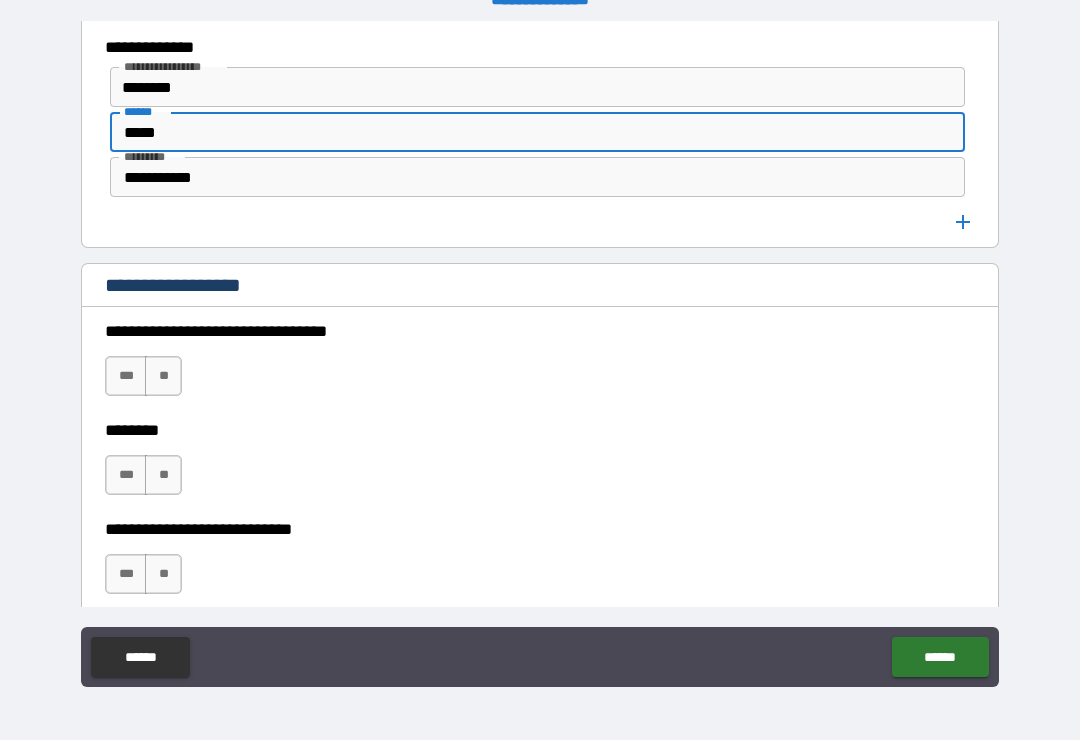 type on "*****" 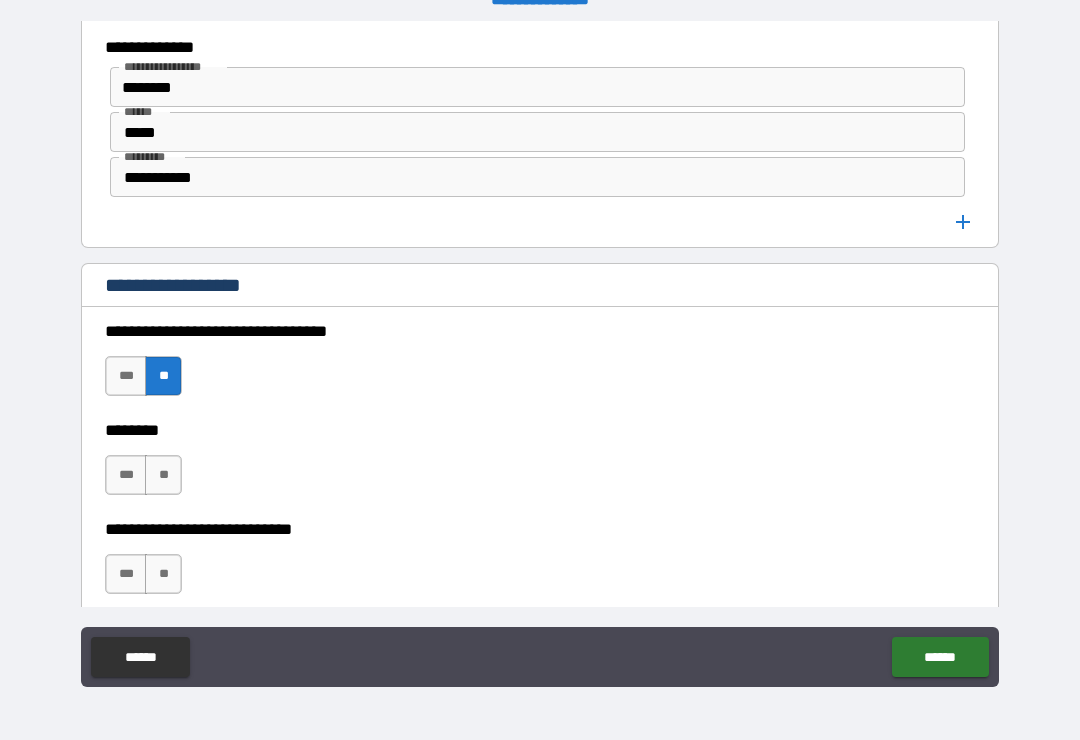 click on "**" at bounding box center (163, 475) 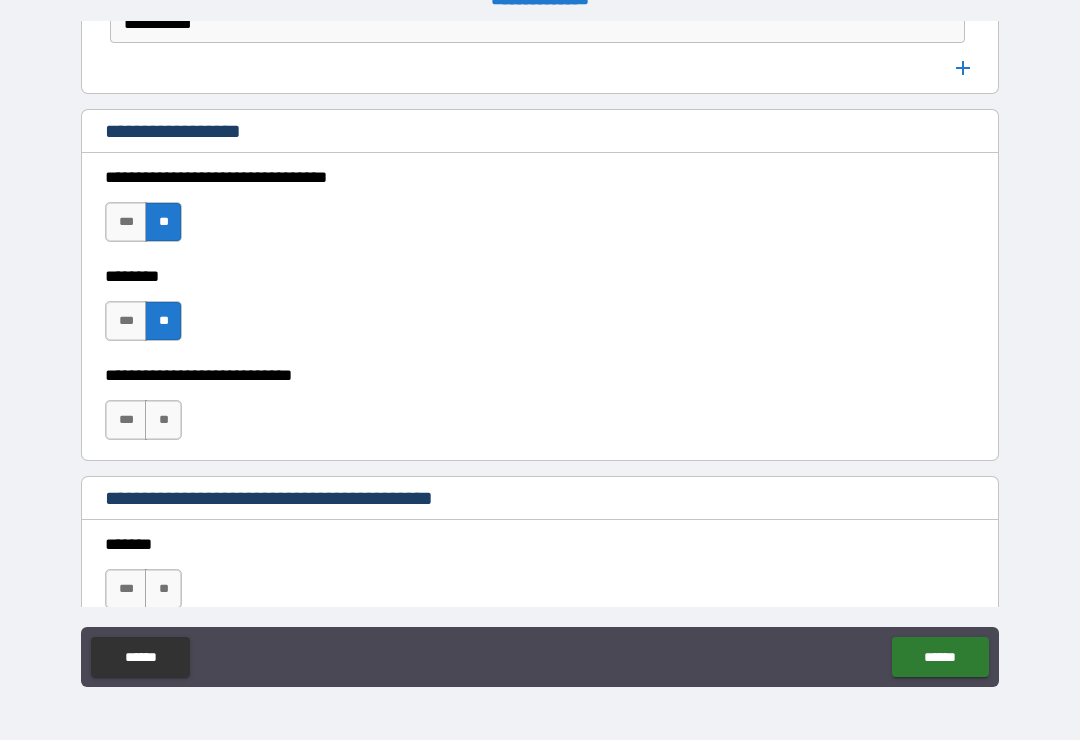 scroll, scrollTop: 1402, scrollLeft: 0, axis: vertical 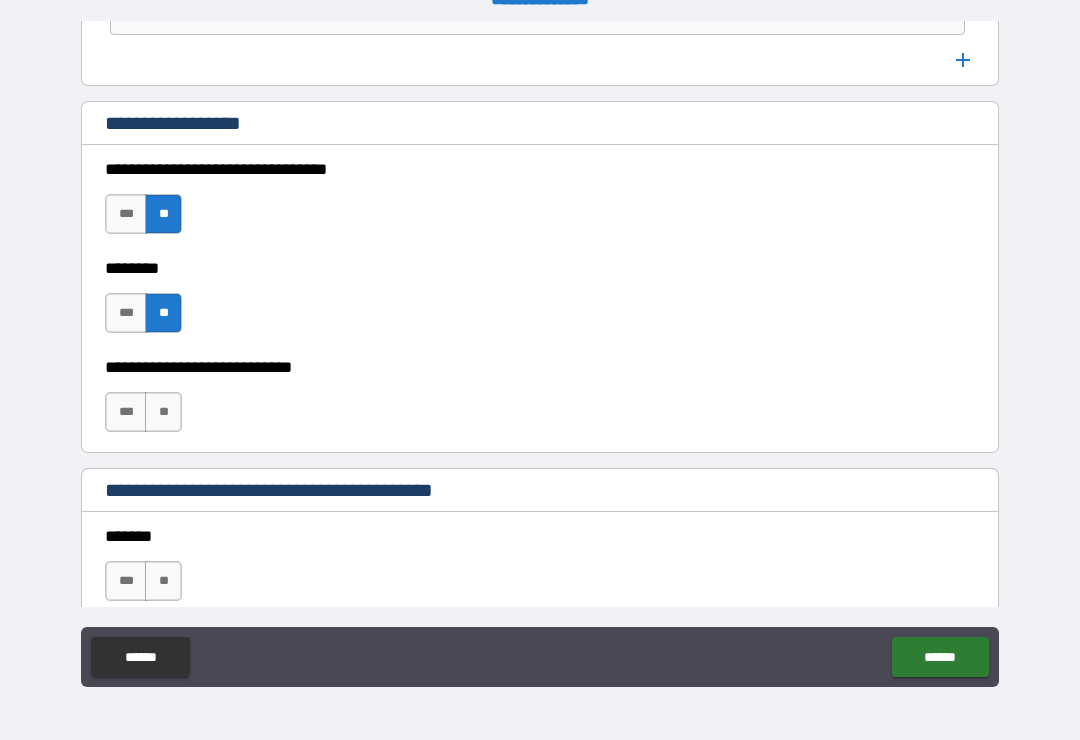 click on "**" at bounding box center (163, 412) 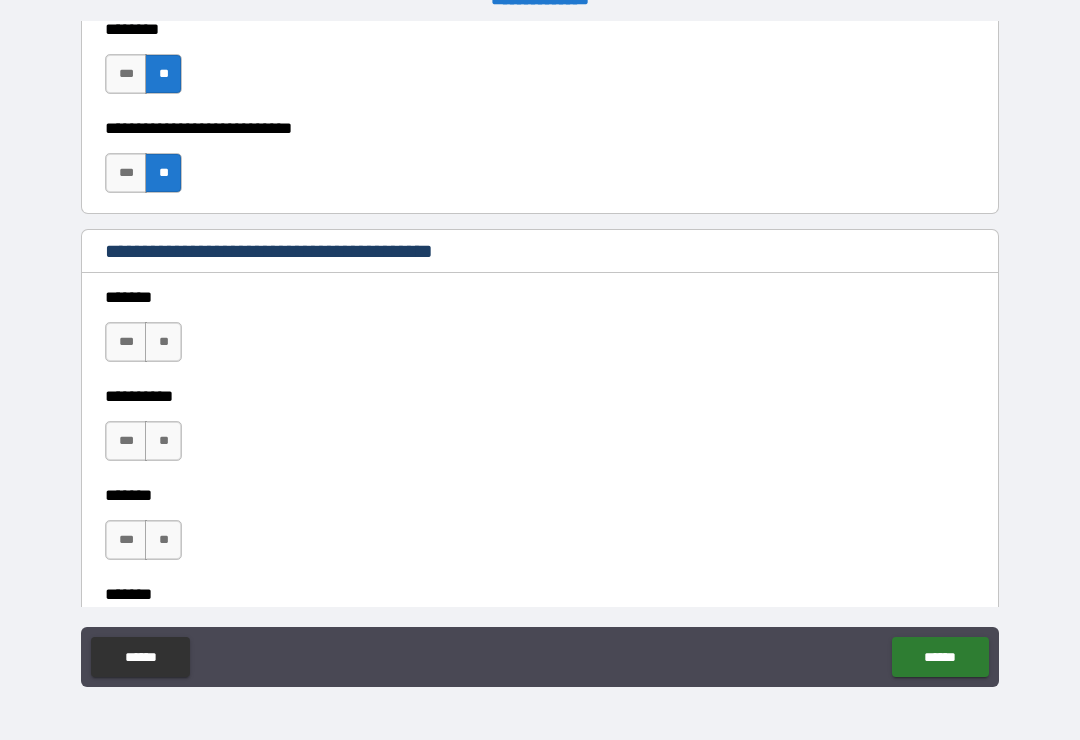 scroll, scrollTop: 1645, scrollLeft: 0, axis: vertical 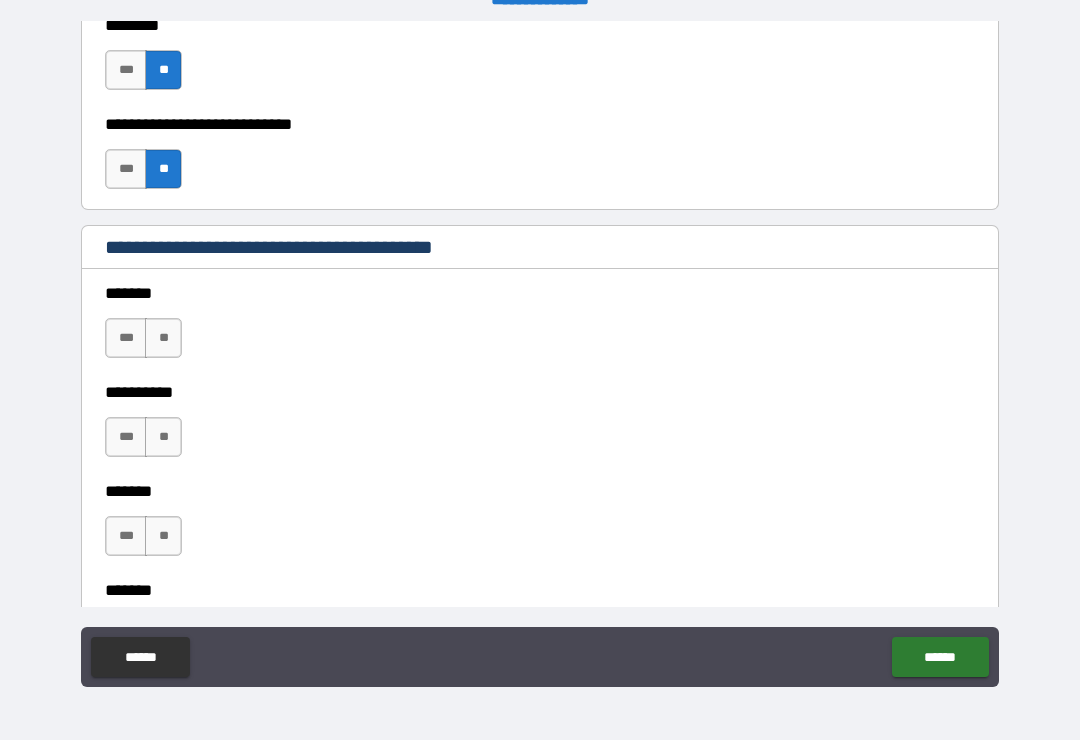 click on "**" at bounding box center [163, 338] 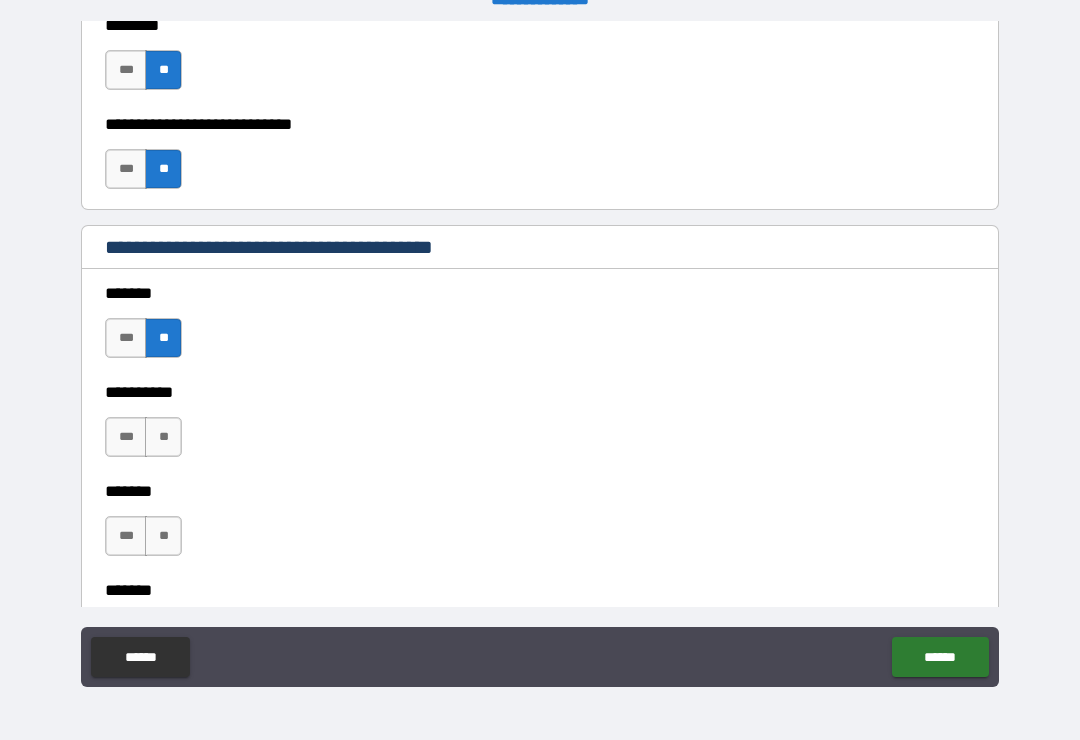 click on "**" at bounding box center [163, 437] 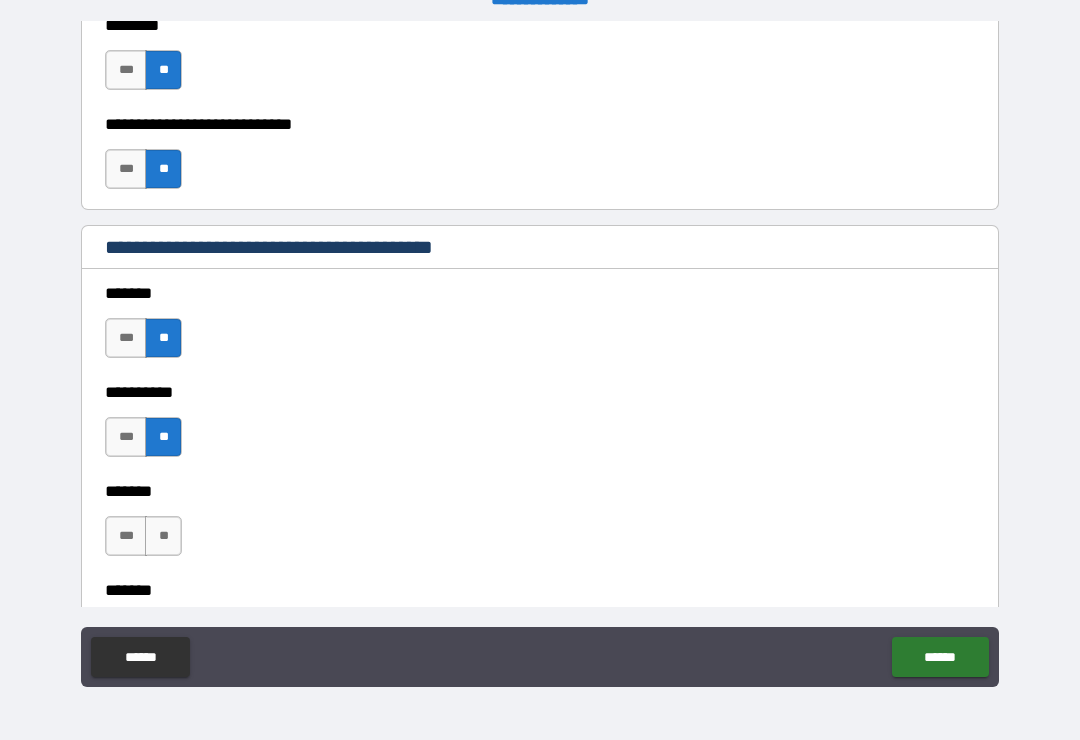 click on "**" at bounding box center [163, 536] 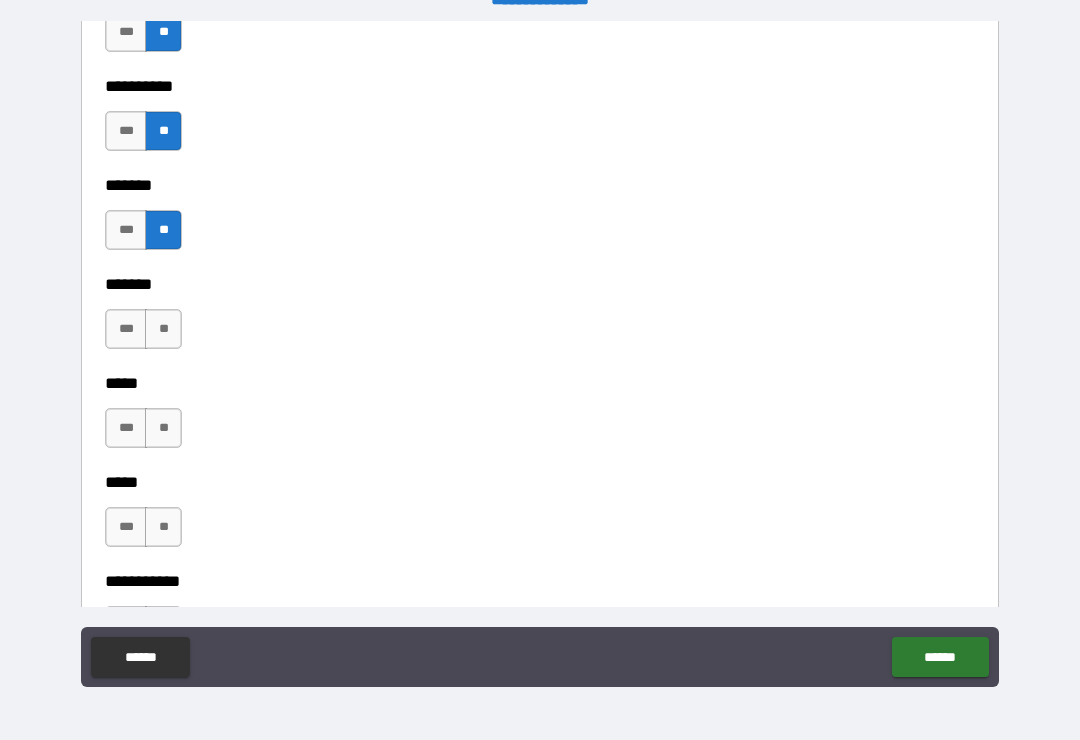 scroll, scrollTop: 1957, scrollLeft: 0, axis: vertical 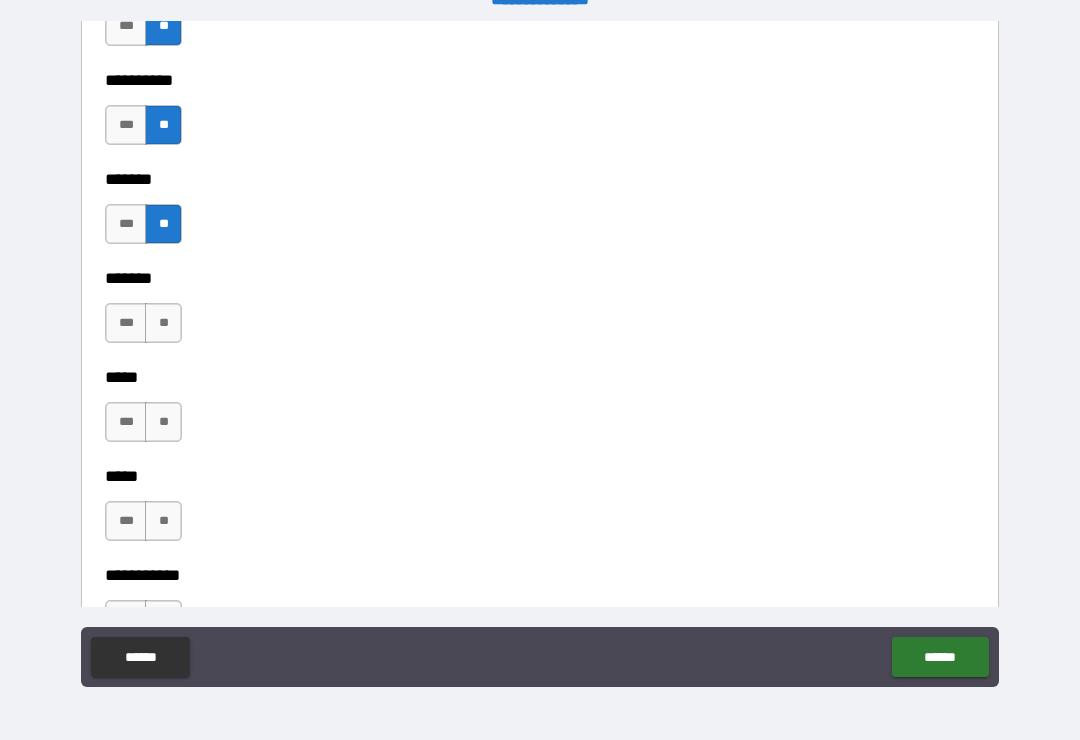 click on "**" at bounding box center [163, 323] 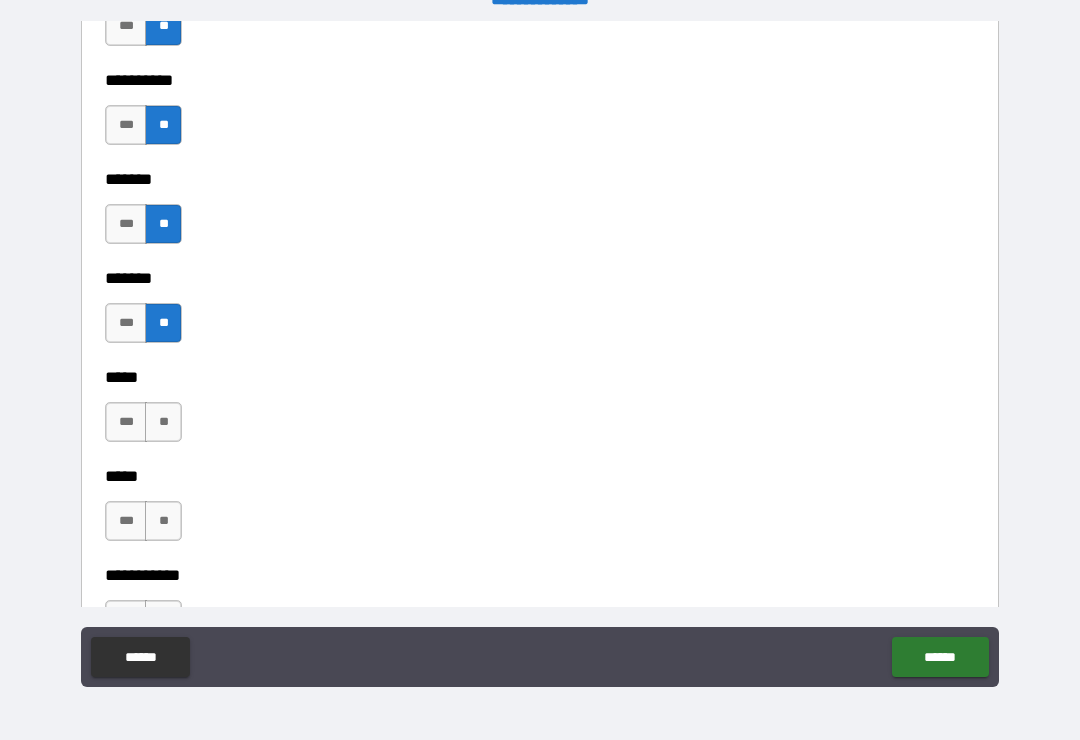click on "**" at bounding box center [163, 422] 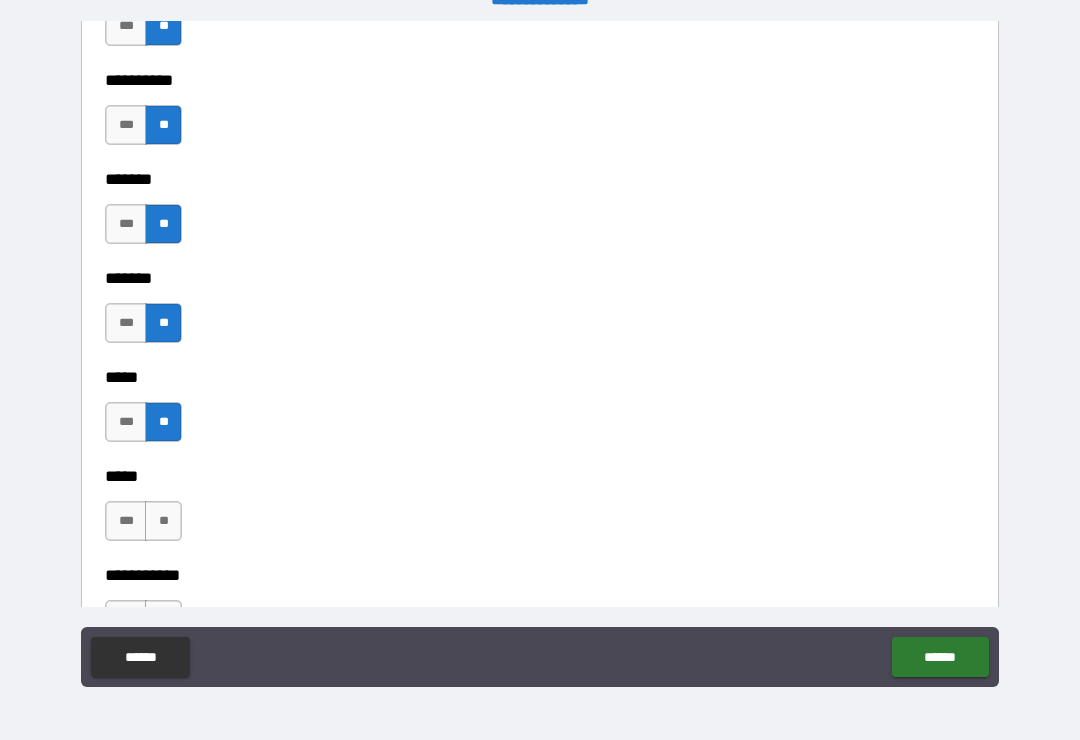 click on "**" at bounding box center (163, 521) 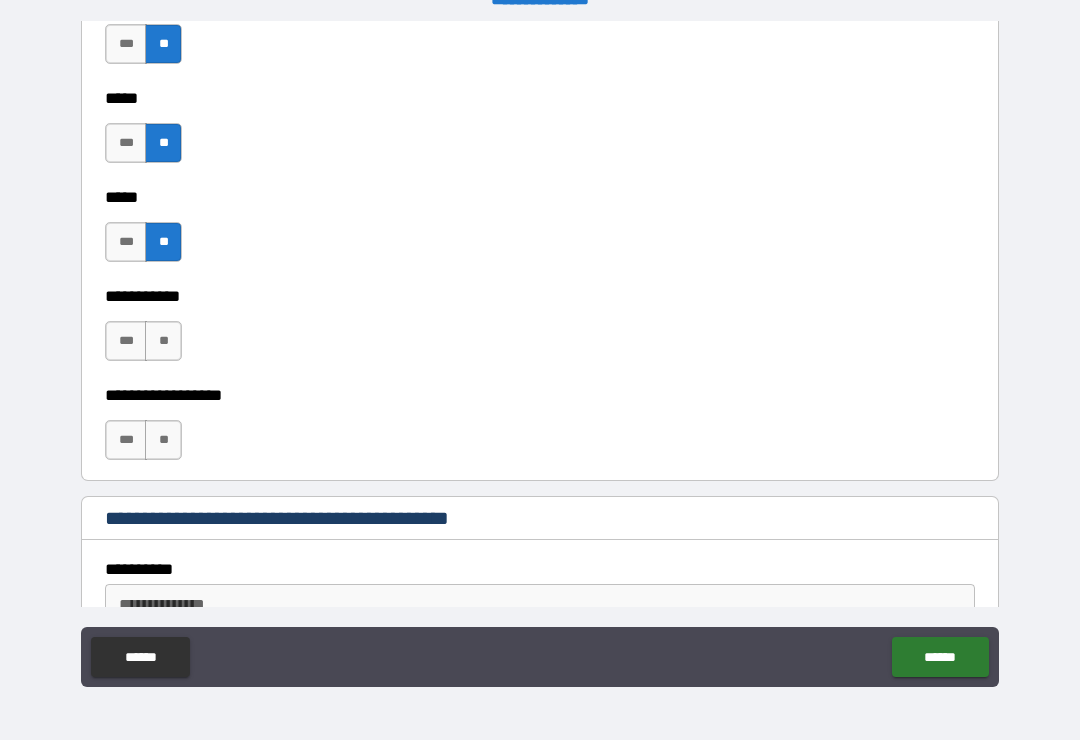 scroll, scrollTop: 2241, scrollLeft: 0, axis: vertical 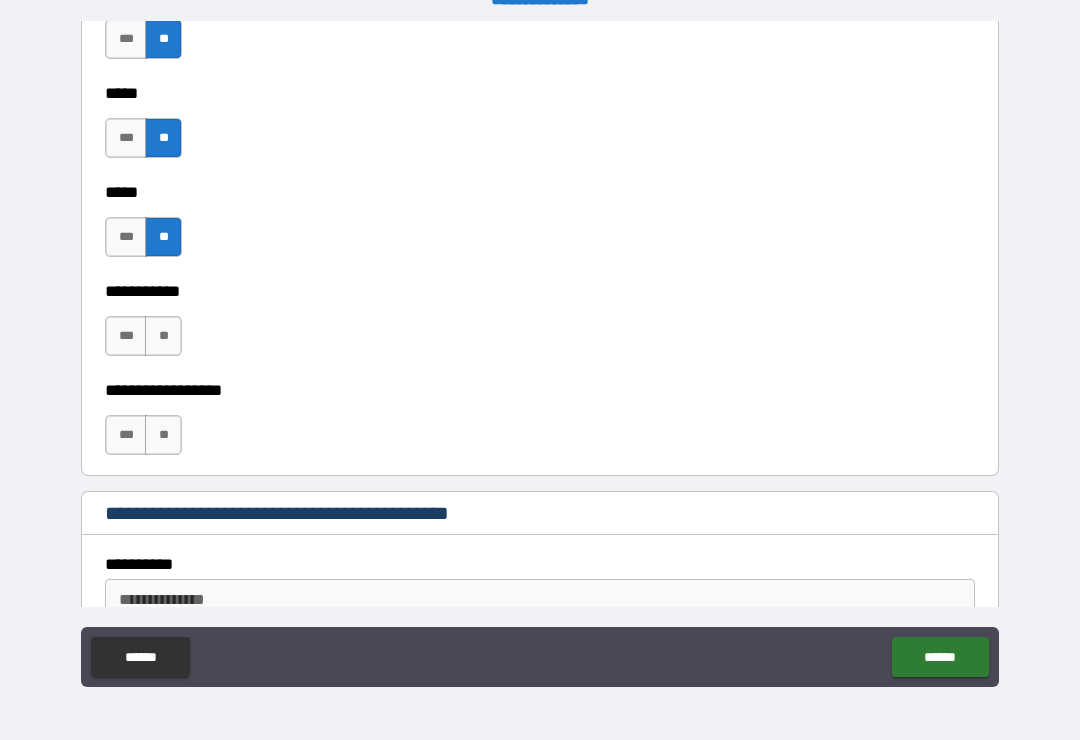 click on "*** **" at bounding box center (143, 336) 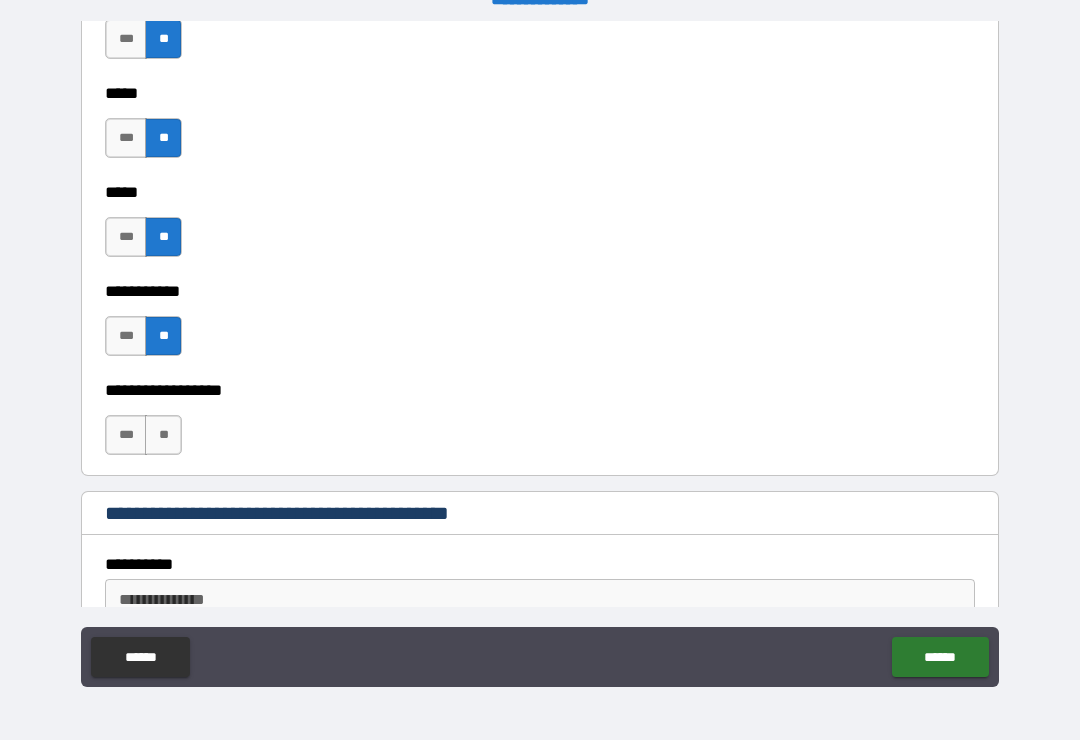click on "**" at bounding box center (163, 435) 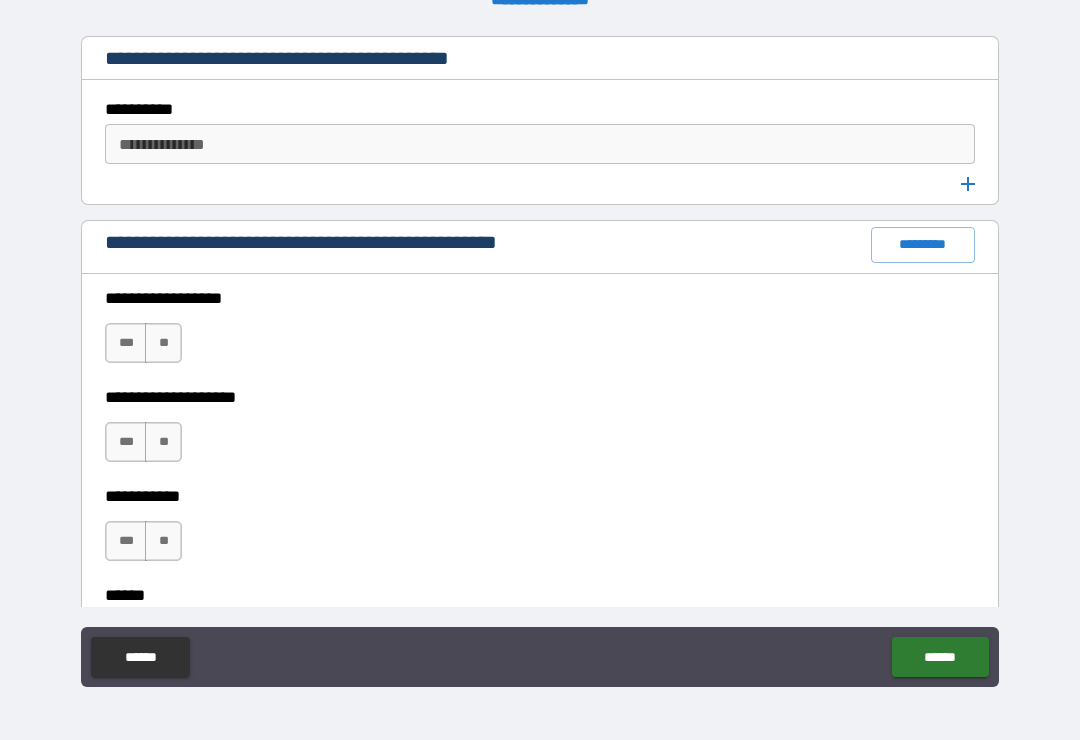scroll, scrollTop: 2700, scrollLeft: 0, axis: vertical 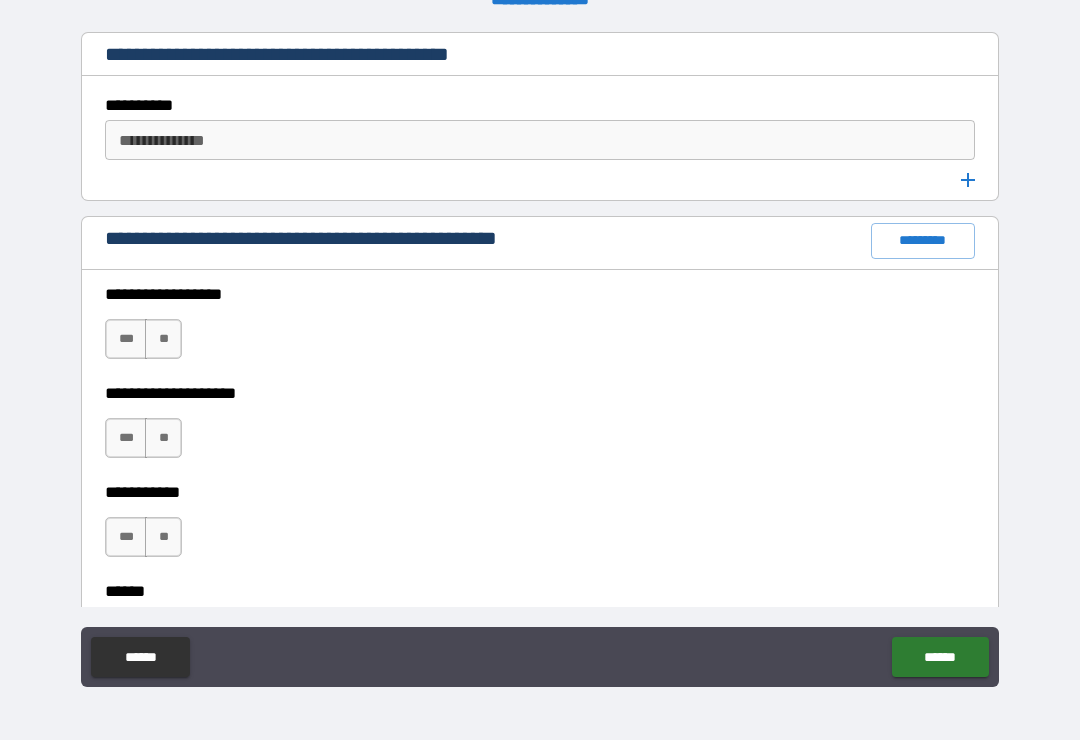 click on "**" at bounding box center [163, 339] 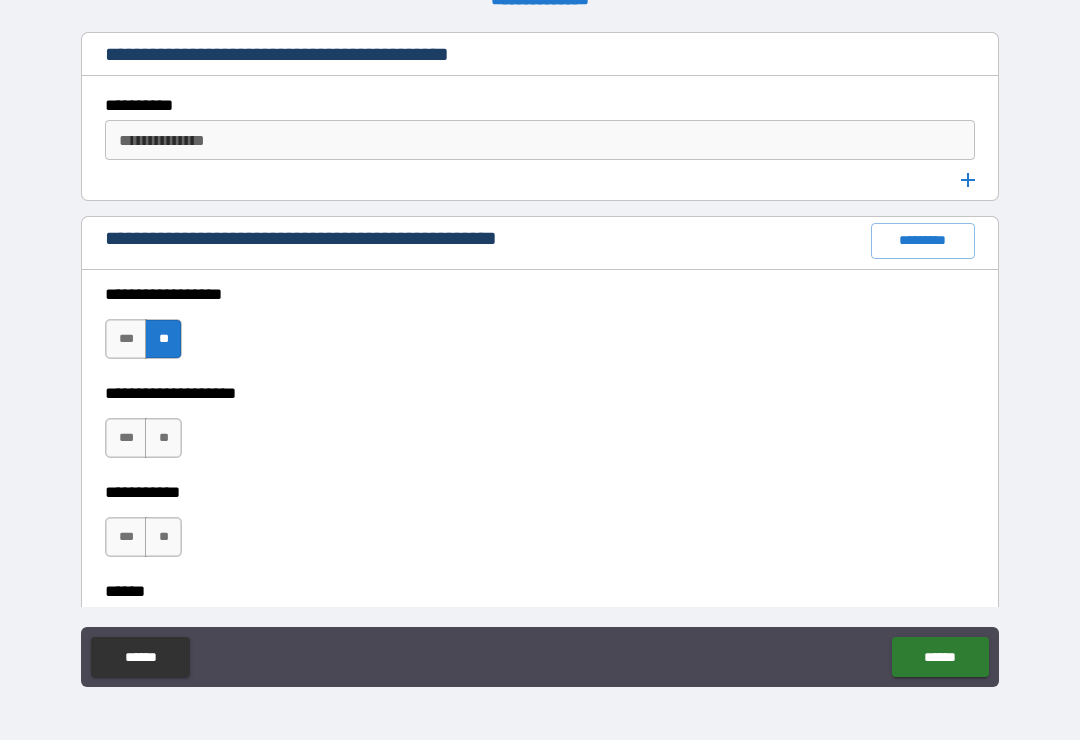 click on "**" at bounding box center [163, 438] 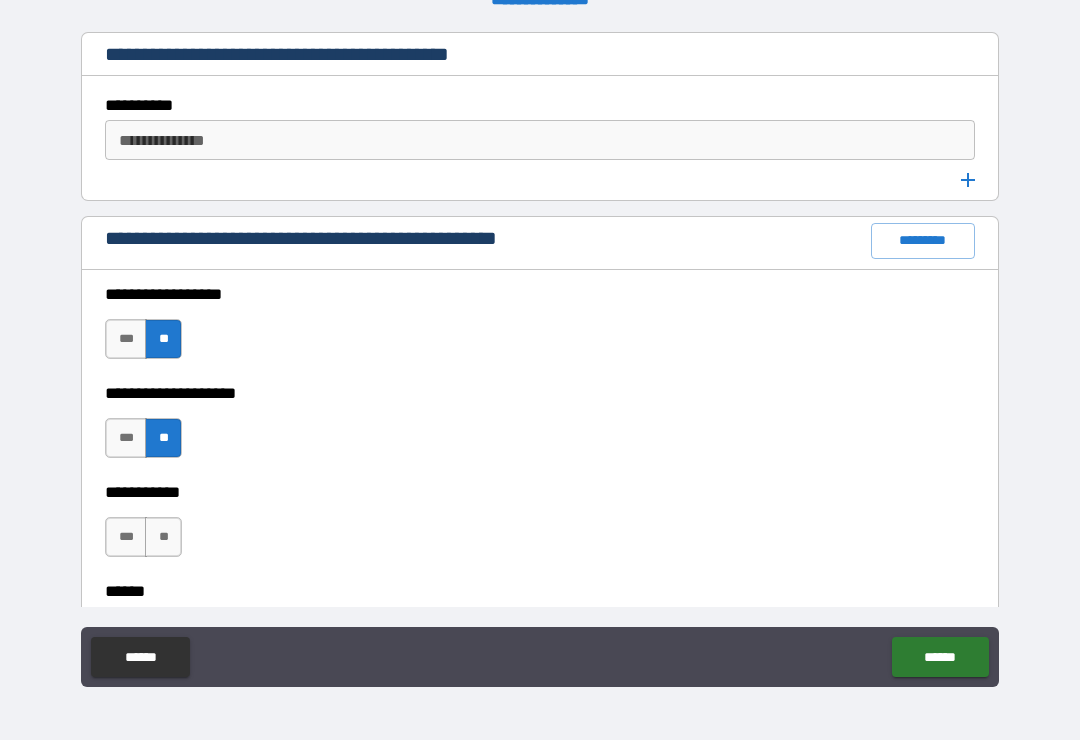 click on "**" at bounding box center (163, 537) 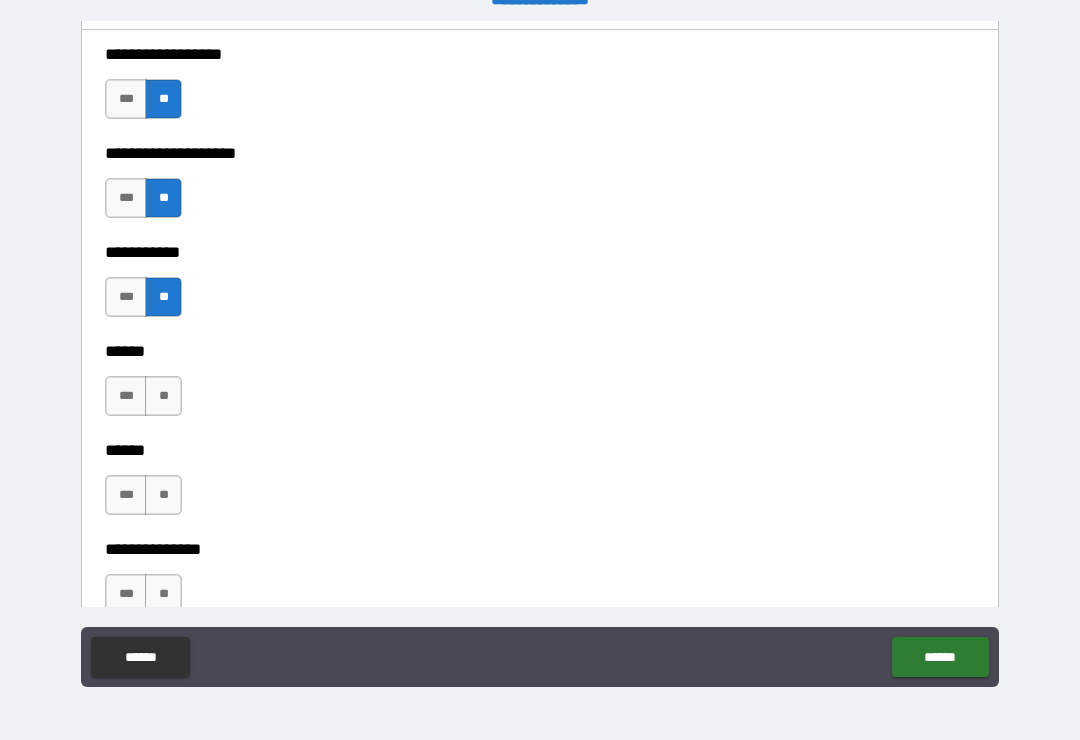 scroll, scrollTop: 2943, scrollLeft: 0, axis: vertical 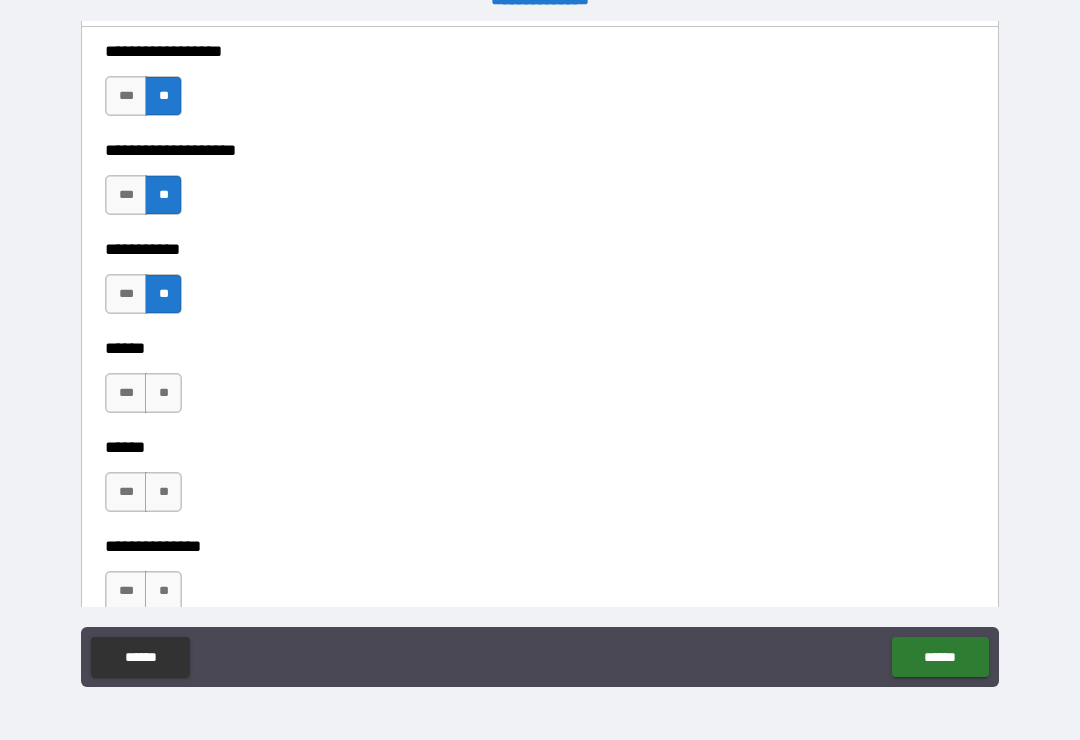 click on "**" at bounding box center (163, 393) 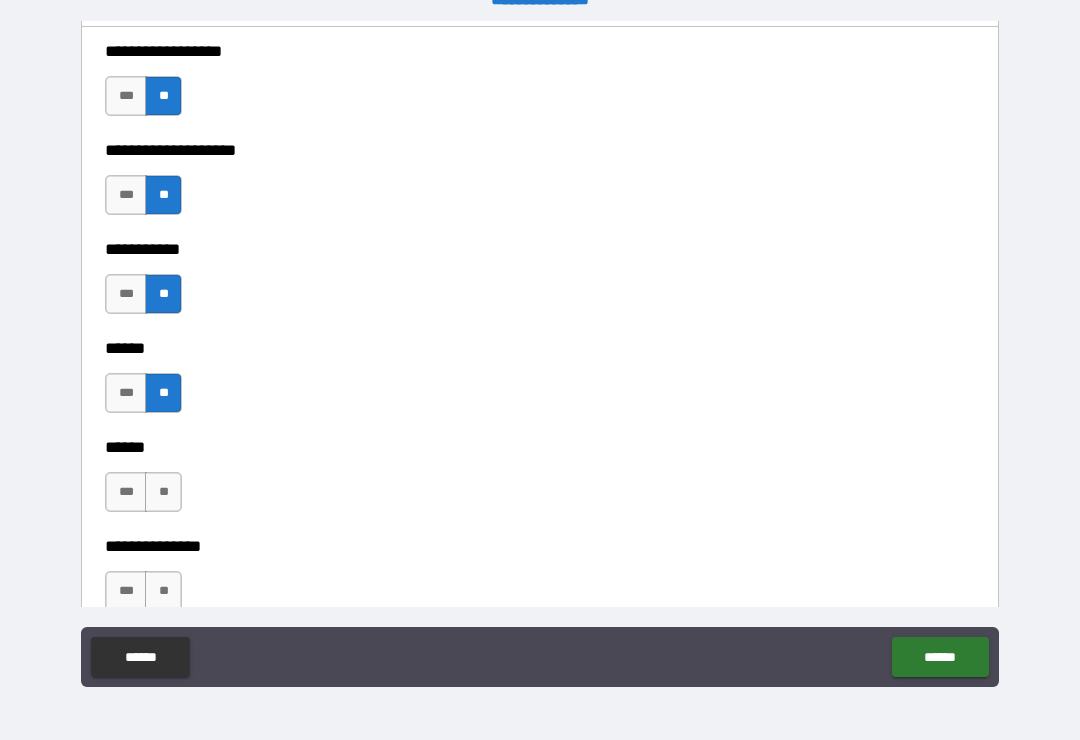 click on "**" at bounding box center [163, 492] 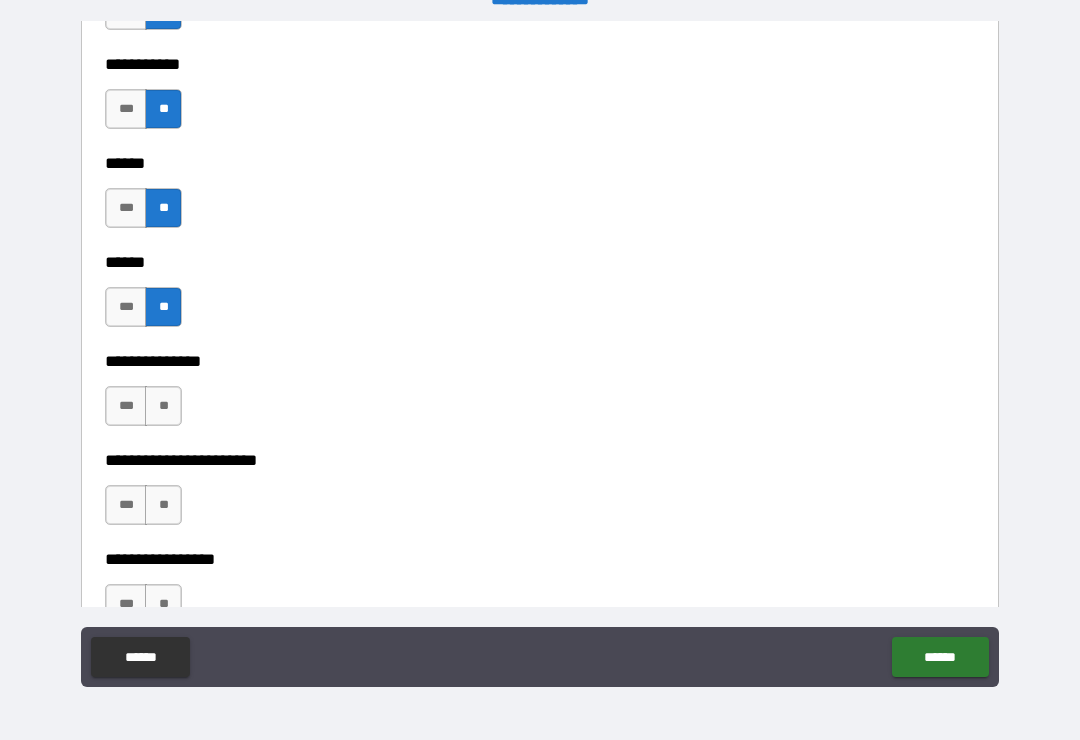 scroll, scrollTop: 3205, scrollLeft: 0, axis: vertical 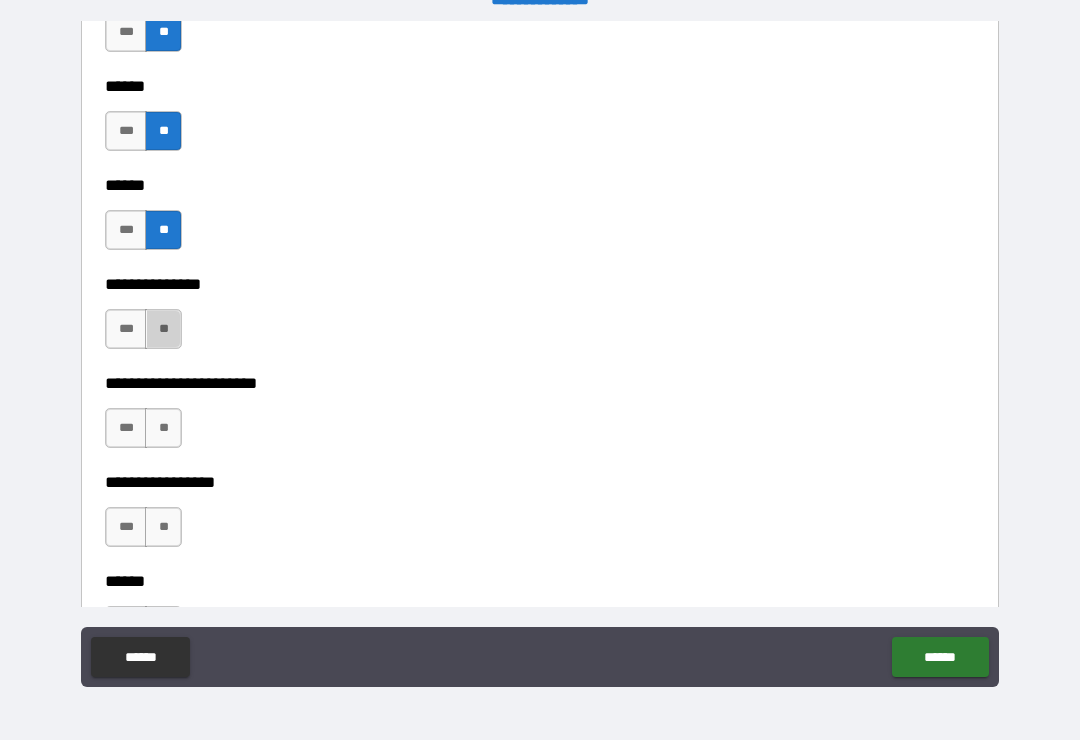 click on "**" at bounding box center [163, 329] 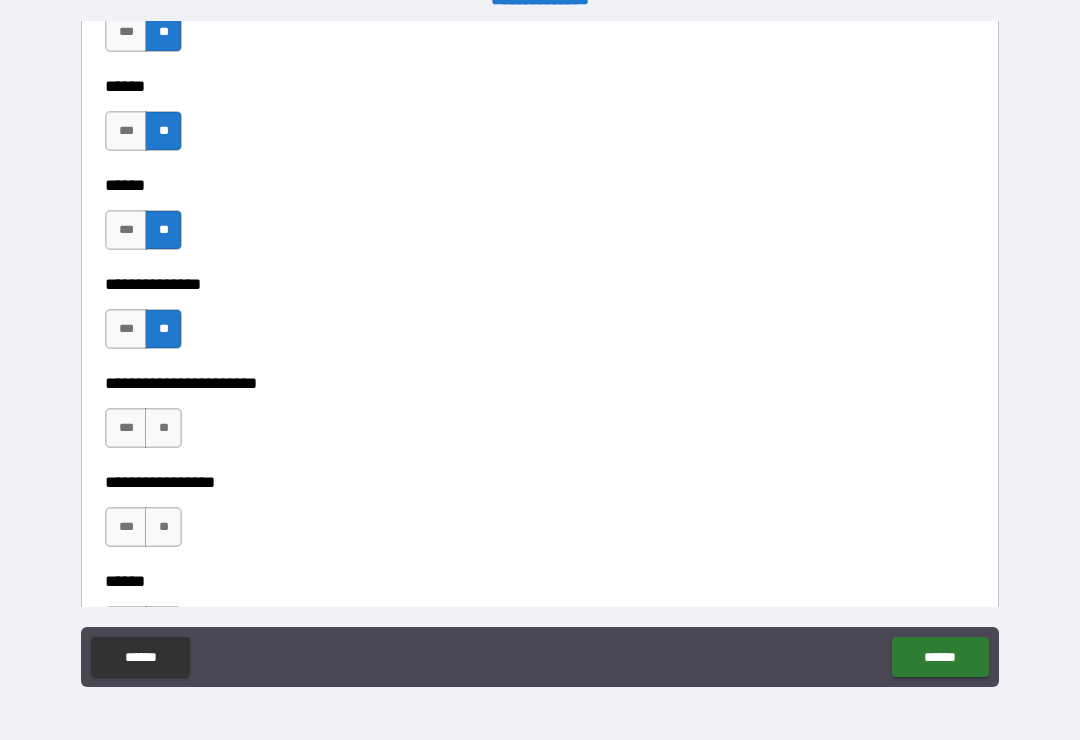 click on "**" at bounding box center [163, 428] 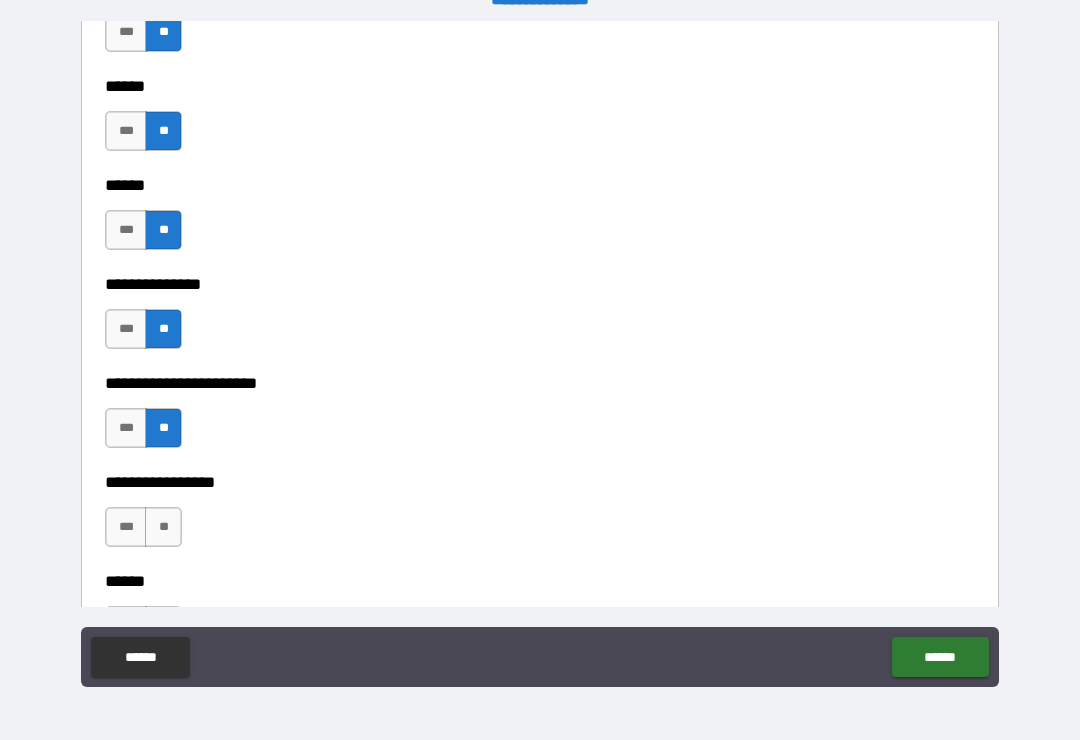 click on "**" at bounding box center (163, 527) 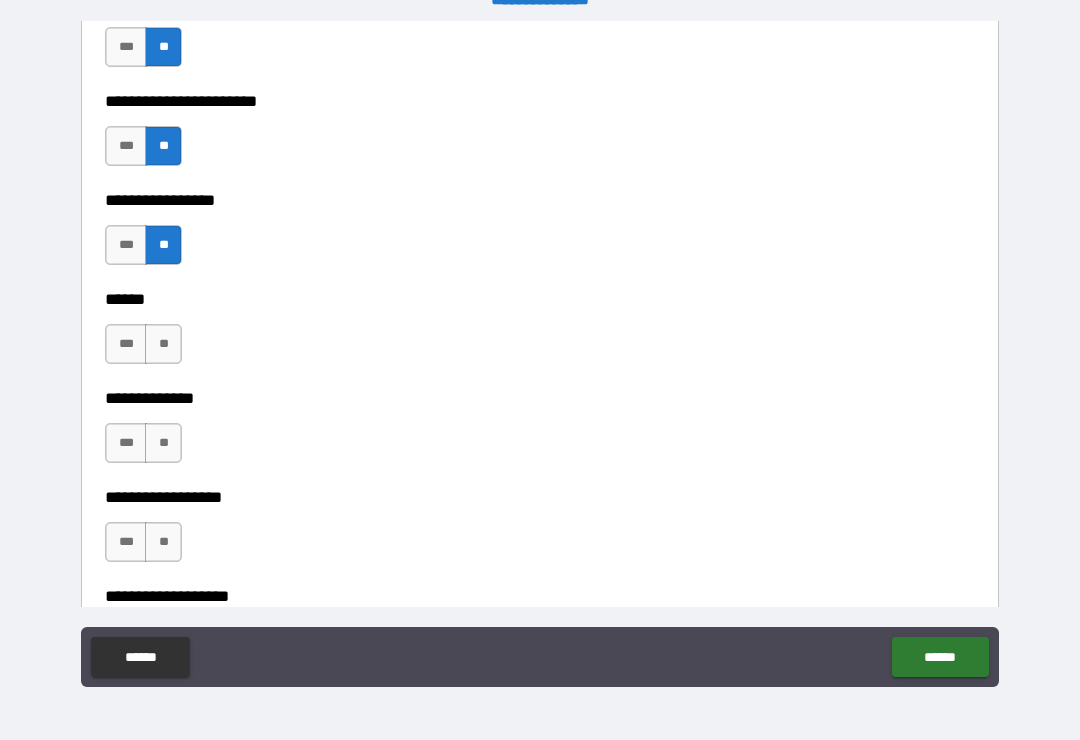 scroll, scrollTop: 3488, scrollLeft: 0, axis: vertical 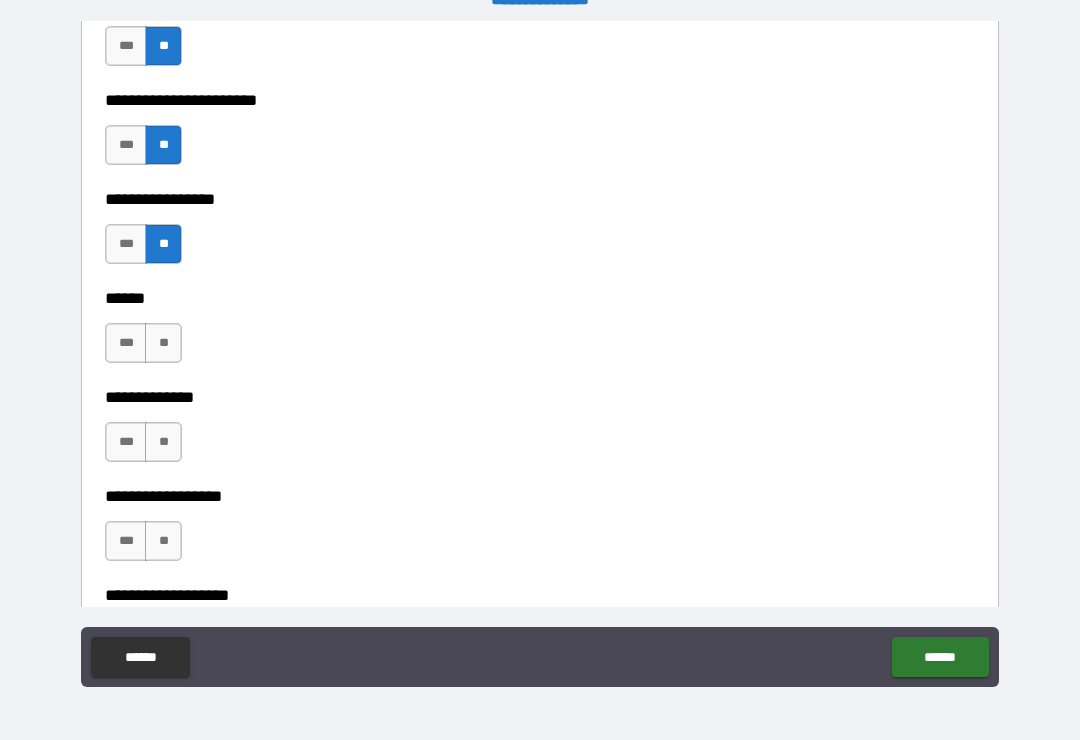 click on "**" at bounding box center (163, 343) 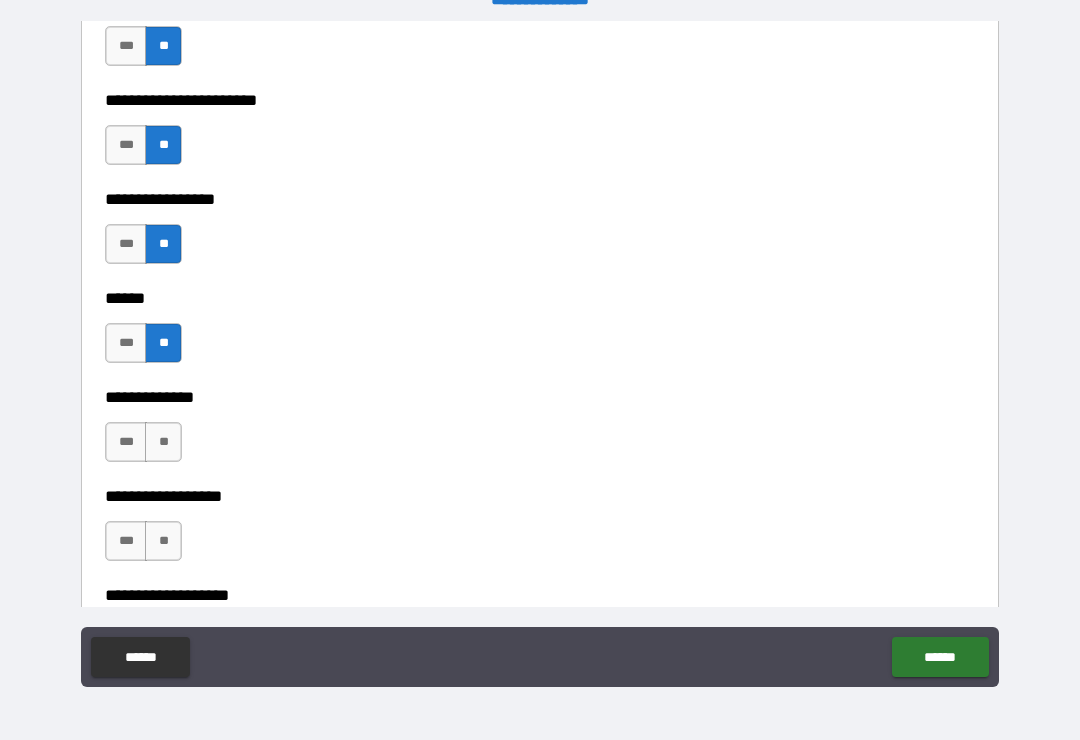 click on "**" at bounding box center [163, 442] 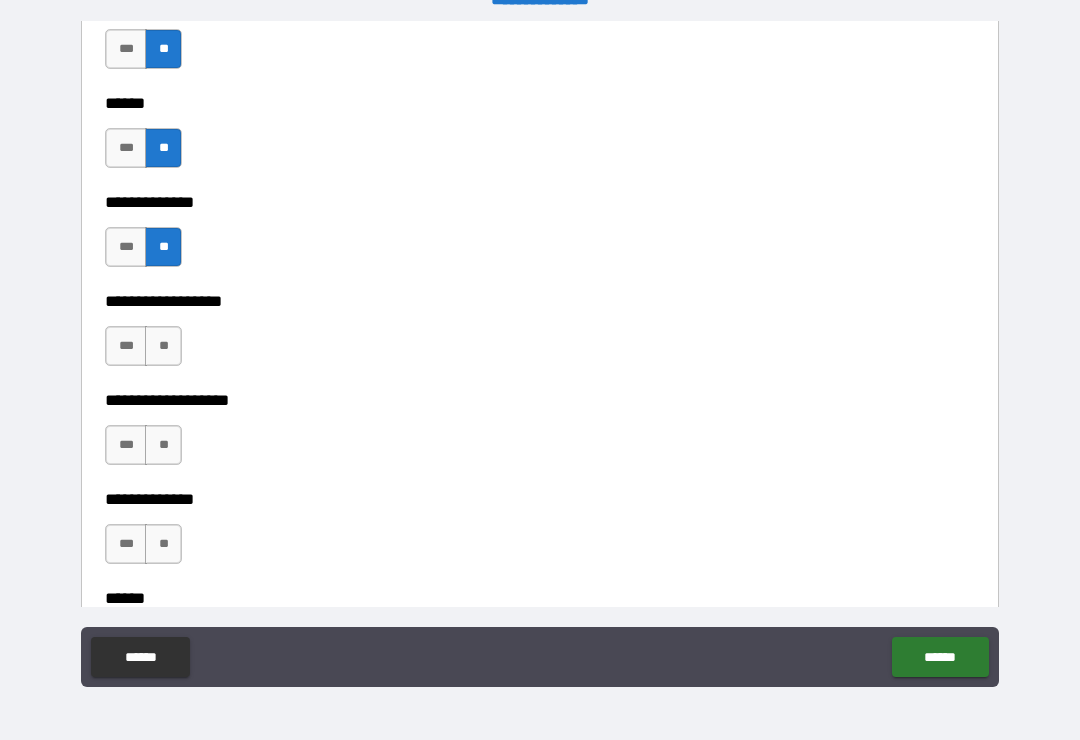 scroll, scrollTop: 3687, scrollLeft: 0, axis: vertical 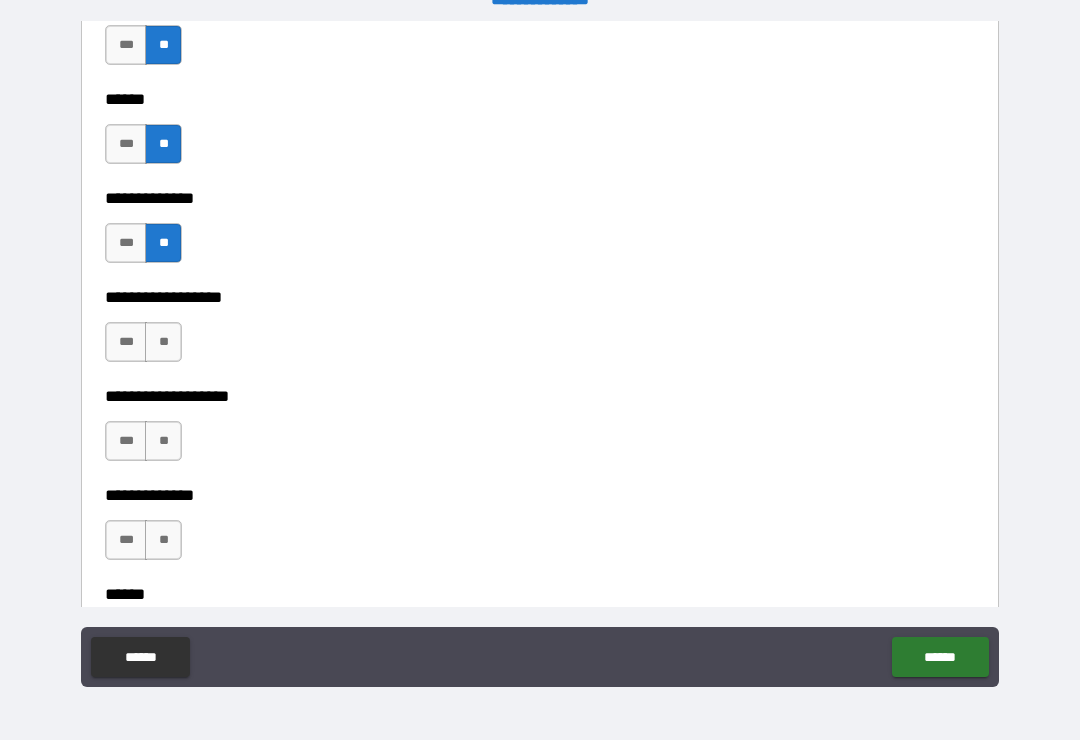 click on "**" at bounding box center (163, 342) 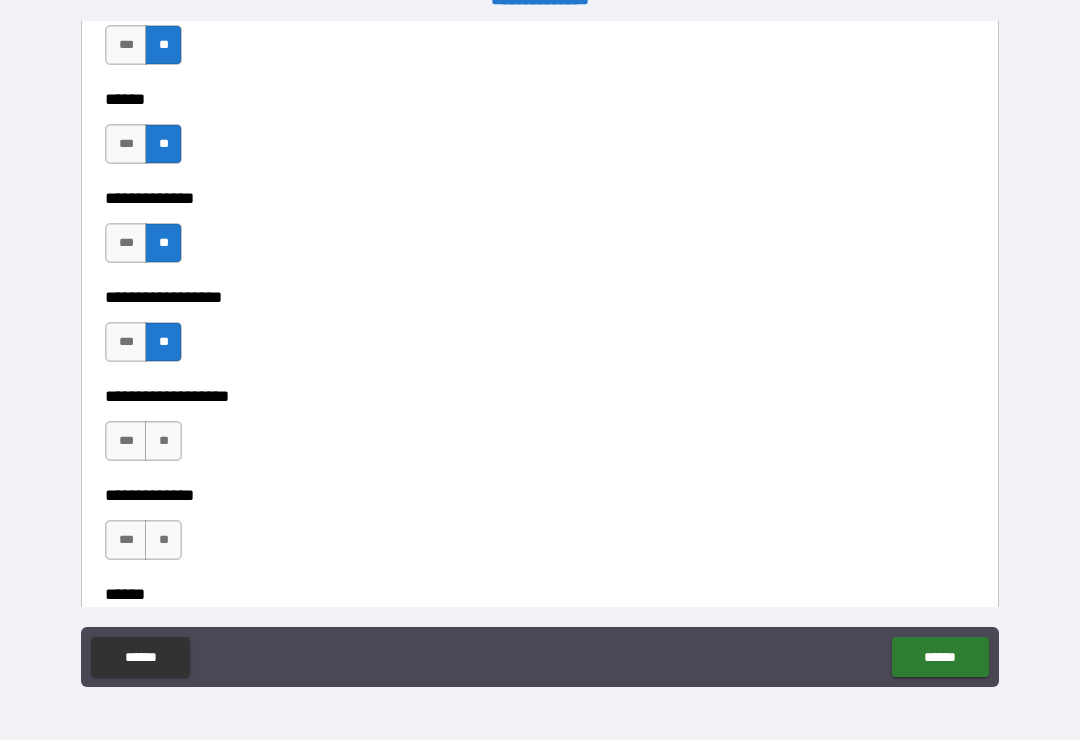 click on "**" at bounding box center (163, 441) 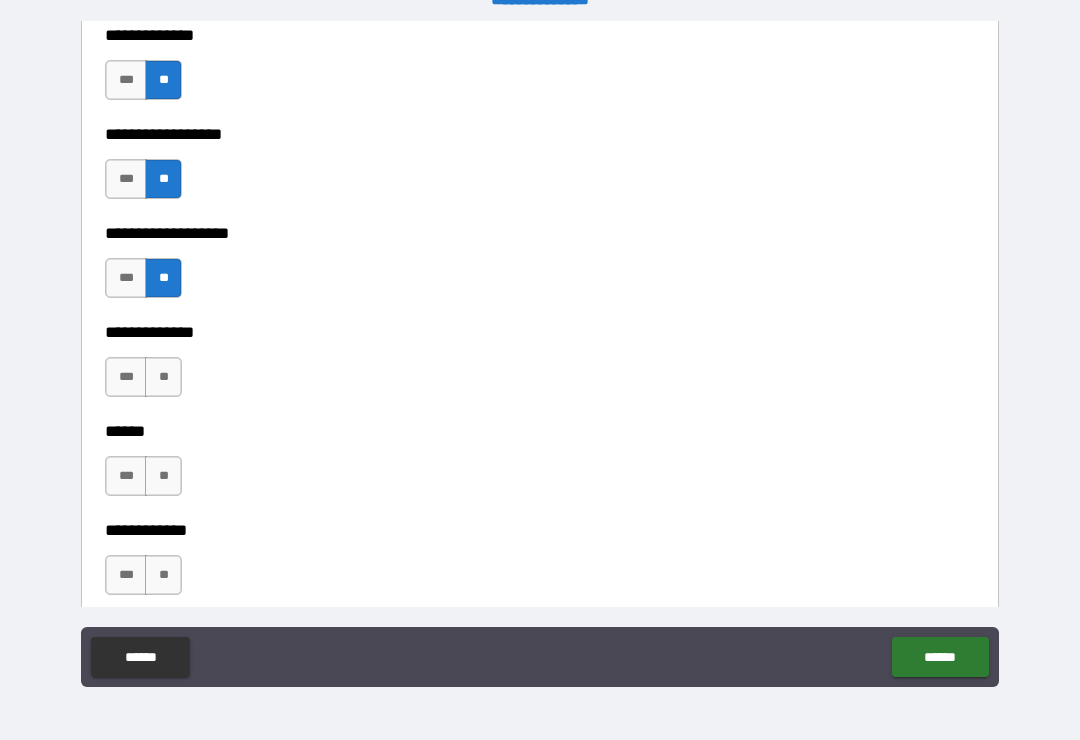 scroll, scrollTop: 3854, scrollLeft: 0, axis: vertical 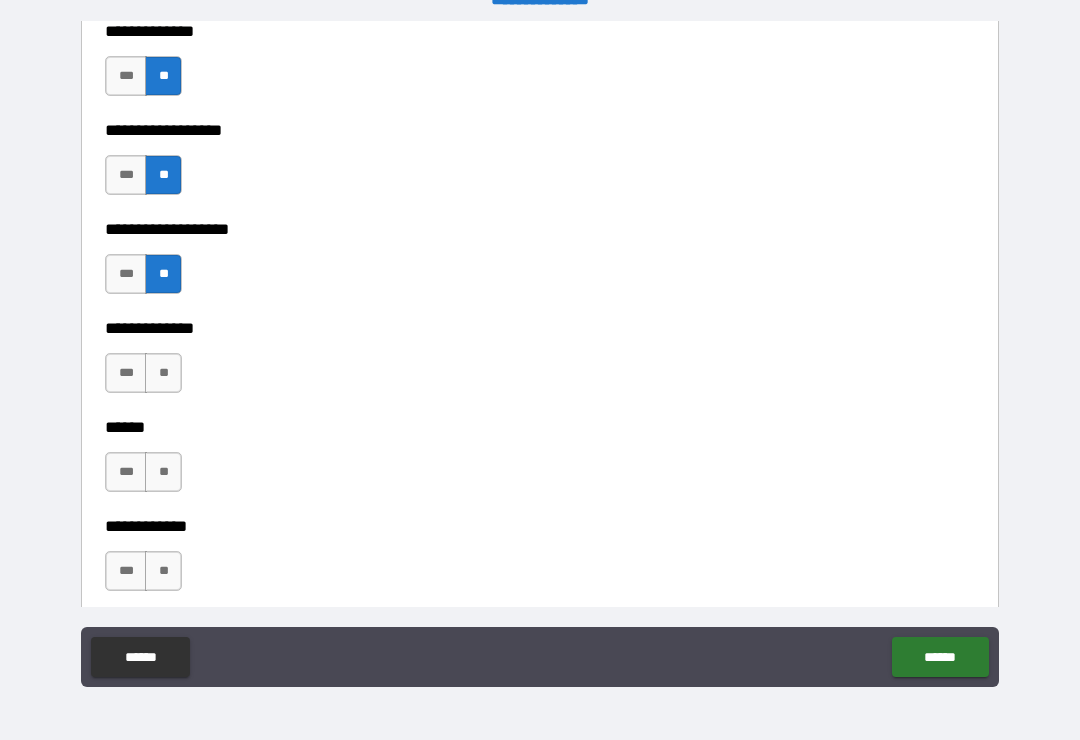 click on "**" at bounding box center [163, 373] 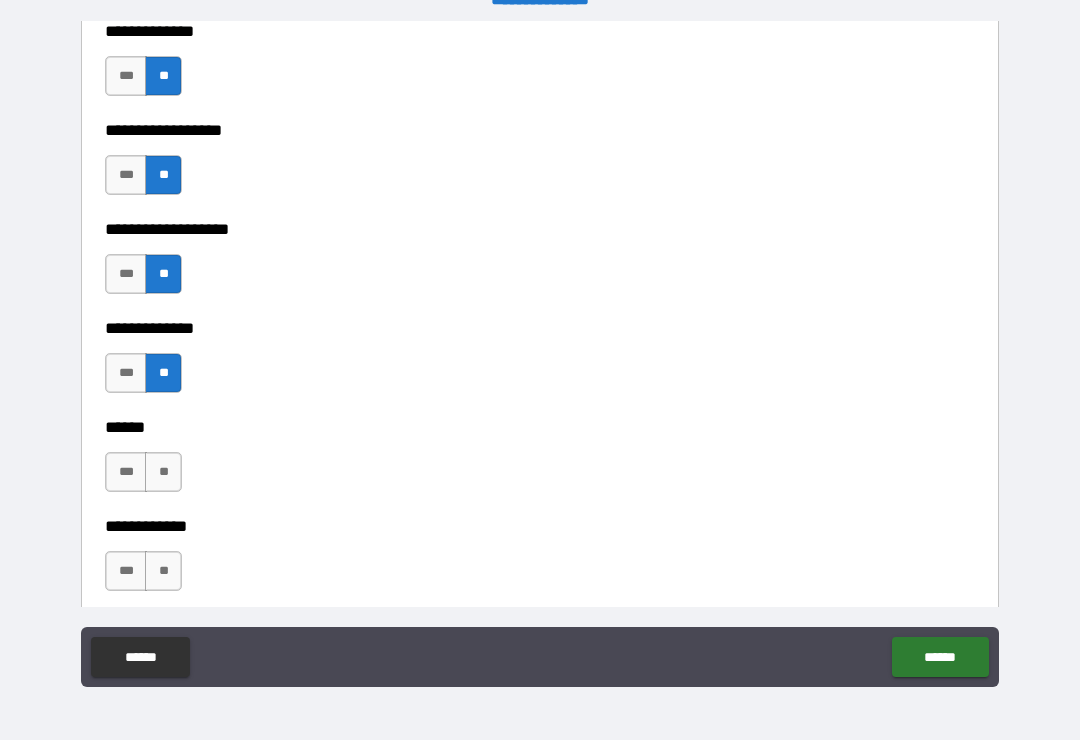 click on "**" at bounding box center [163, 472] 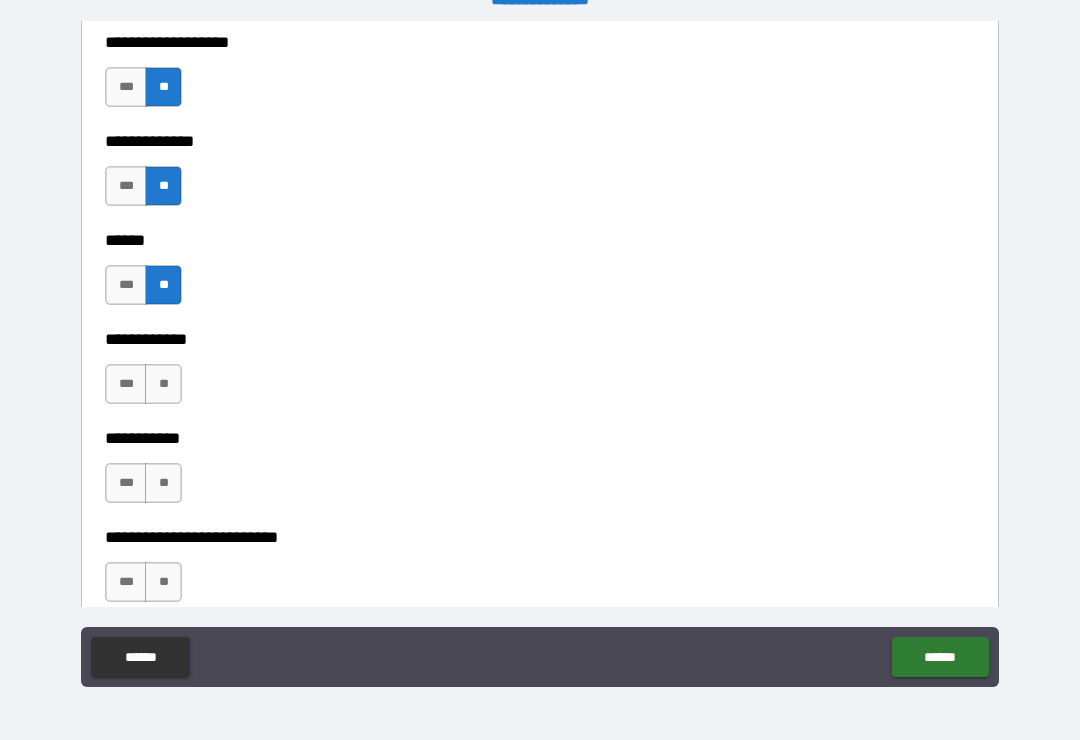 scroll, scrollTop: 4047, scrollLeft: 0, axis: vertical 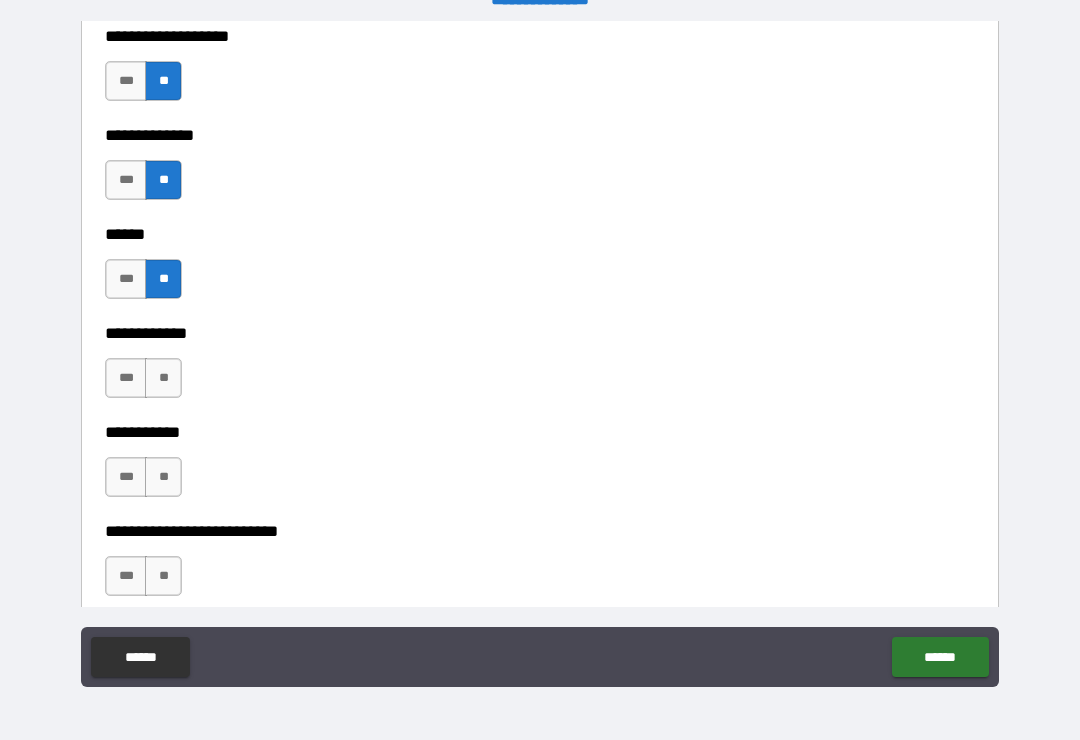click on "**" at bounding box center (163, 378) 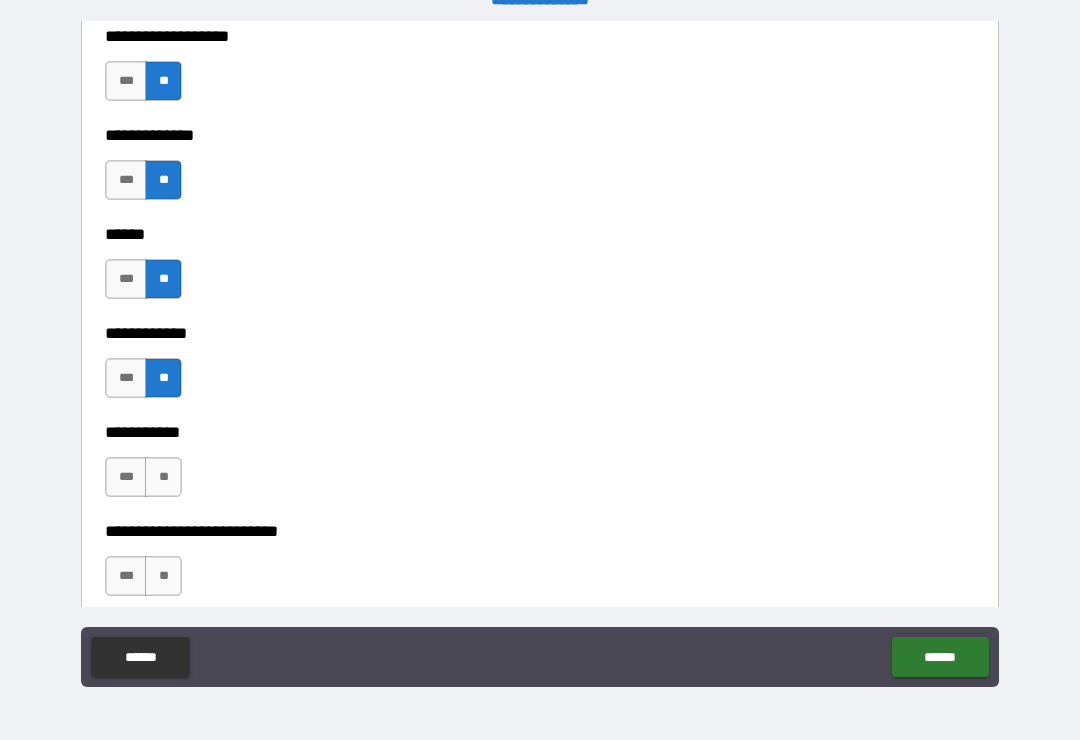 click on "**" at bounding box center [163, 477] 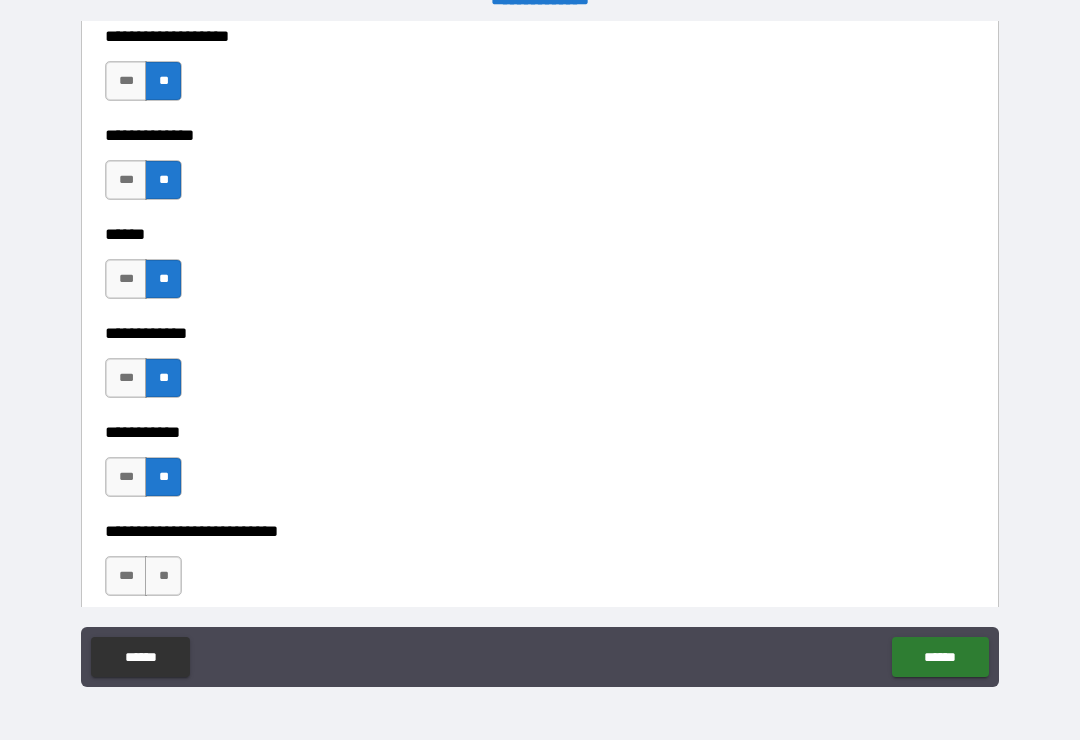 click on "**" at bounding box center (163, 576) 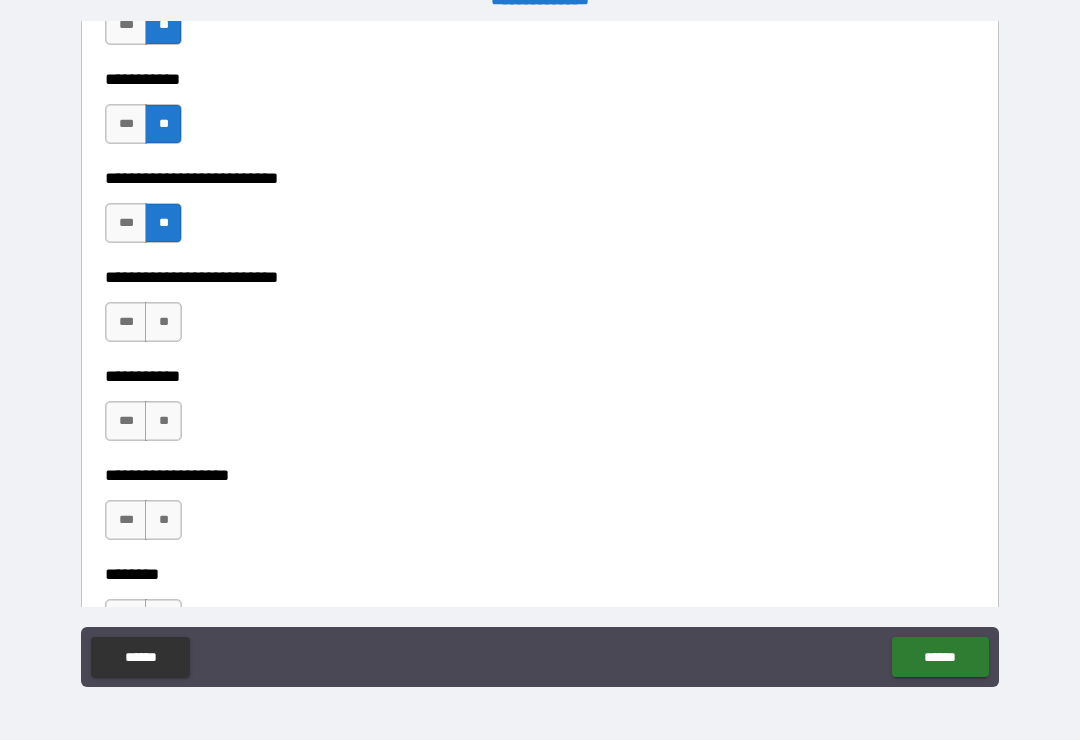 scroll, scrollTop: 4420, scrollLeft: 0, axis: vertical 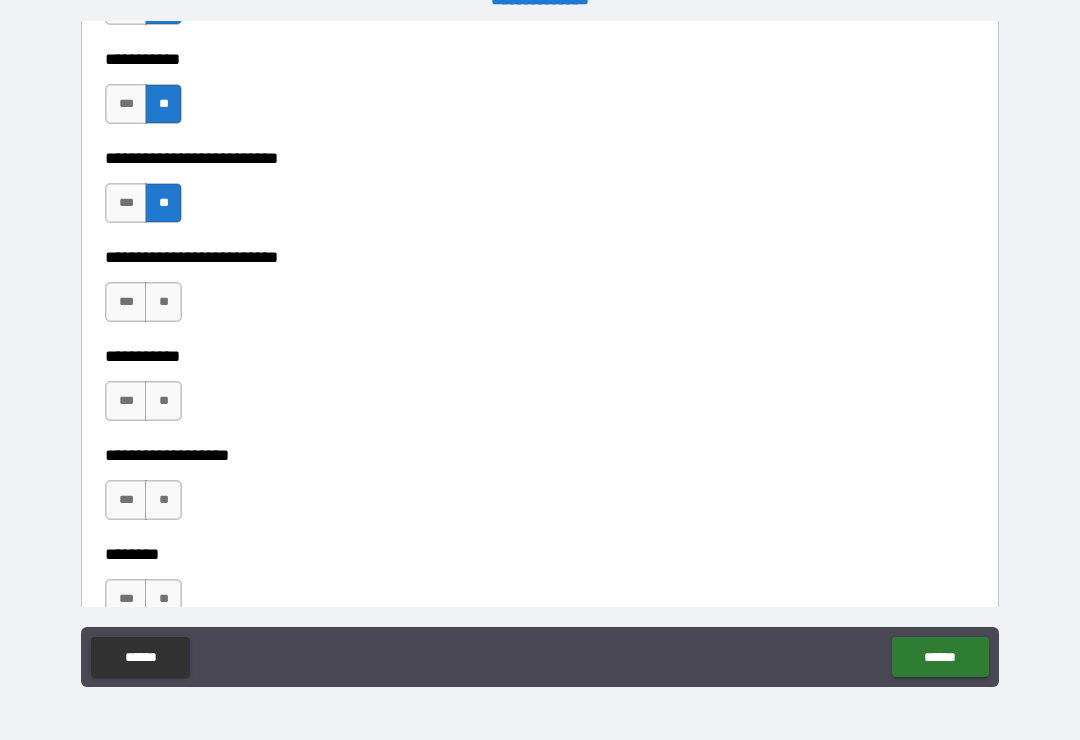 click on "**" at bounding box center [163, 302] 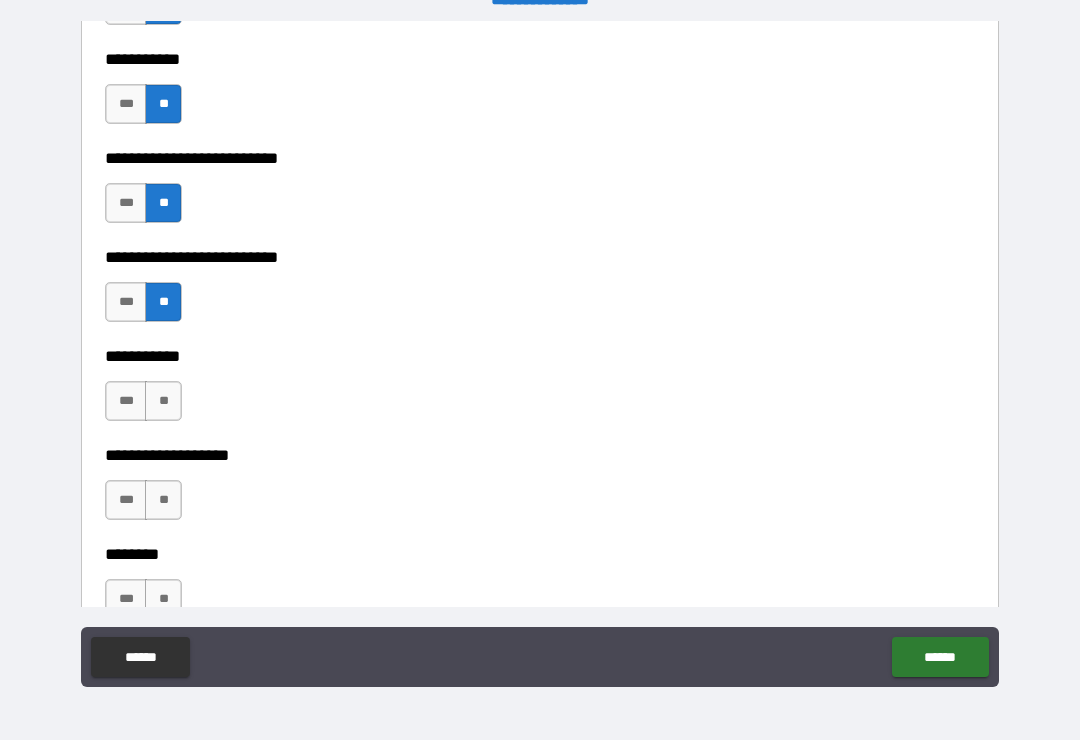 click on "**" at bounding box center (163, 401) 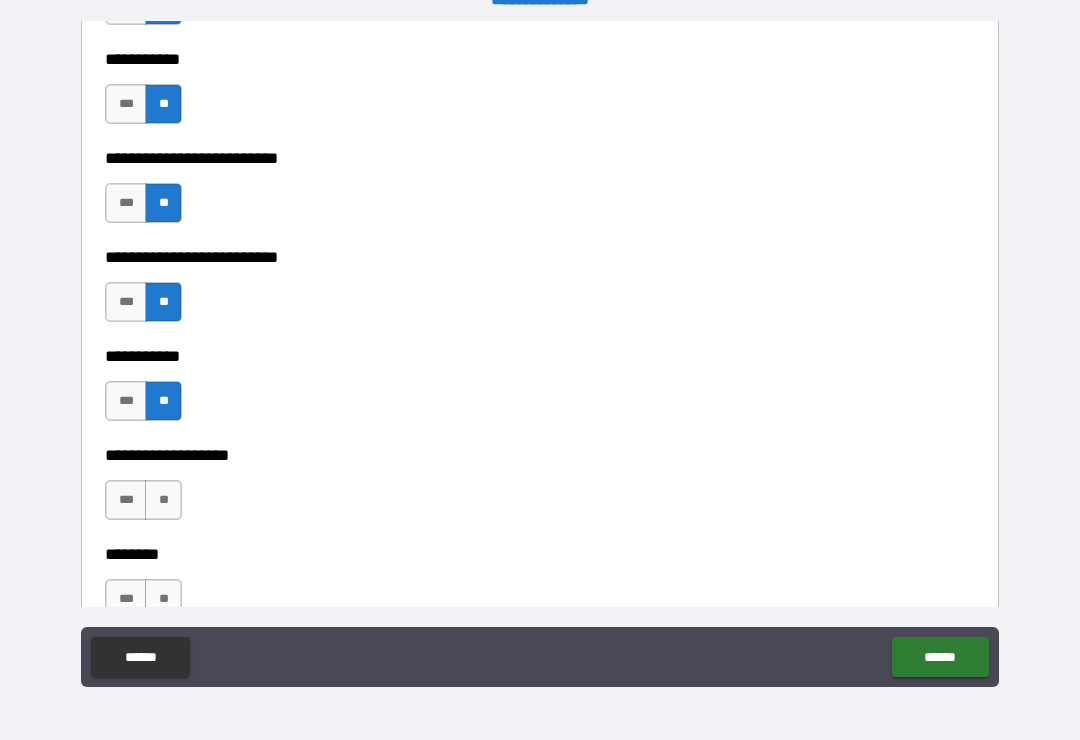 click on "**" at bounding box center [163, 500] 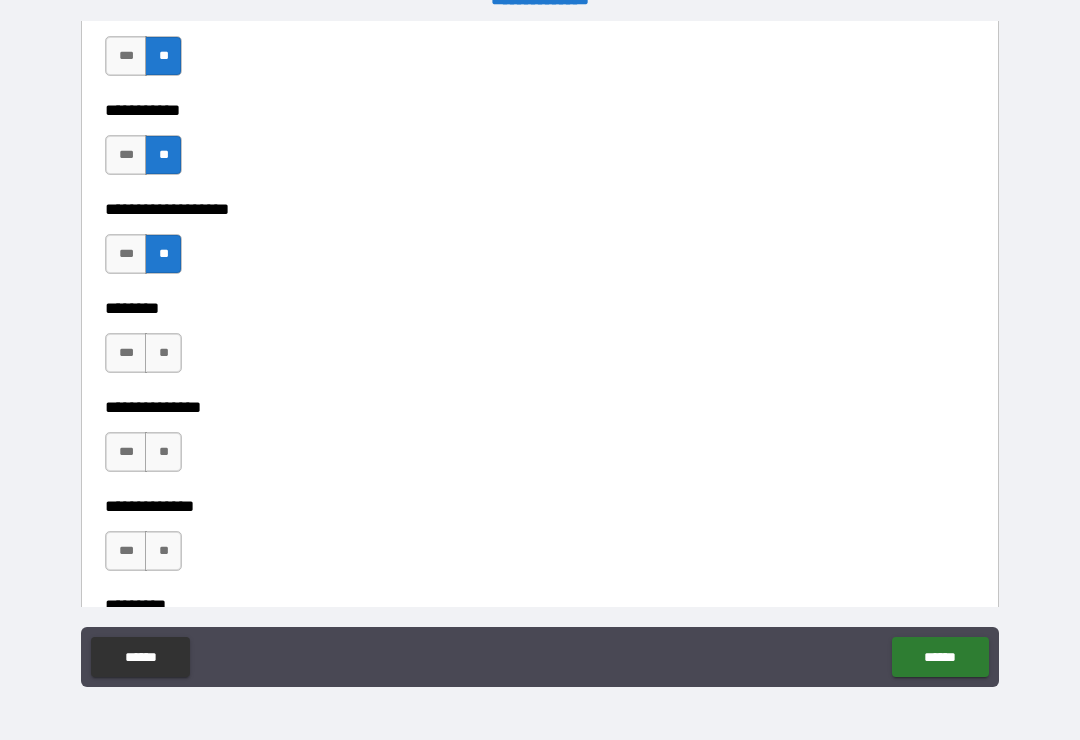 scroll, scrollTop: 4668, scrollLeft: 0, axis: vertical 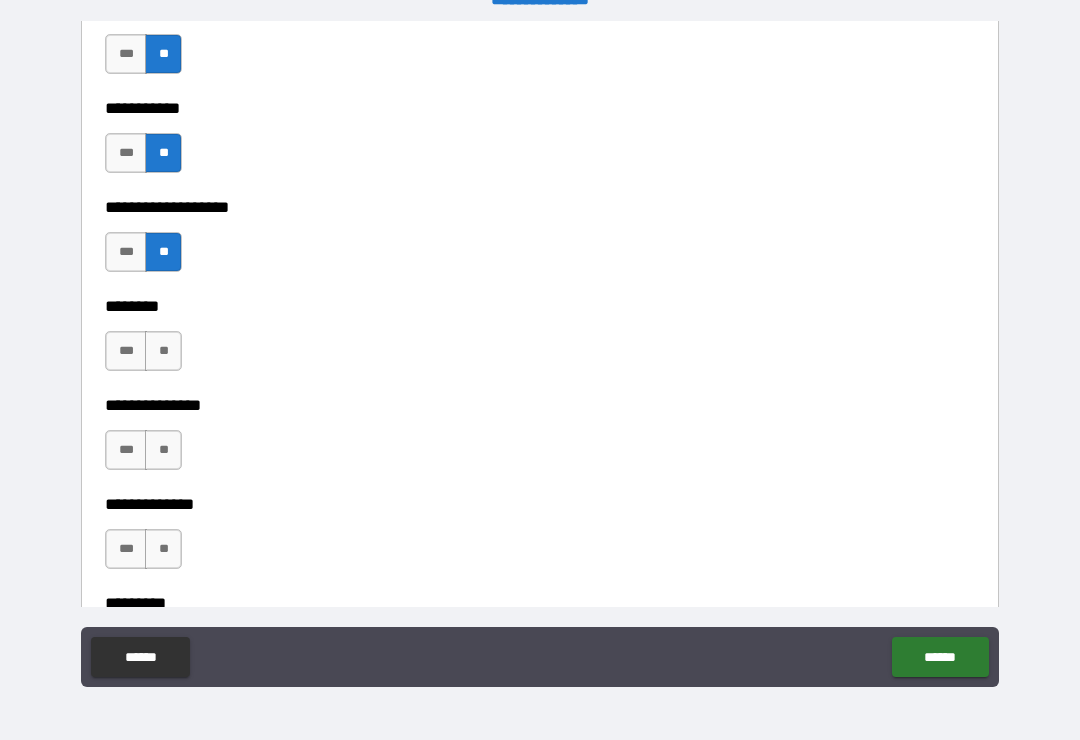 click on "**" at bounding box center [163, 351] 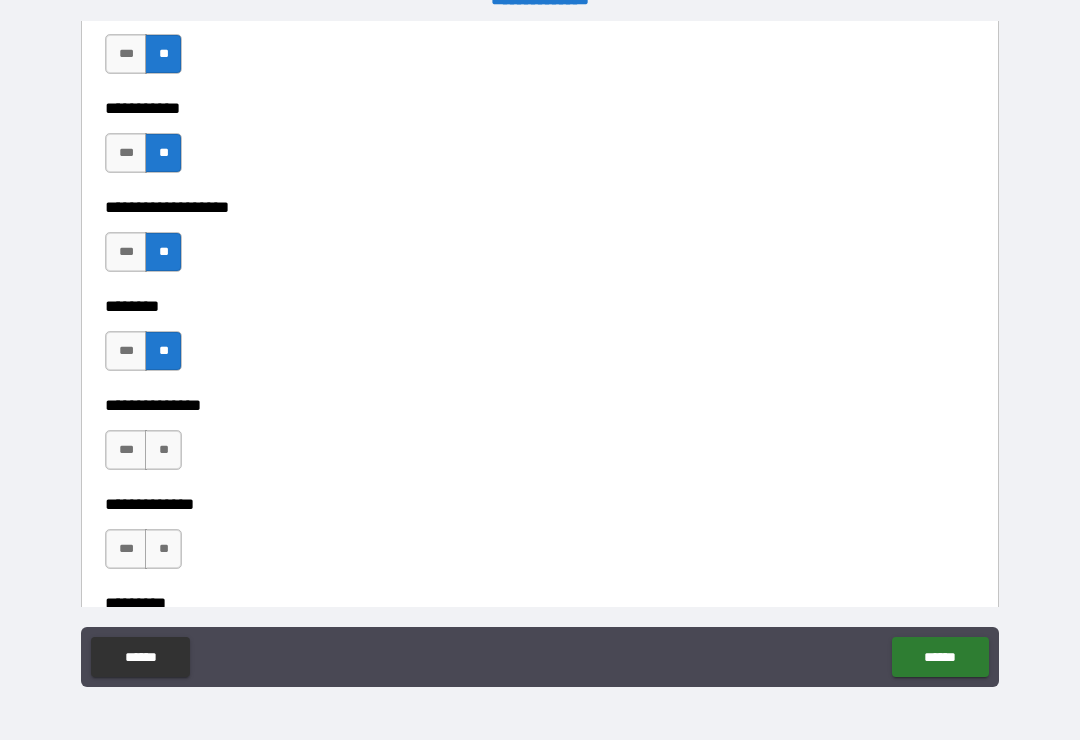 click on "**" at bounding box center [163, 450] 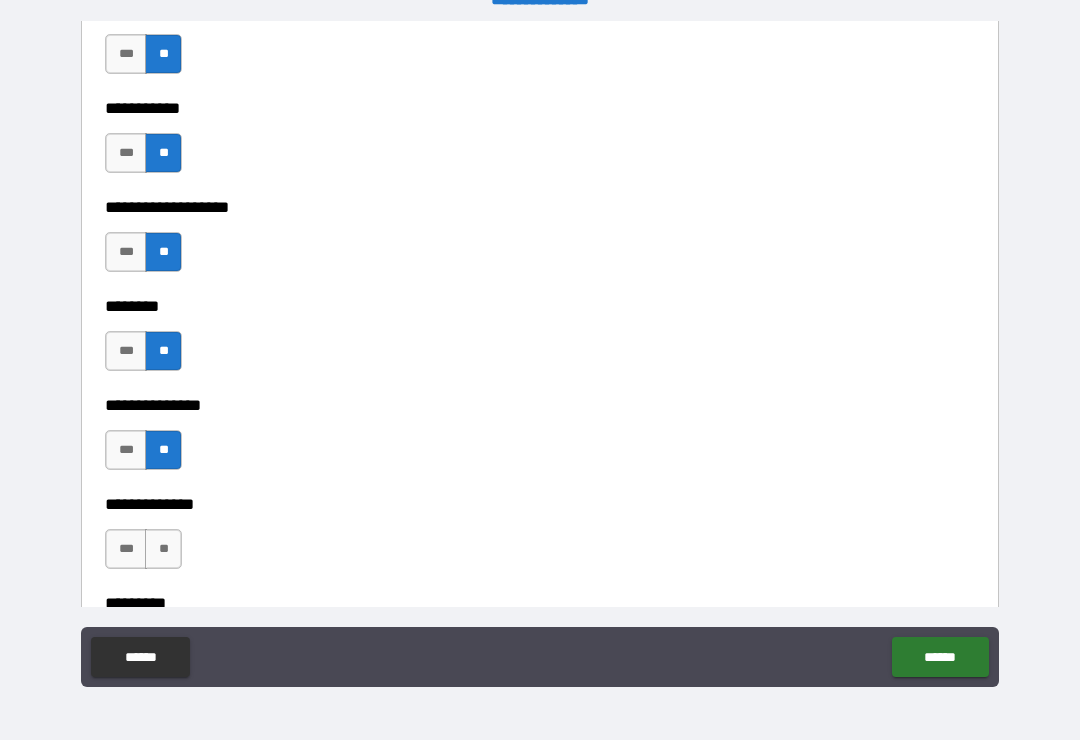 click on "**" at bounding box center (163, 549) 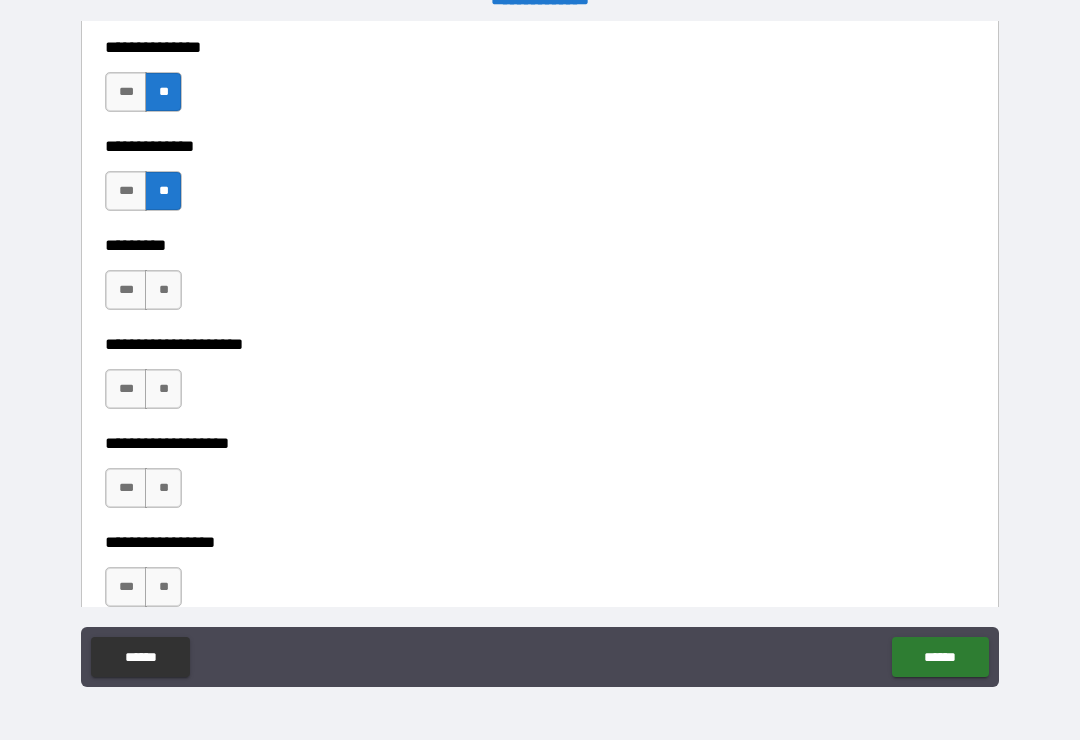 scroll, scrollTop: 5032, scrollLeft: 0, axis: vertical 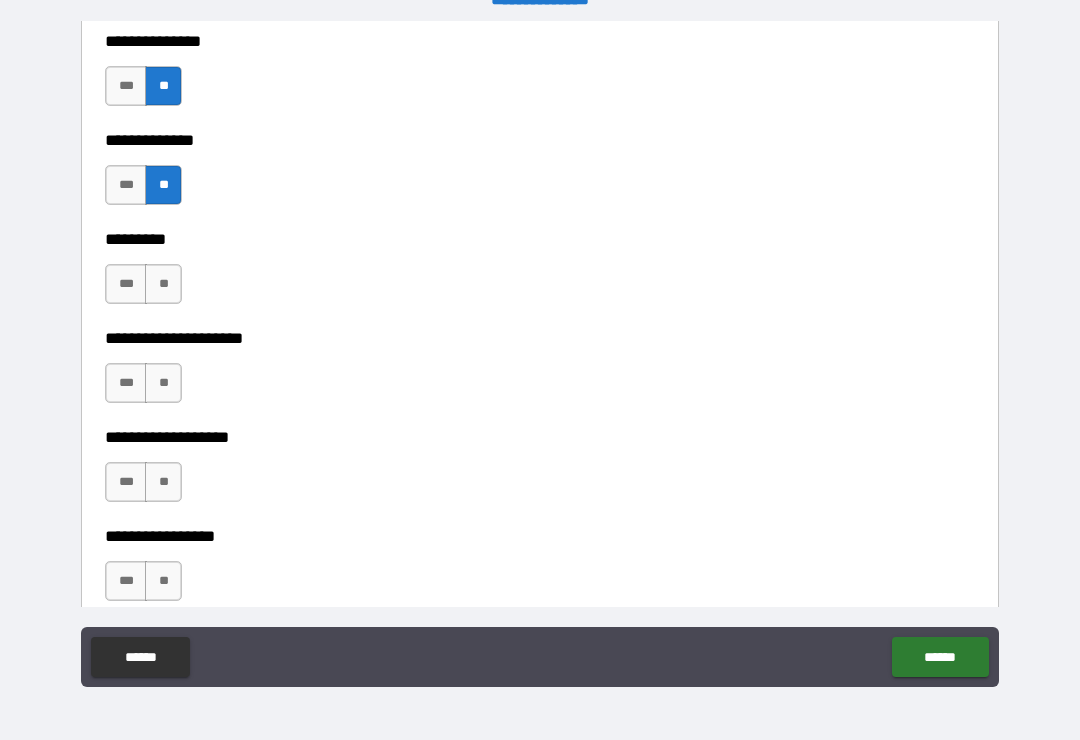 click on "**" at bounding box center (163, 284) 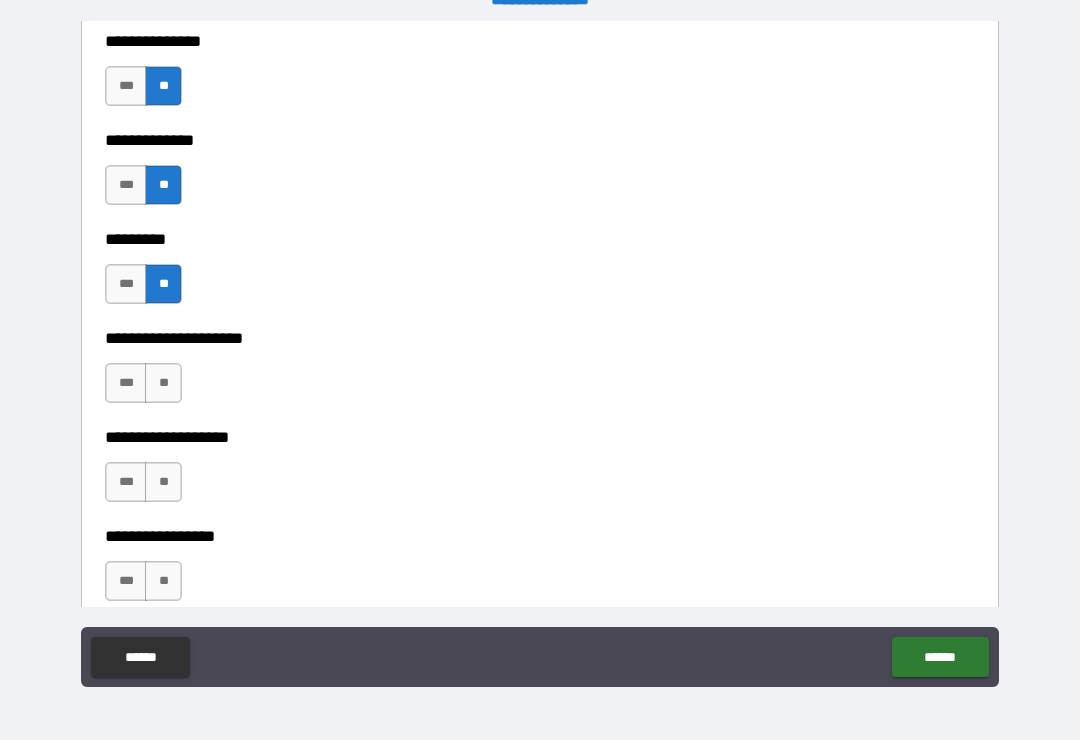 click on "**" at bounding box center [163, 383] 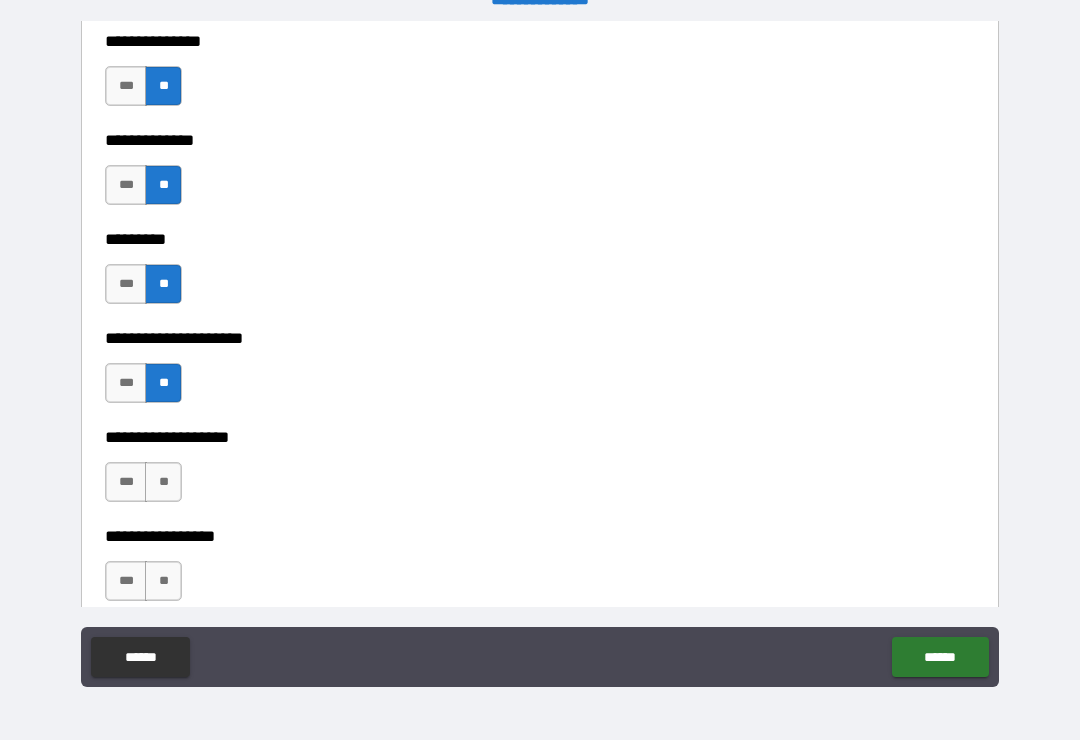 click on "**" at bounding box center (163, 482) 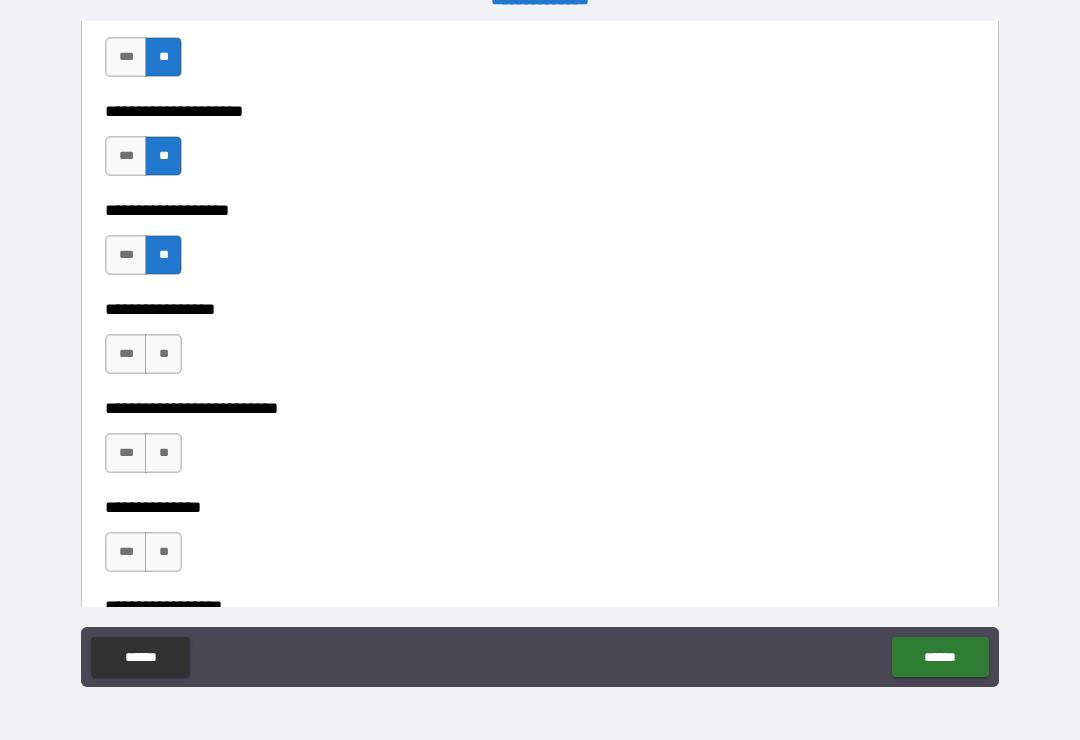 scroll, scrollTop: 5287, scrollLeft: 0, axis: vertical 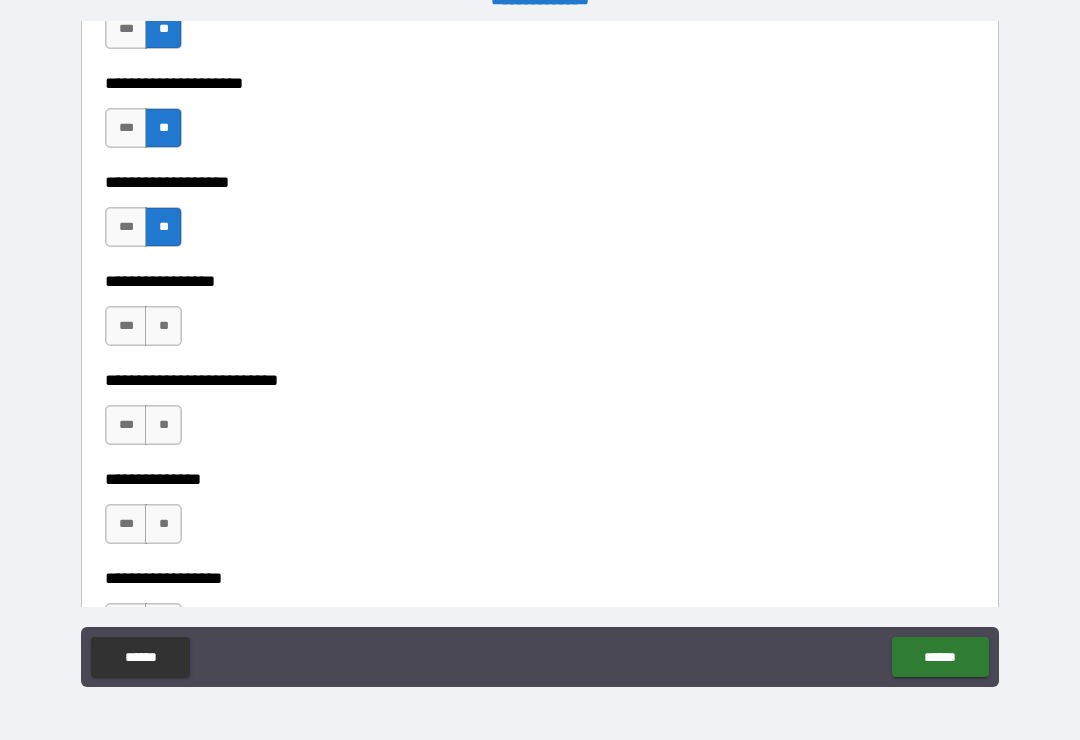 click on "**" at bounding box center [163, 326] 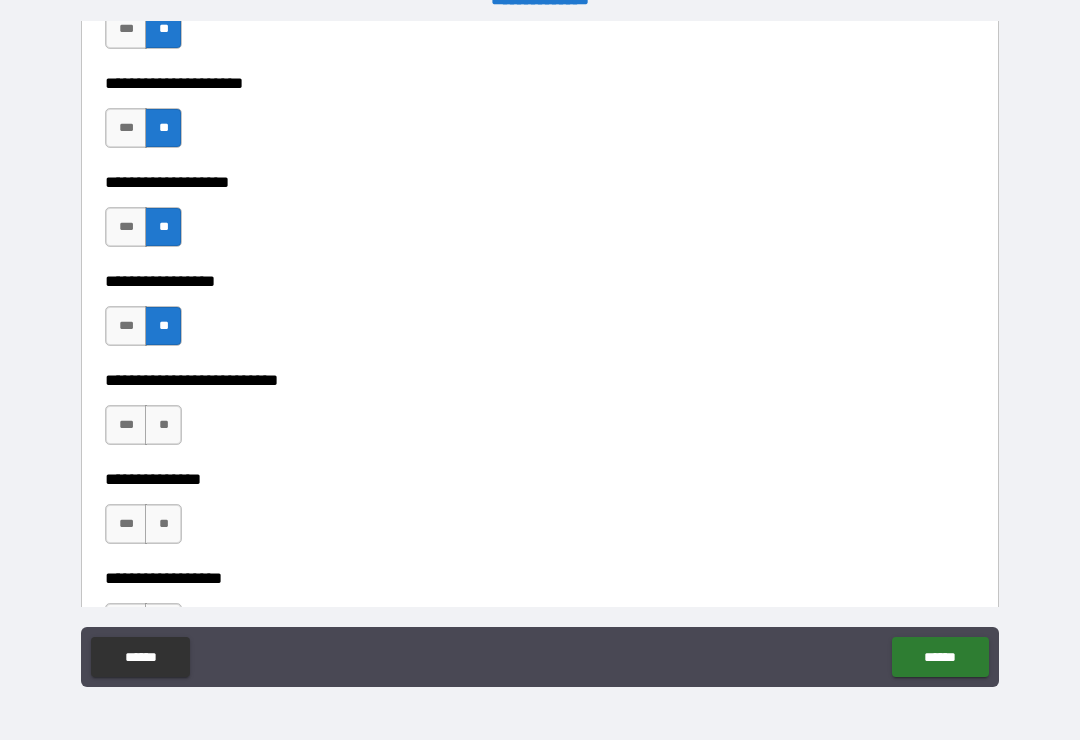click on "**" at bounding box center (163, 425) 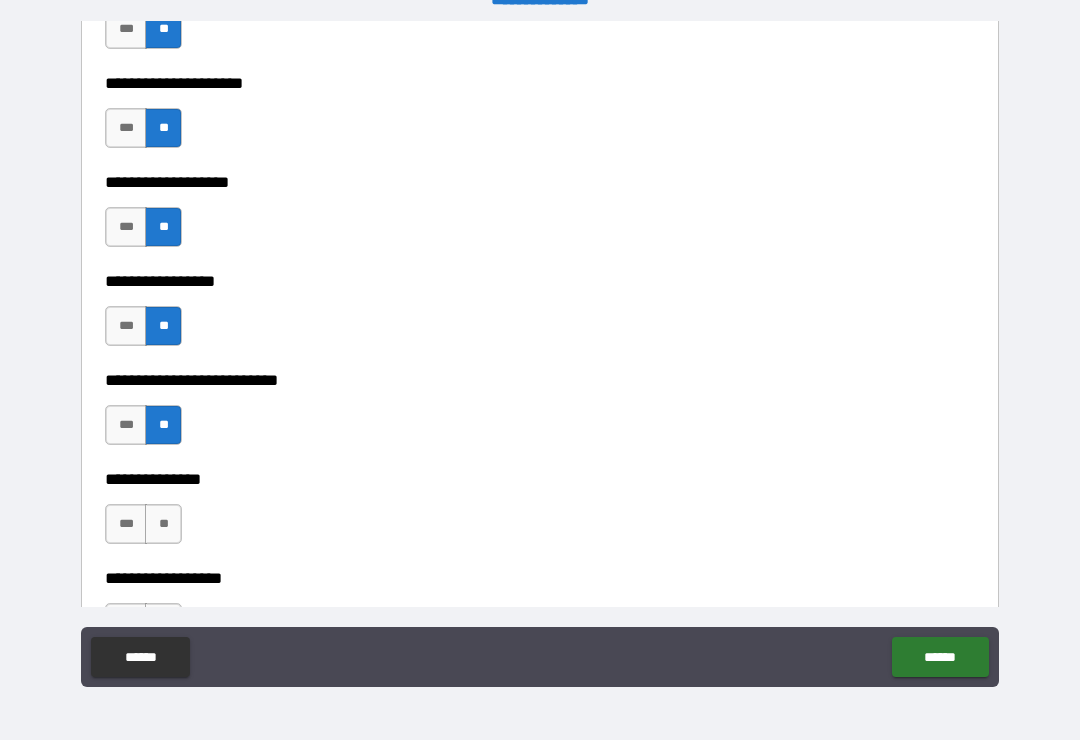 click on "**" at bounding box center [163, 524] 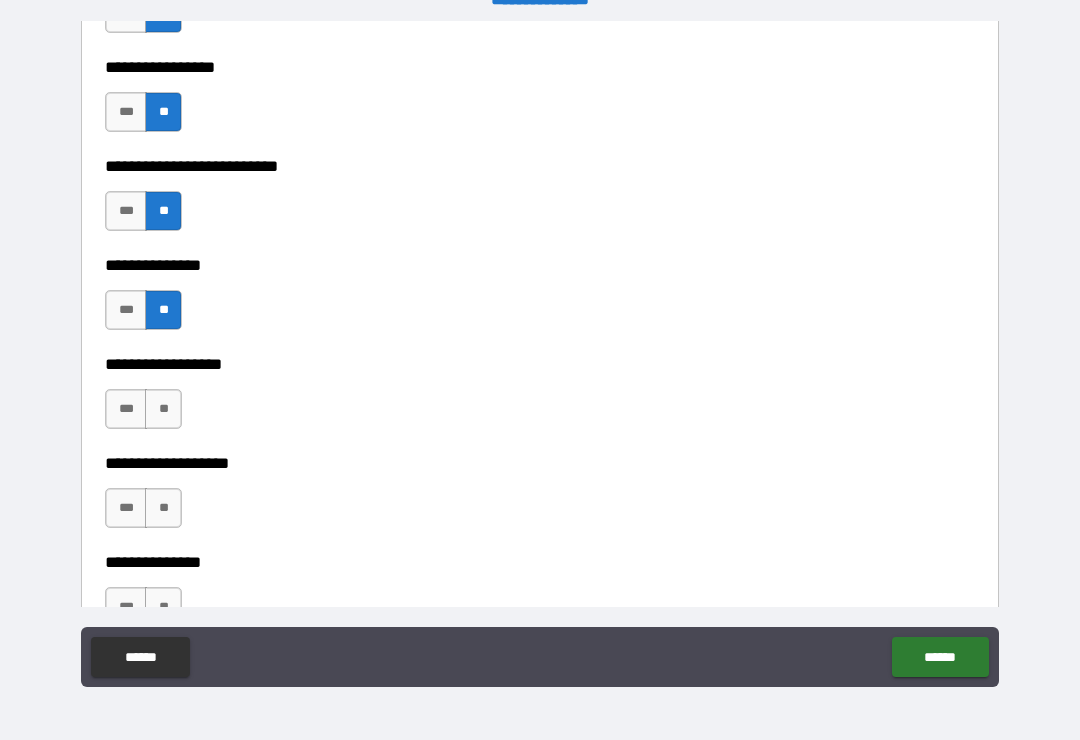 scroll, scrollTop: 5505, scrollLeft: 0, axis: vertical 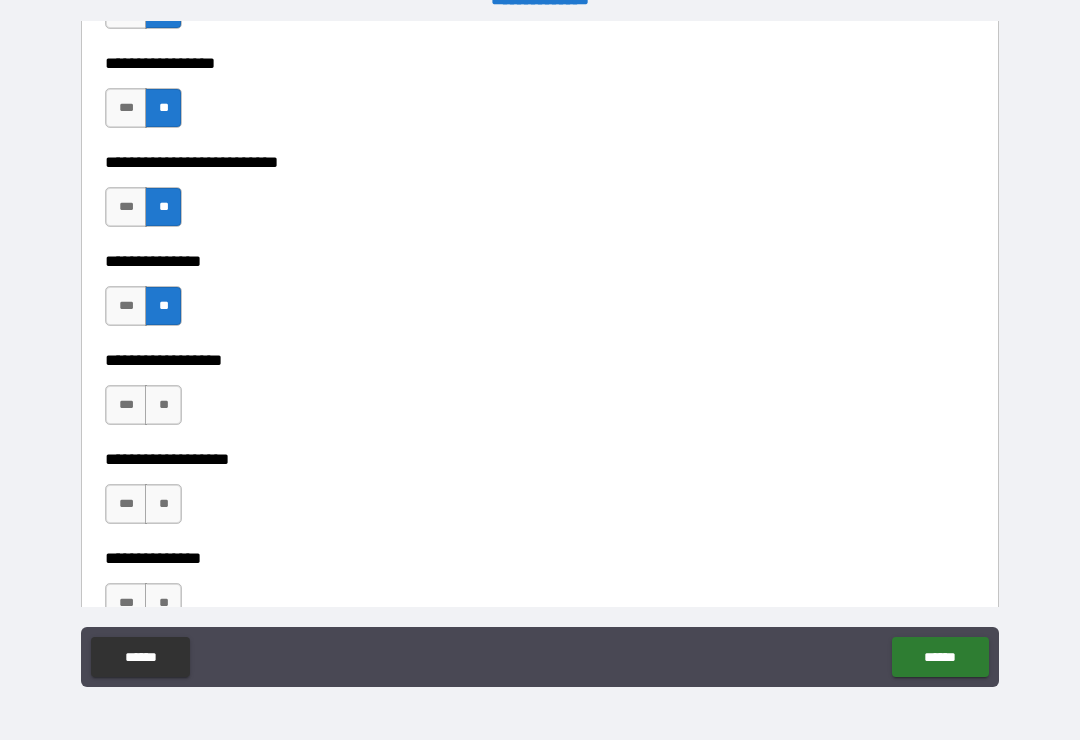 click on "**" at bounding box center [163, 405] 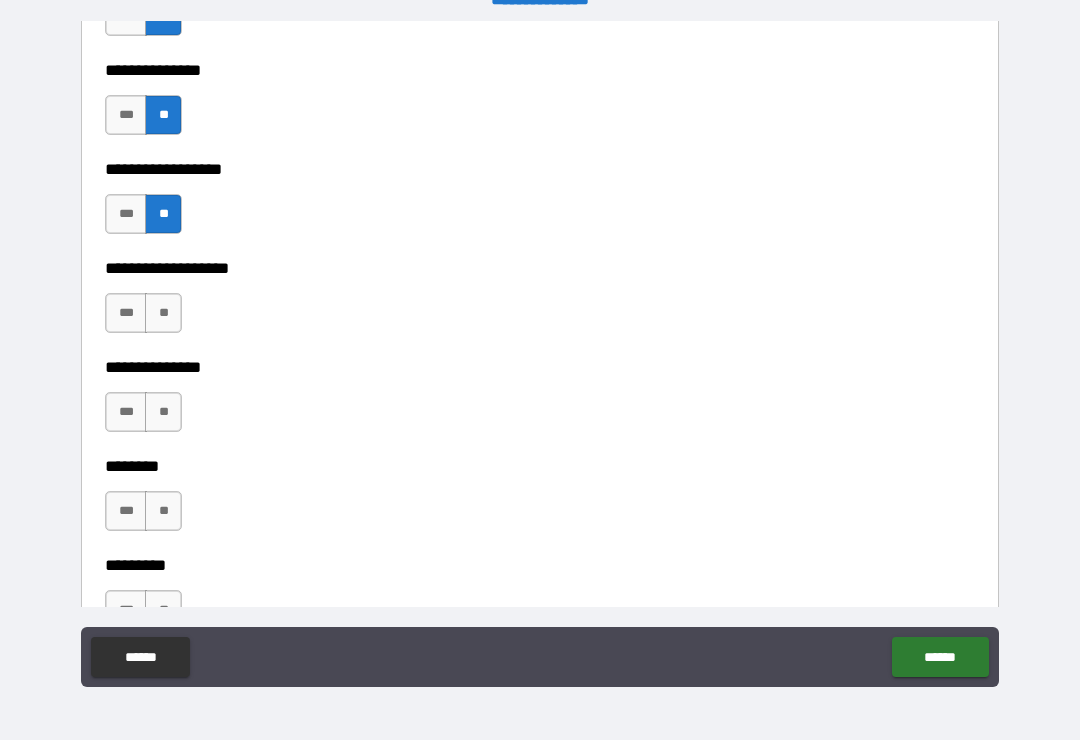 scroll, scrollTop: 5697, scrollLeft: 0, axis: vertical 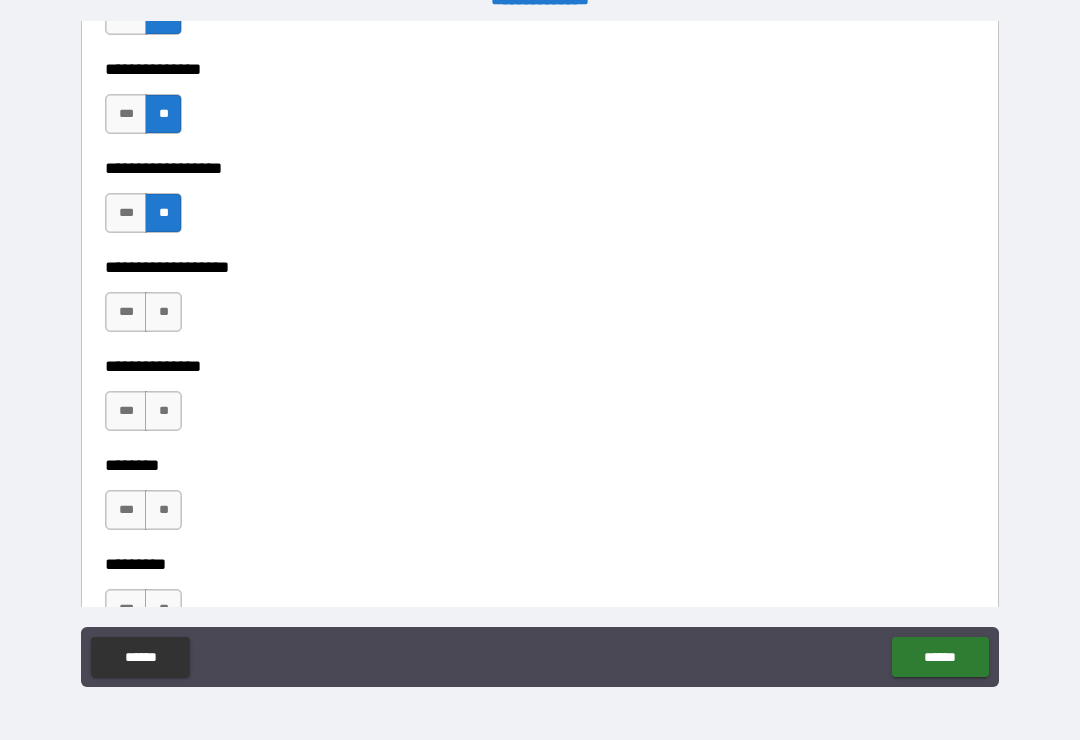 click on "**" at bounding box center (163, 312) 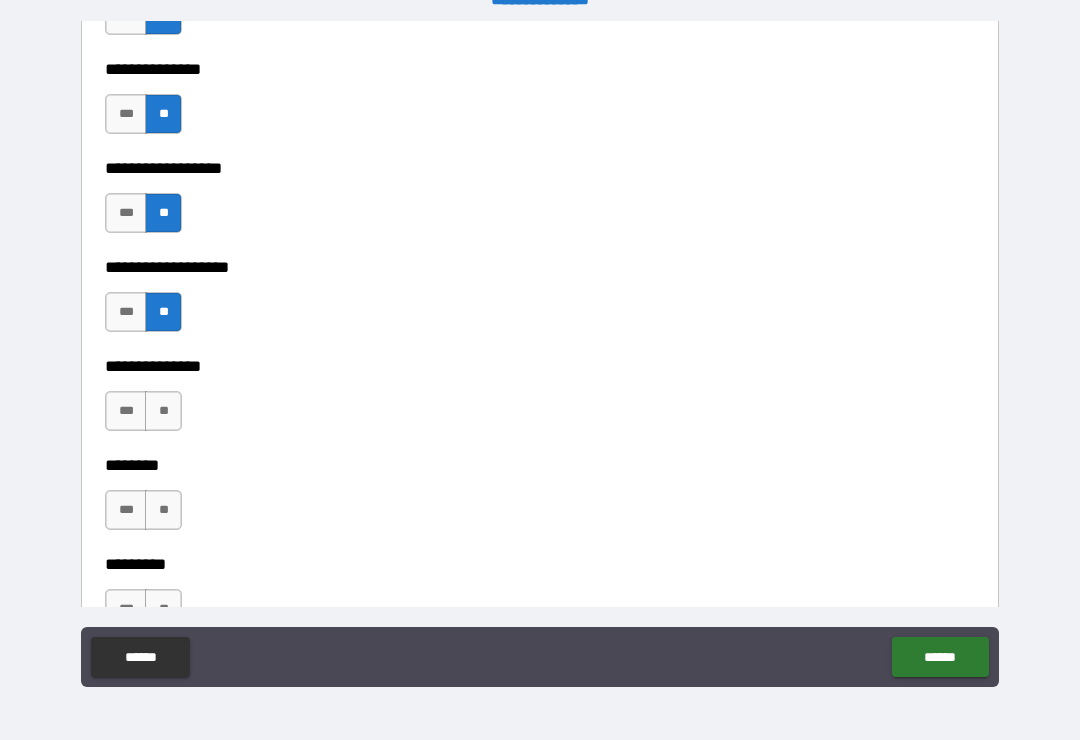 click on "**" at bounding box center [163, 411] 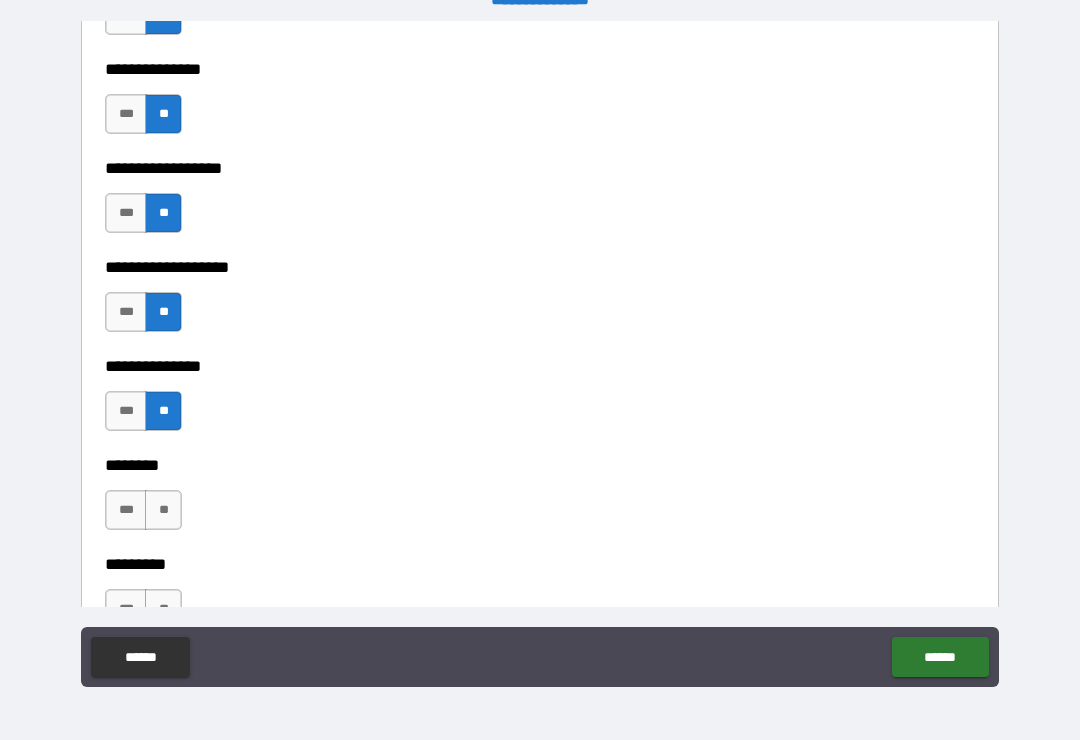 click on "**" at bounding box center [163, 510] 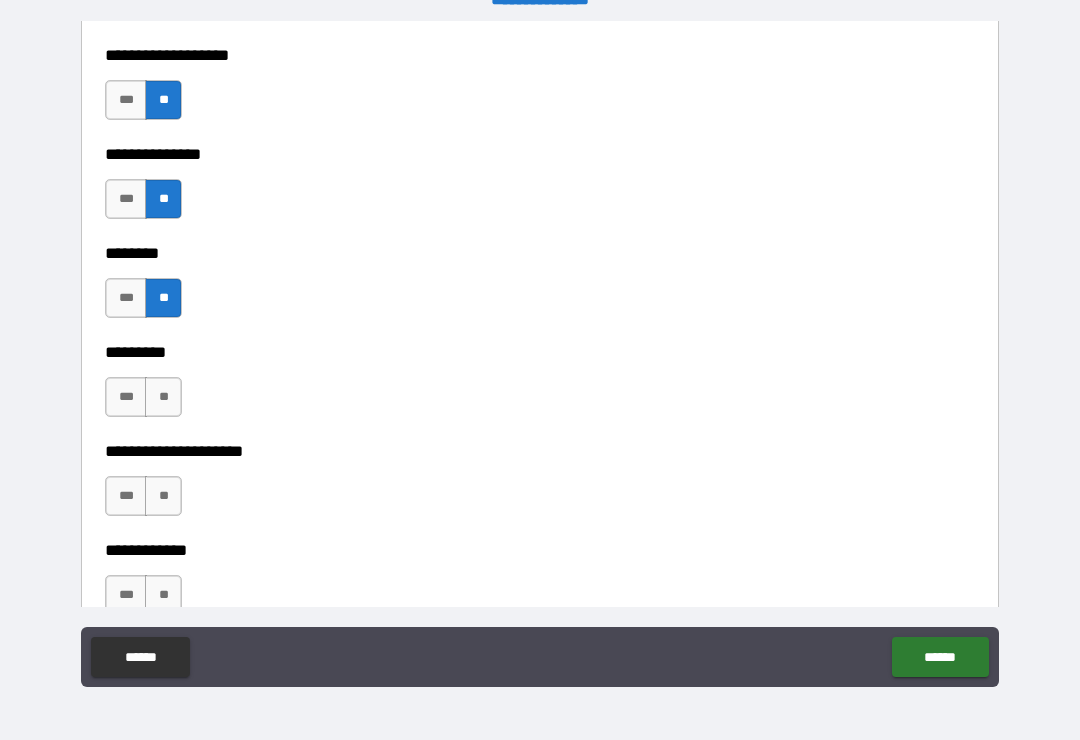 scroll, scrollTop: 5933, scrollLeft: 0, axis: vertical 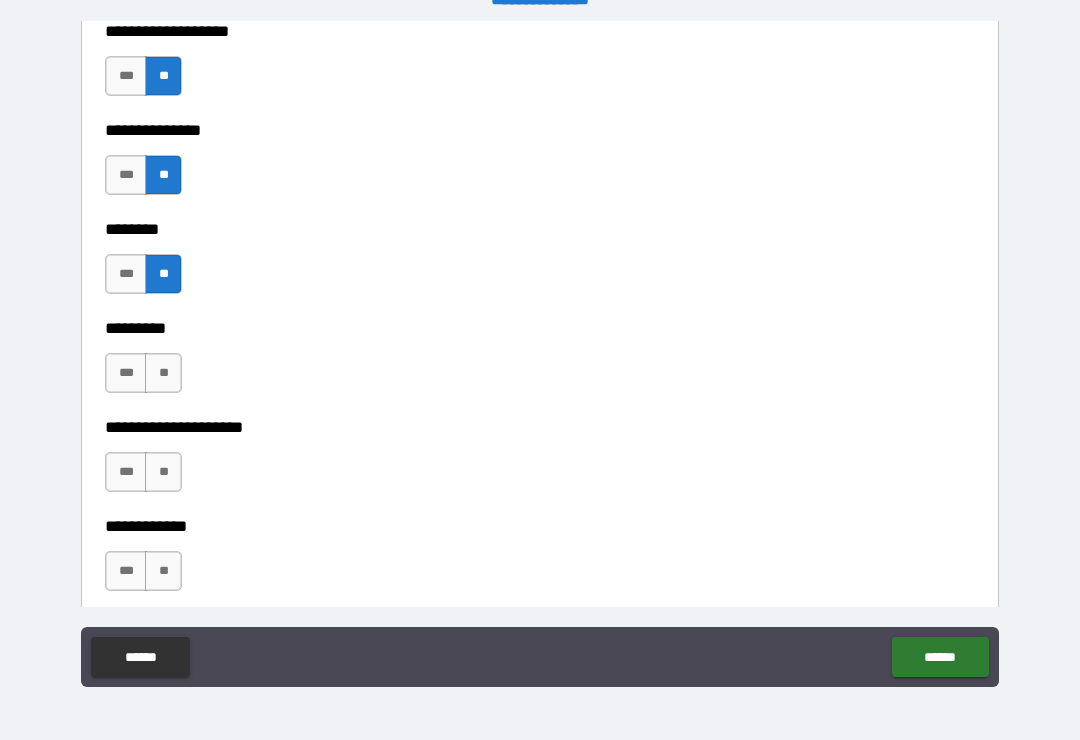 click on "**" at bounding box center (163, 373) 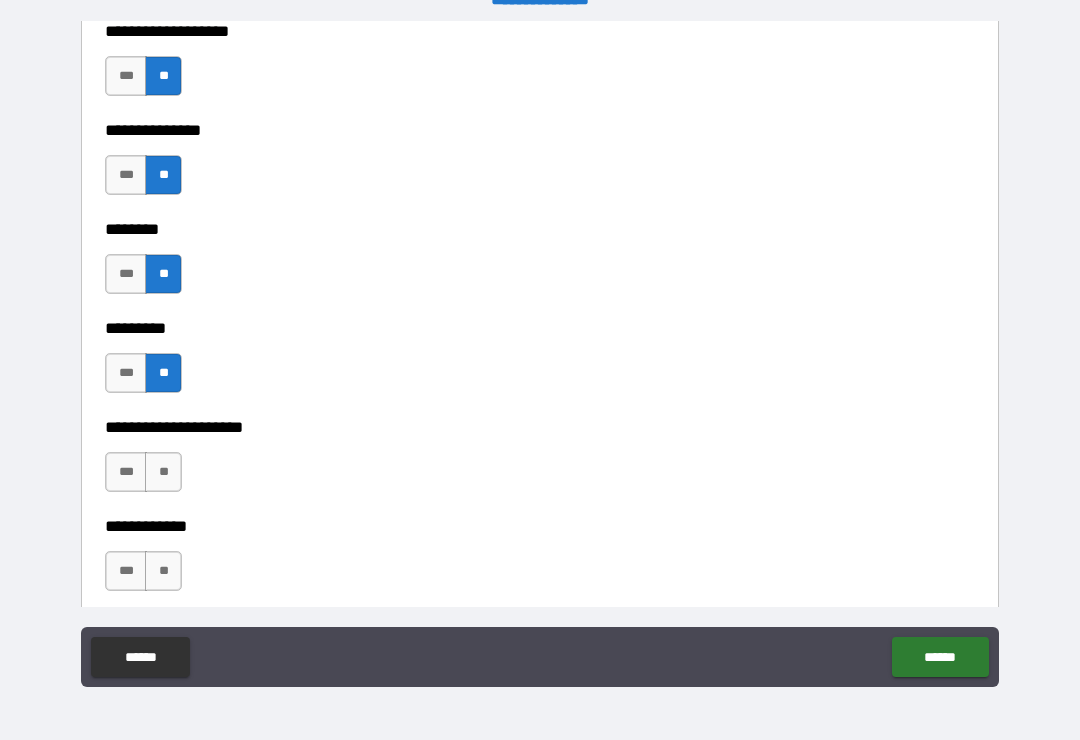 click on "**" at bounding box center (163, 472) 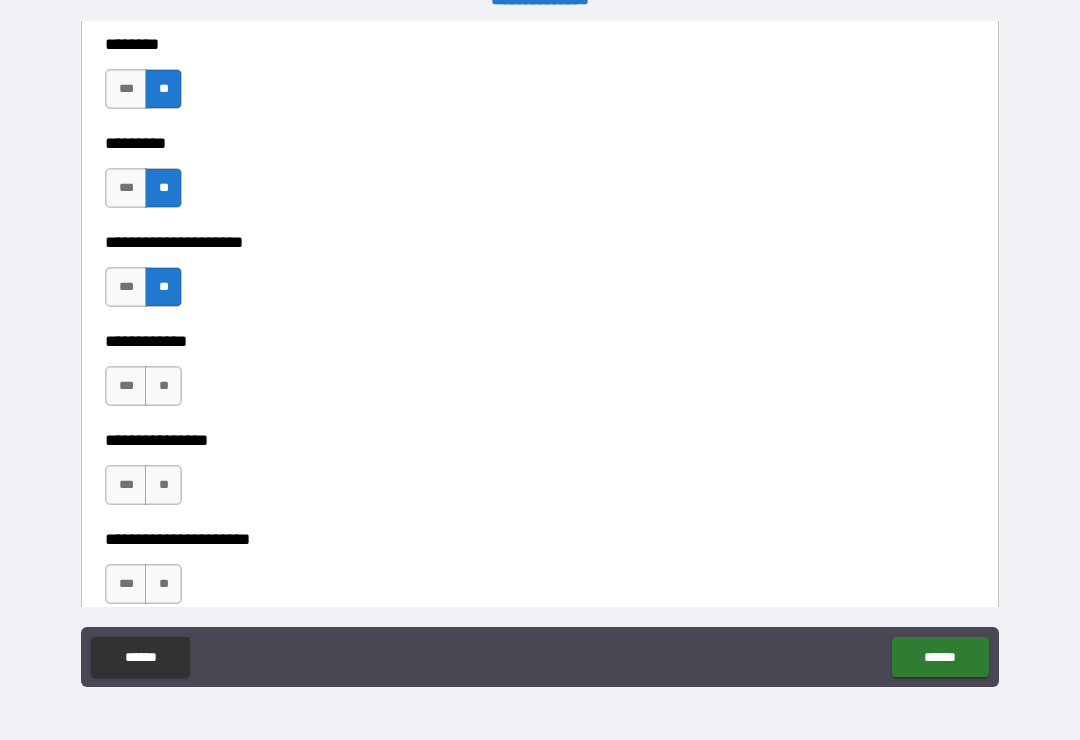 scroll, scrollTop: 6122, scrollLeft: 0, axis: vertical 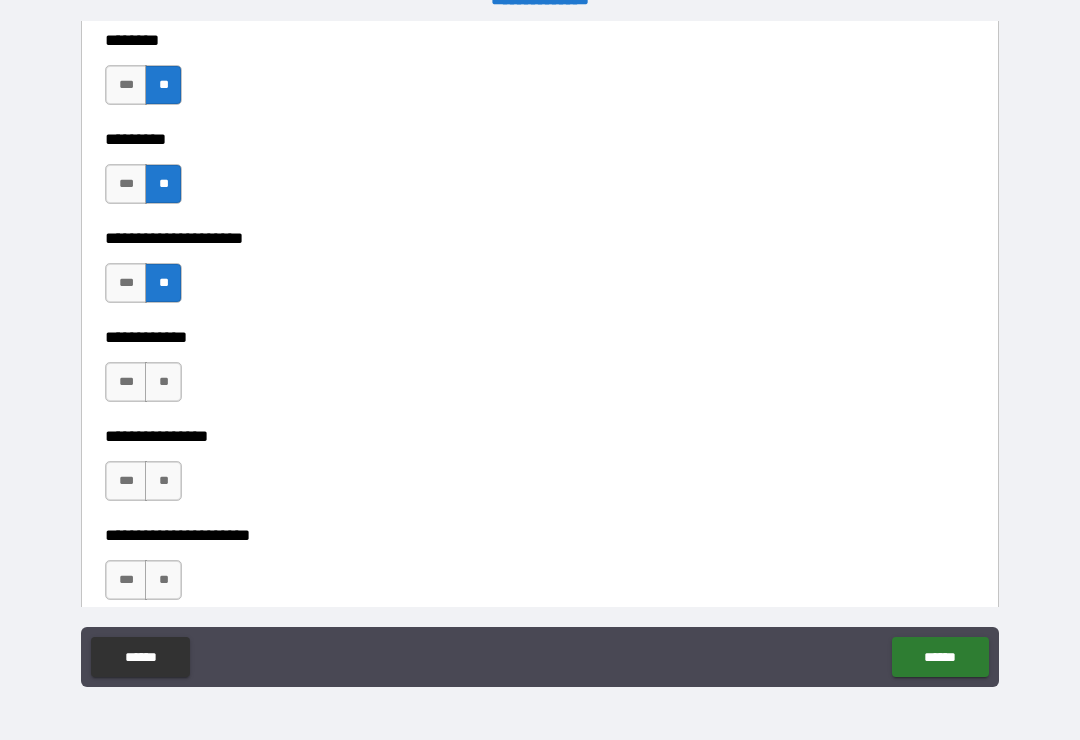 click on "**" at bounding box center (163, 382) 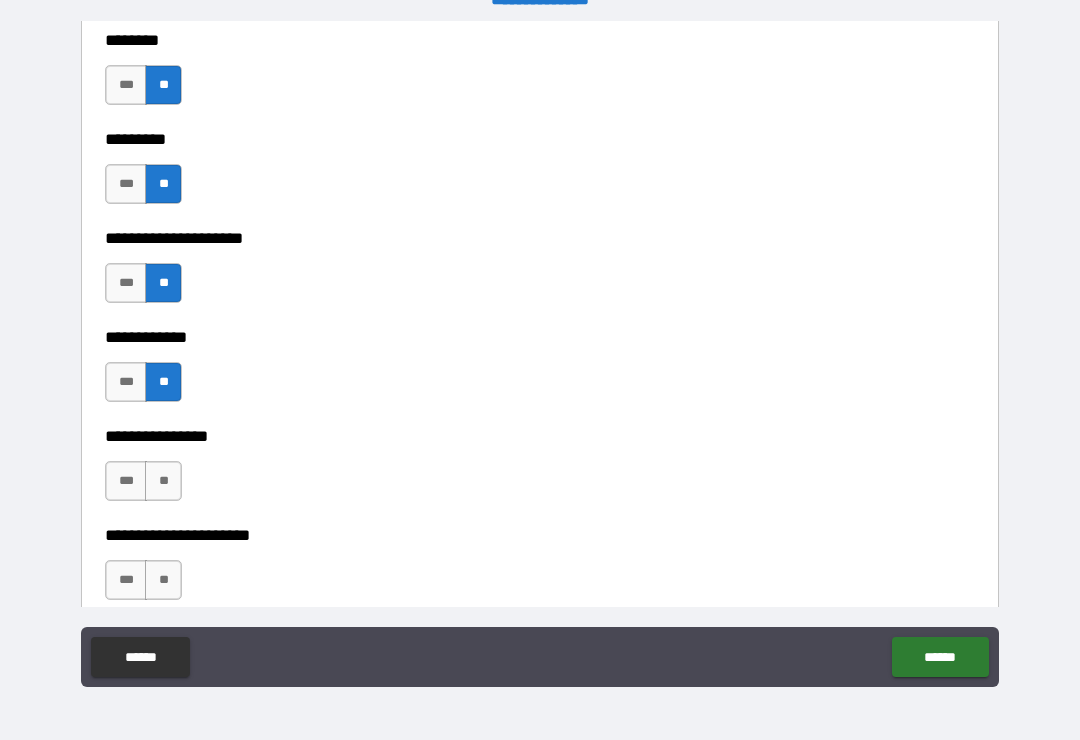 click on "**" at bounding box center [163, 481] 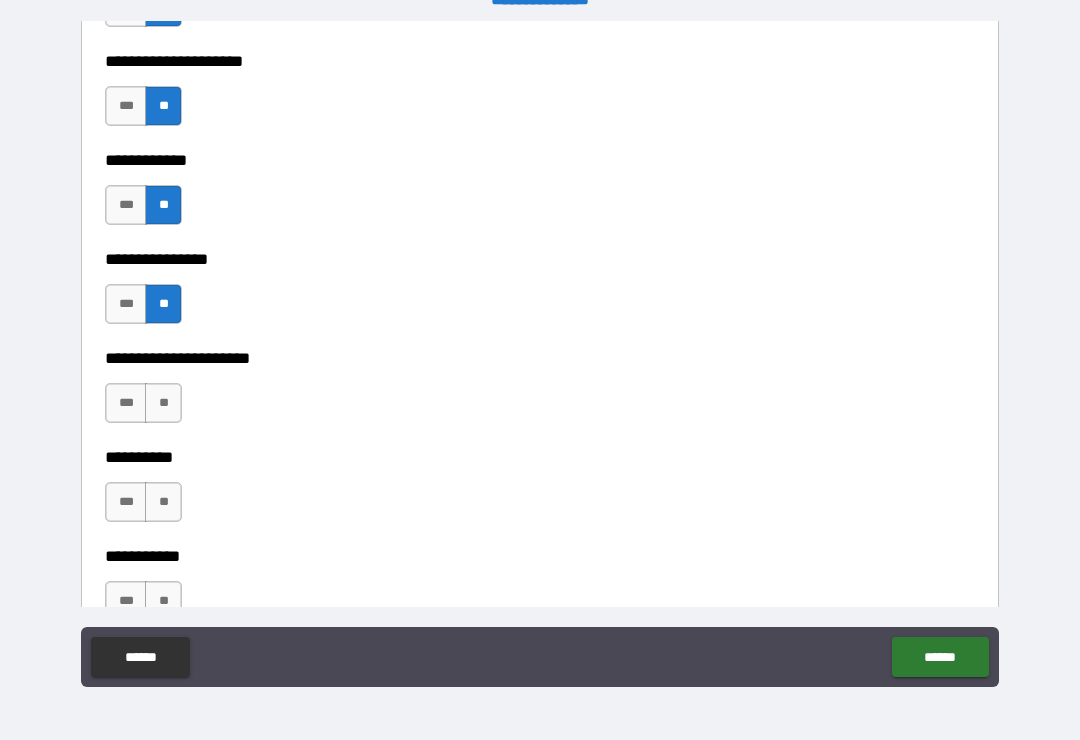 click on "**" at bounding box center [163, 403] 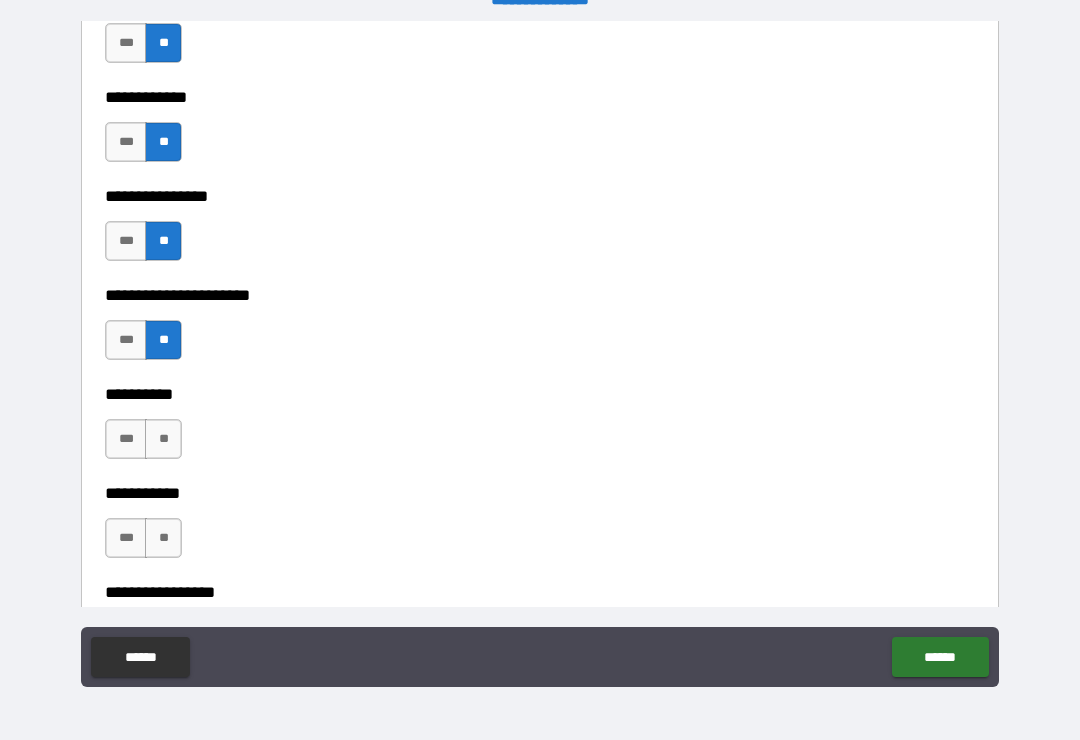 scroll, scrollTop: 6436, scrollLeft: 0, axis: vertical 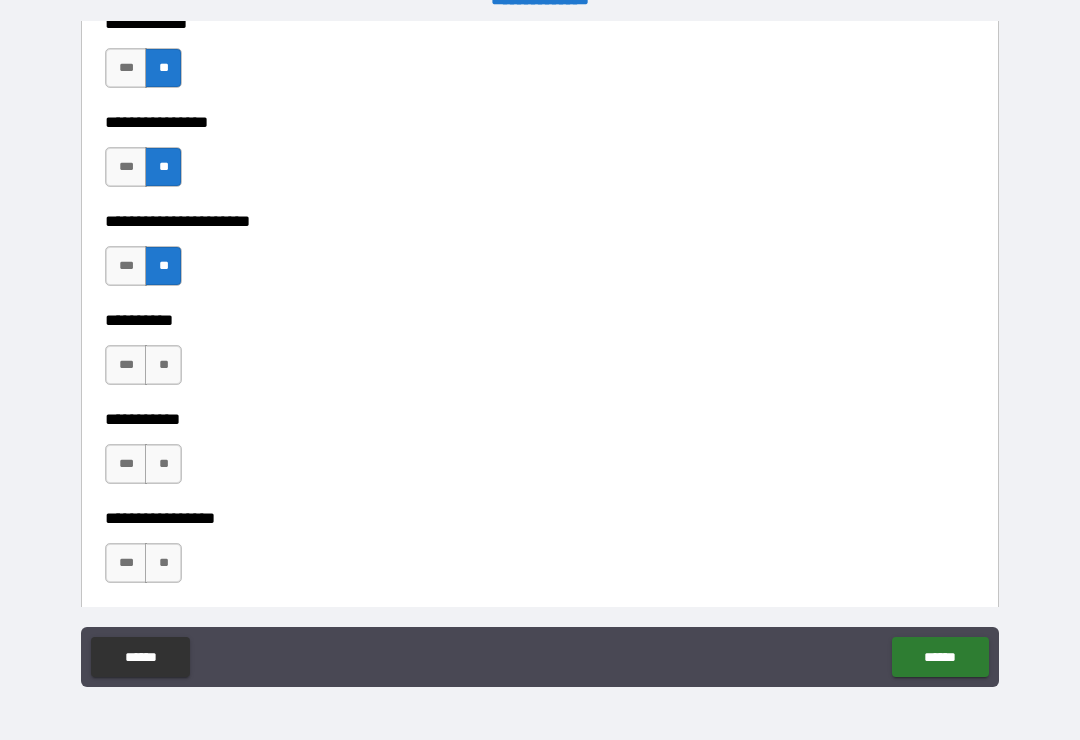 click on "**" at bounding box center [163, 365] 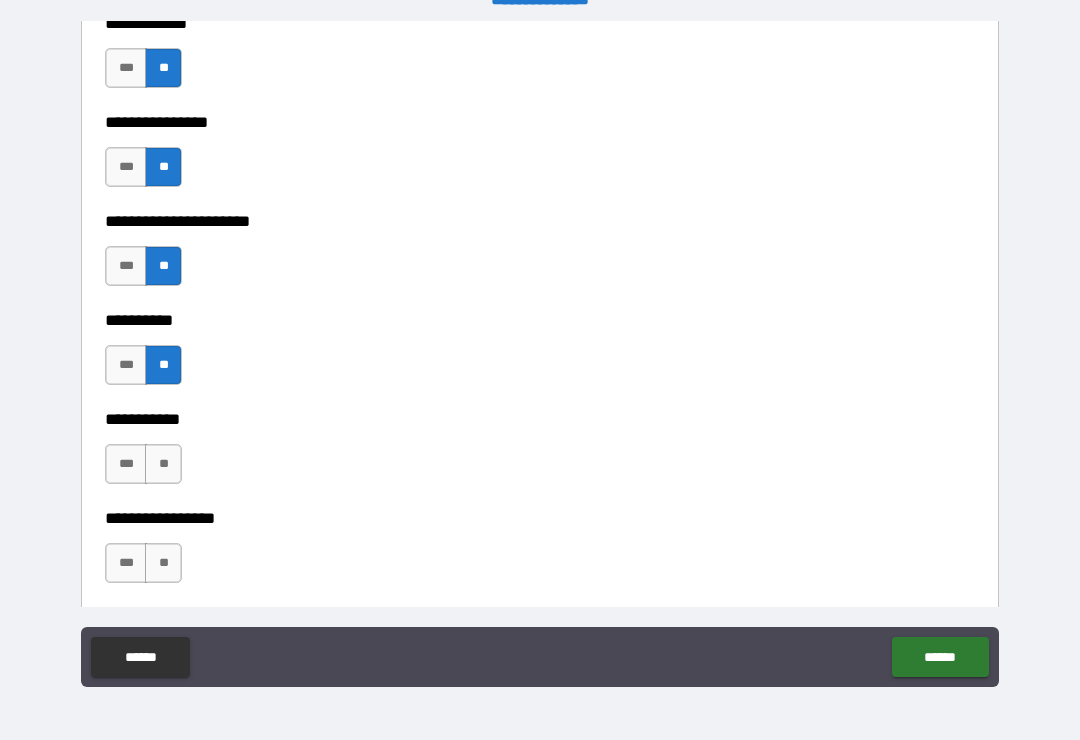 click on "**" at bounding box center (163, 464) 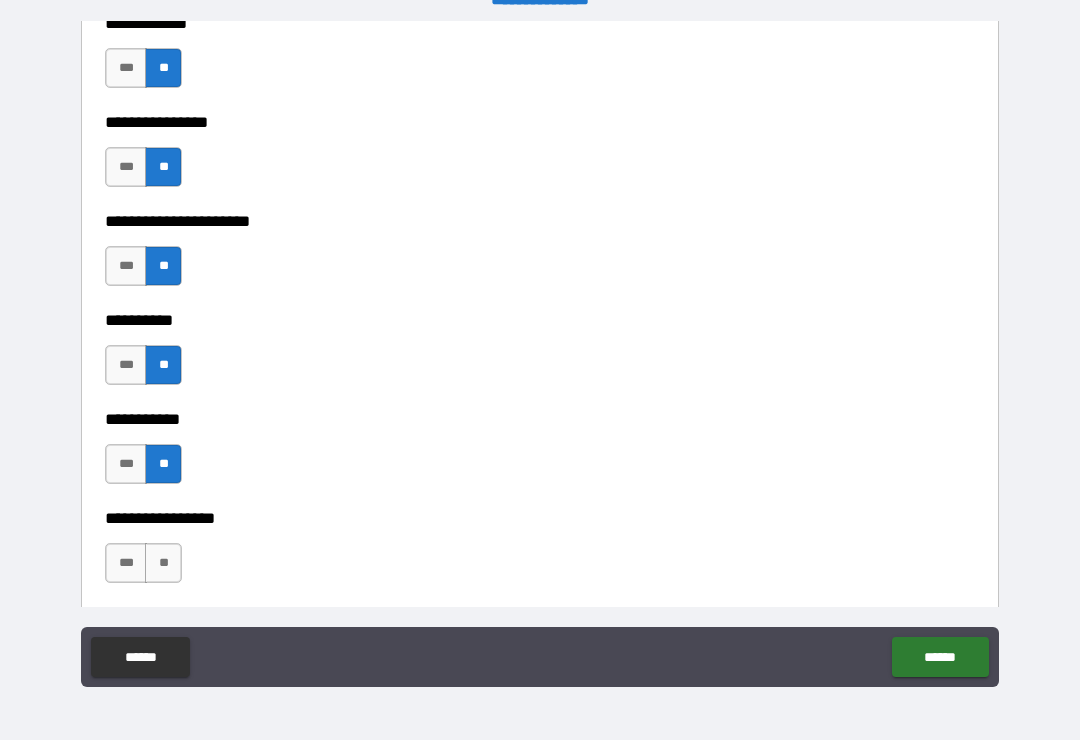 click on "**" at bounding box center (163, 563) 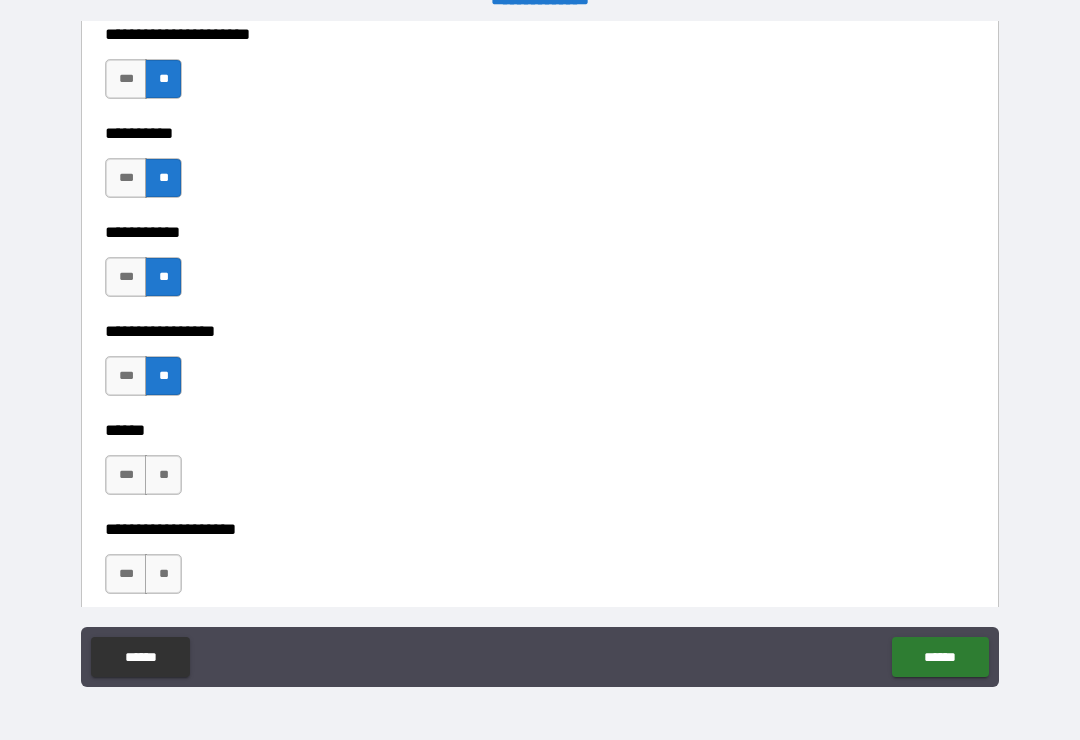 scroll, scrollTop: 6701, scrollLeft: 0, axis: vertical 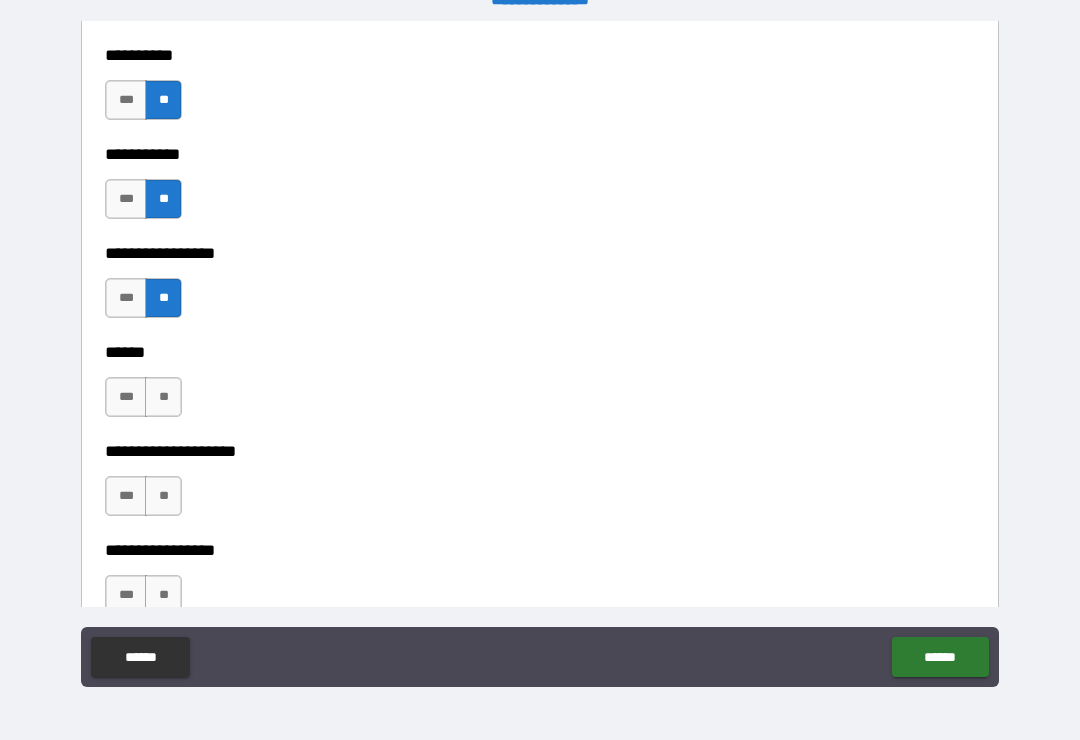 click on "**" at bounding box center [163, 397] 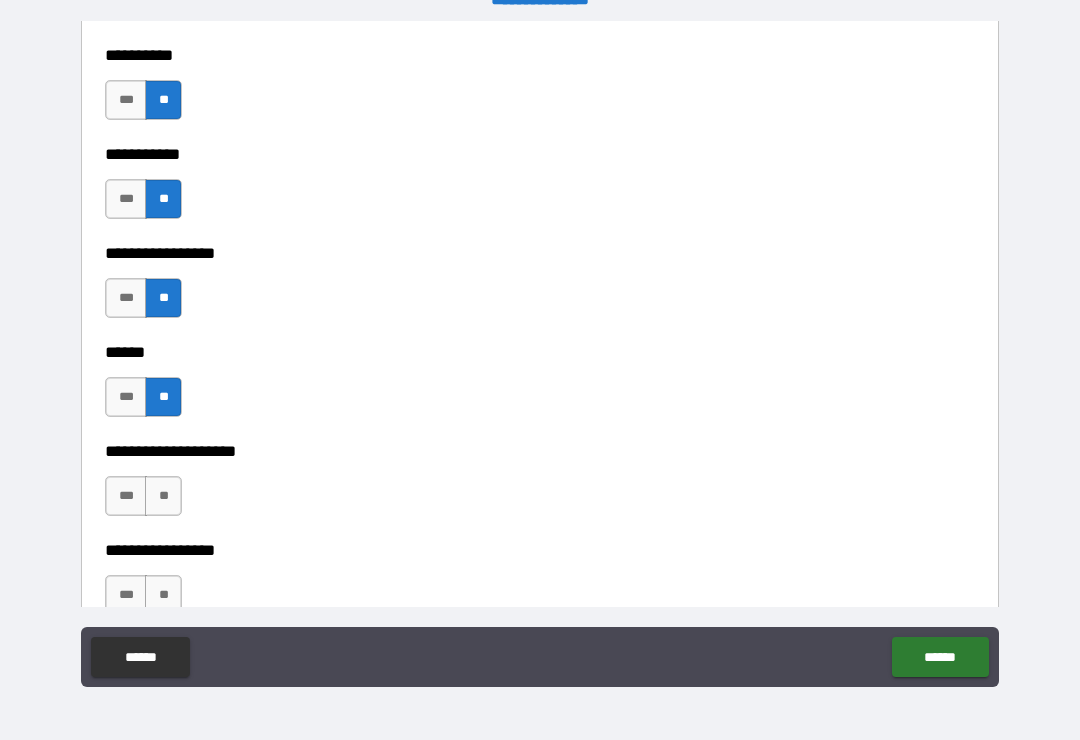 click on "**" at bounding box center (163, 496) 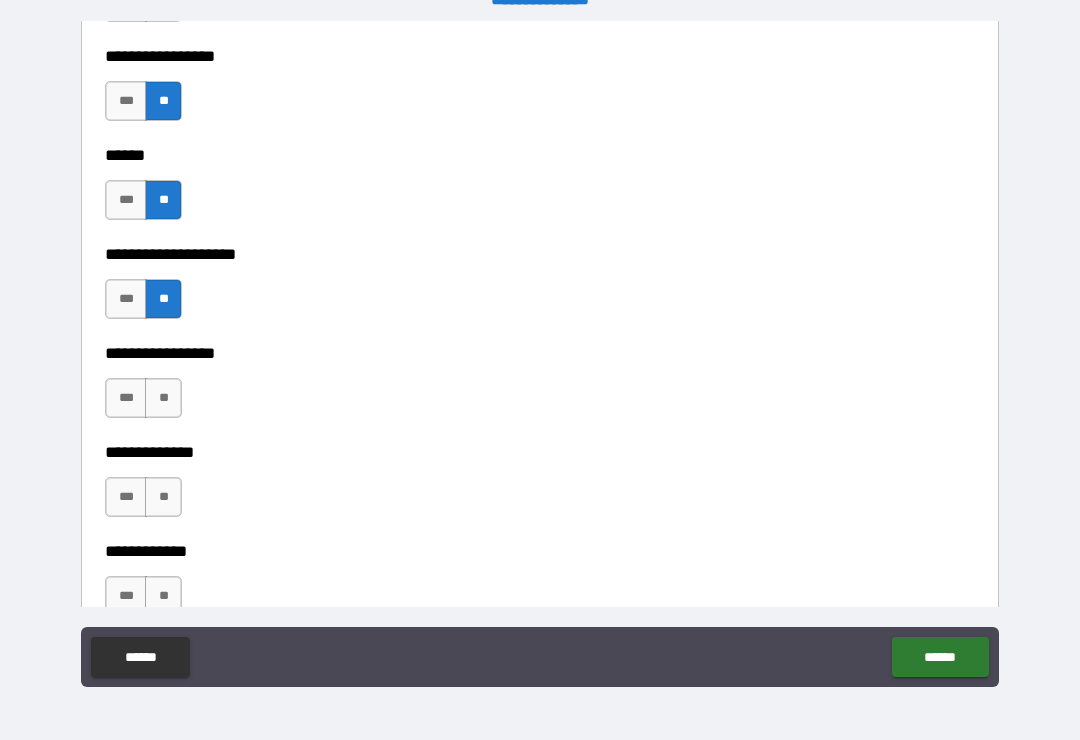 scroll, scrollTop: 6907, scrollLeft: 0, axis: vertical 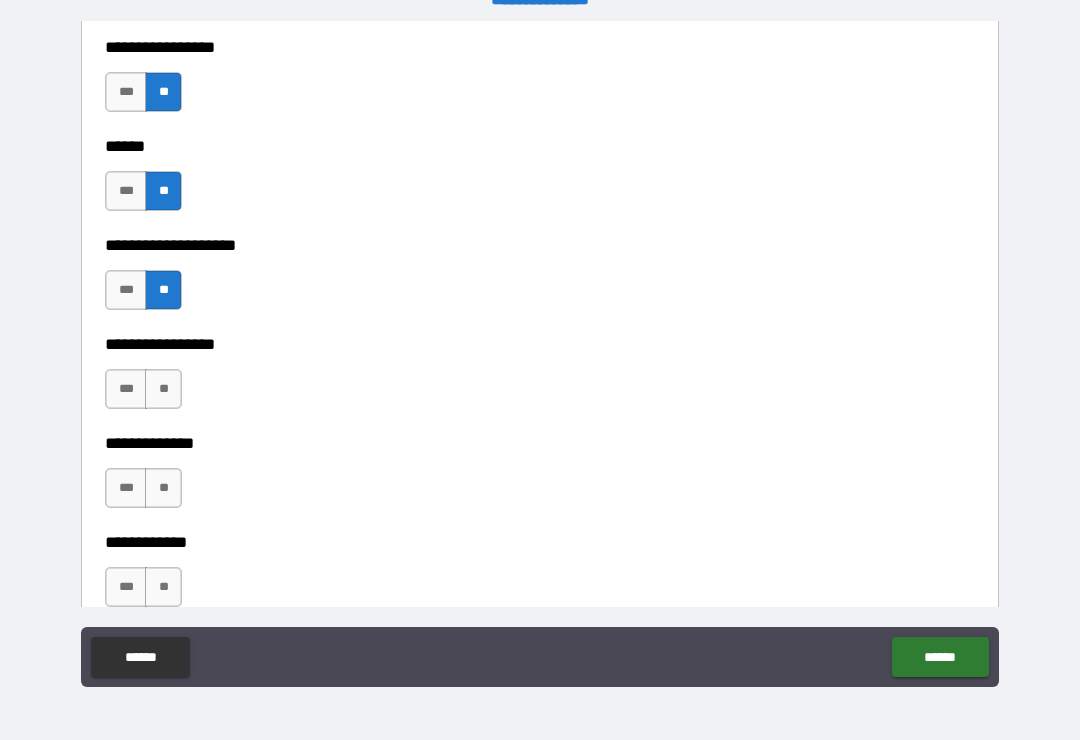 click on "**" at bounding box center (163, 389) 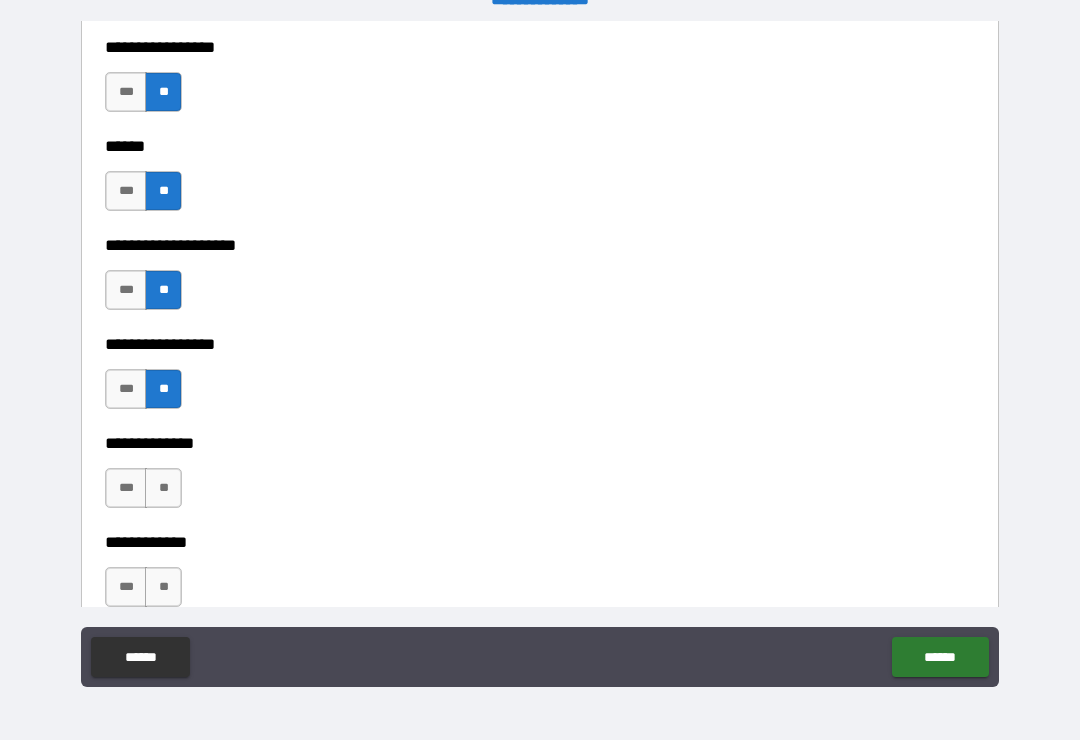 click on "**" at bounding box center [163, 488] 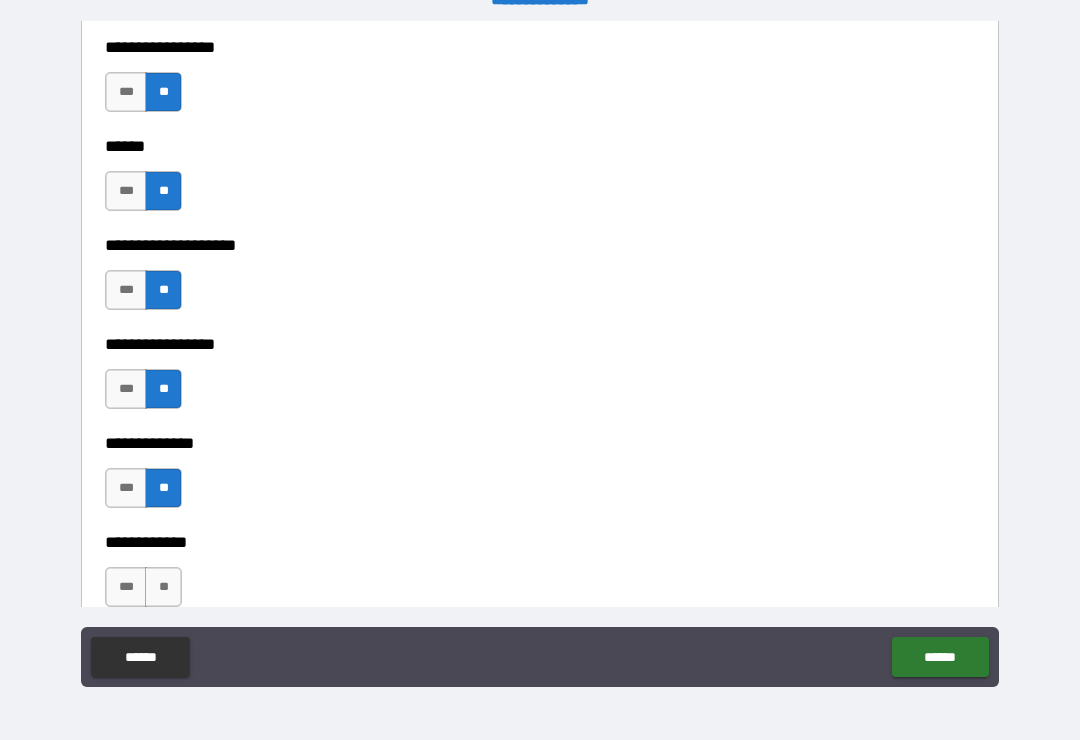 click on "**" at bounding box center (163, 587) 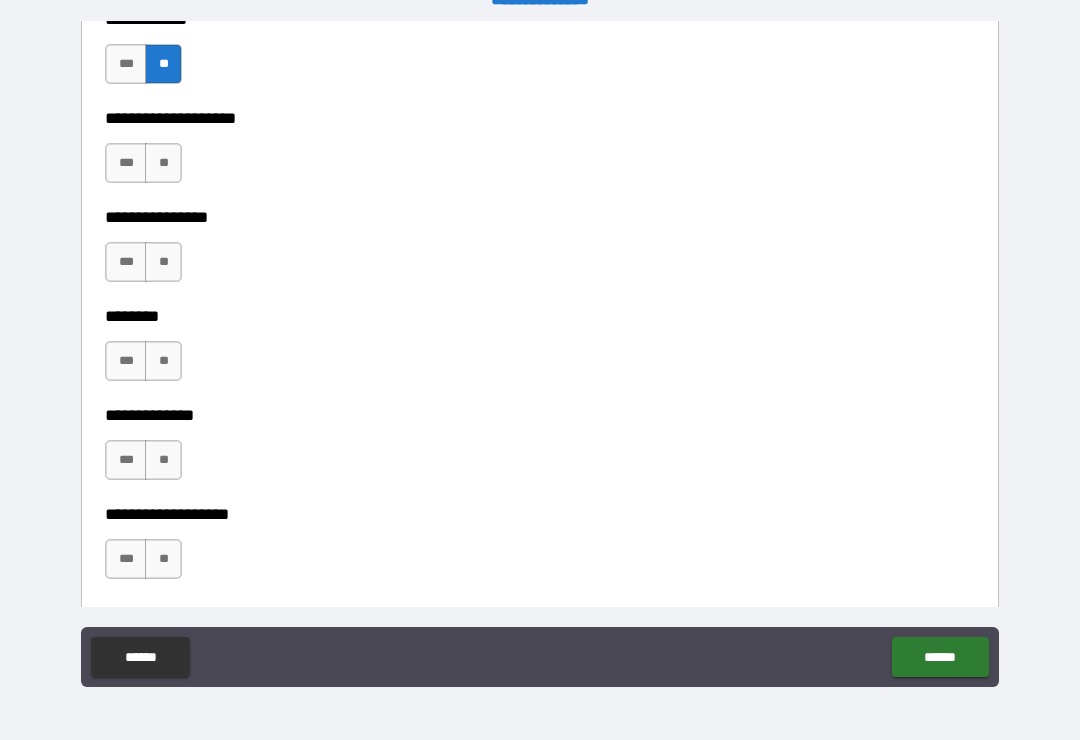 scroll, scrollTop: 7444, scrollLeft: 0, axis: vertical 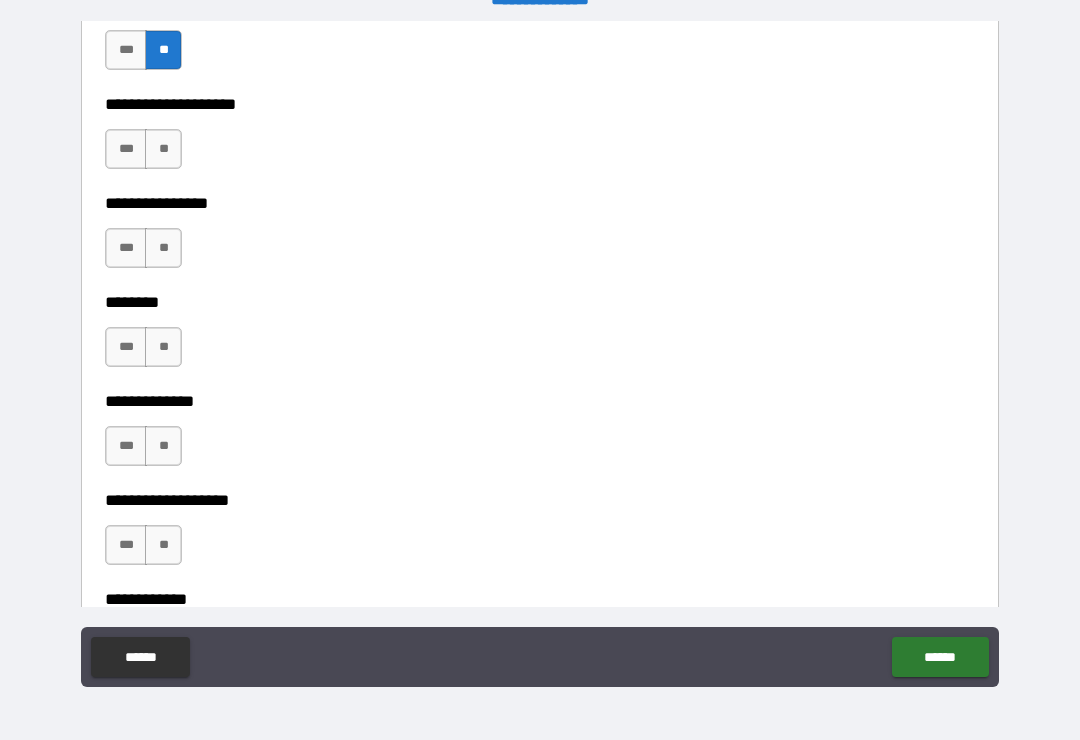 click on "**" at bounding box center (163, 149) 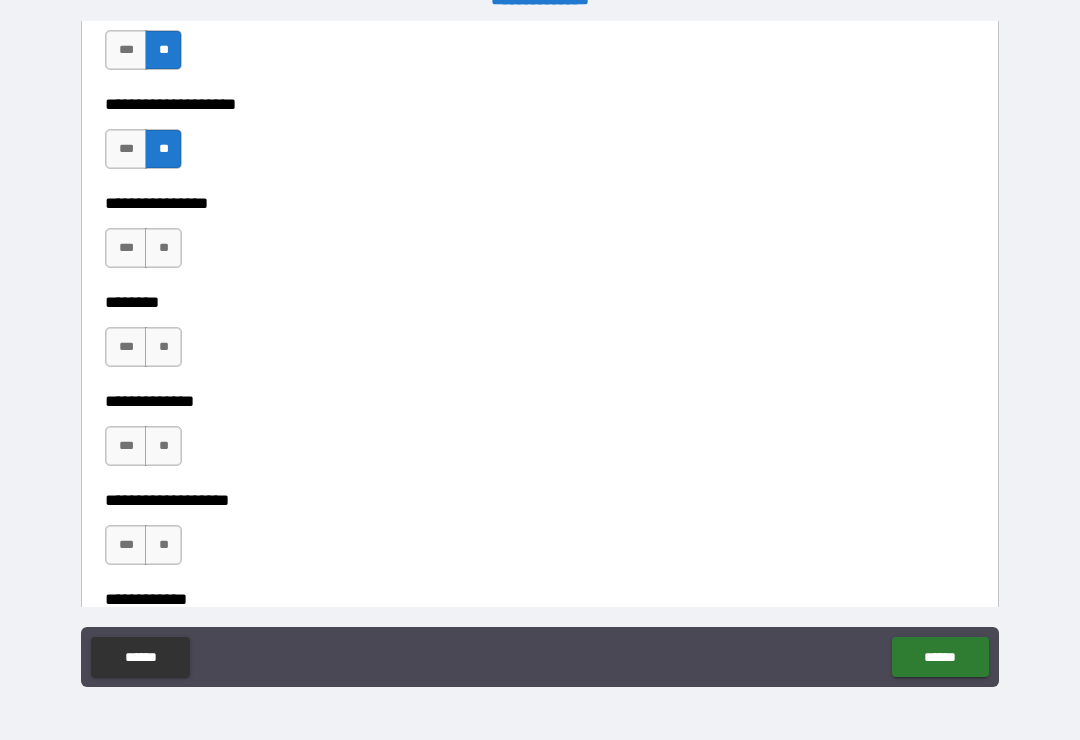 click on "**" at bounding box center (163, 248) 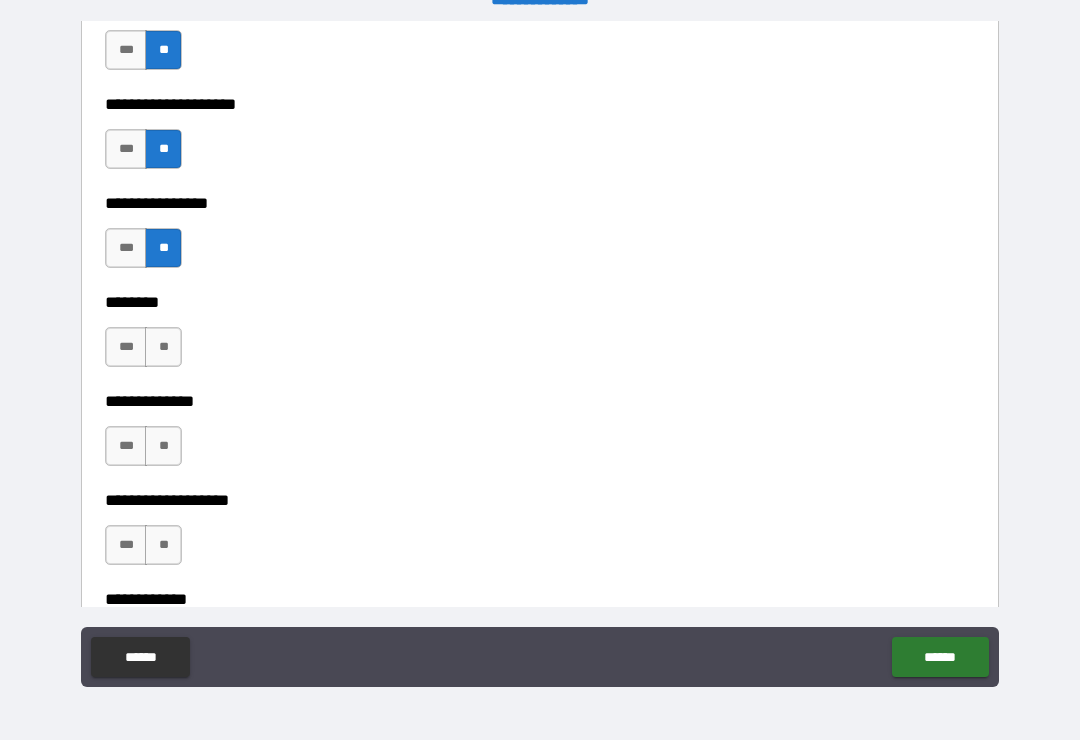 click on "**" at bounding box center [163, 347] 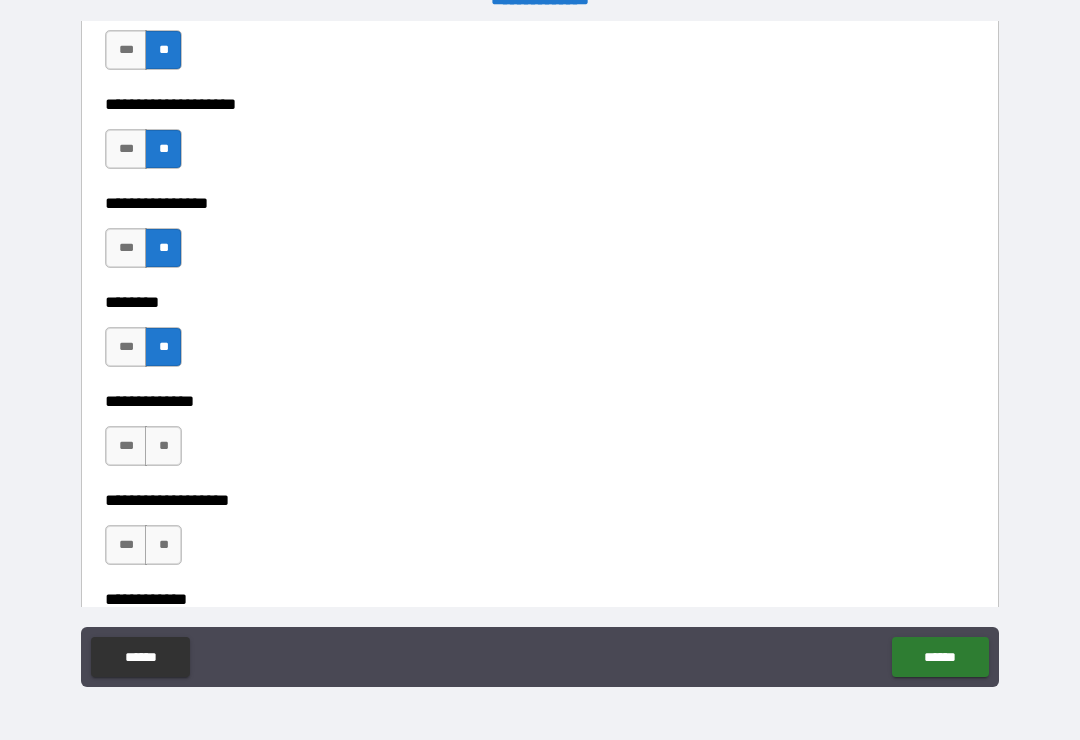 click on "**" at bounding box center [163, 446] 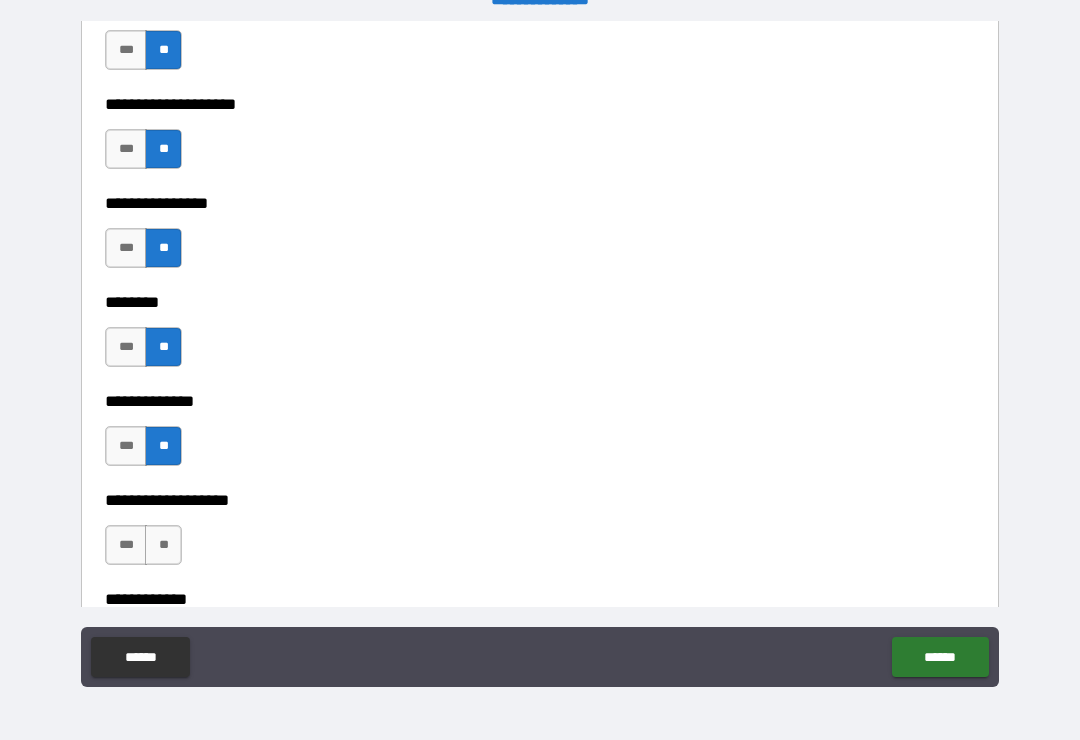 click on "**" at bounding box center [163, 545] 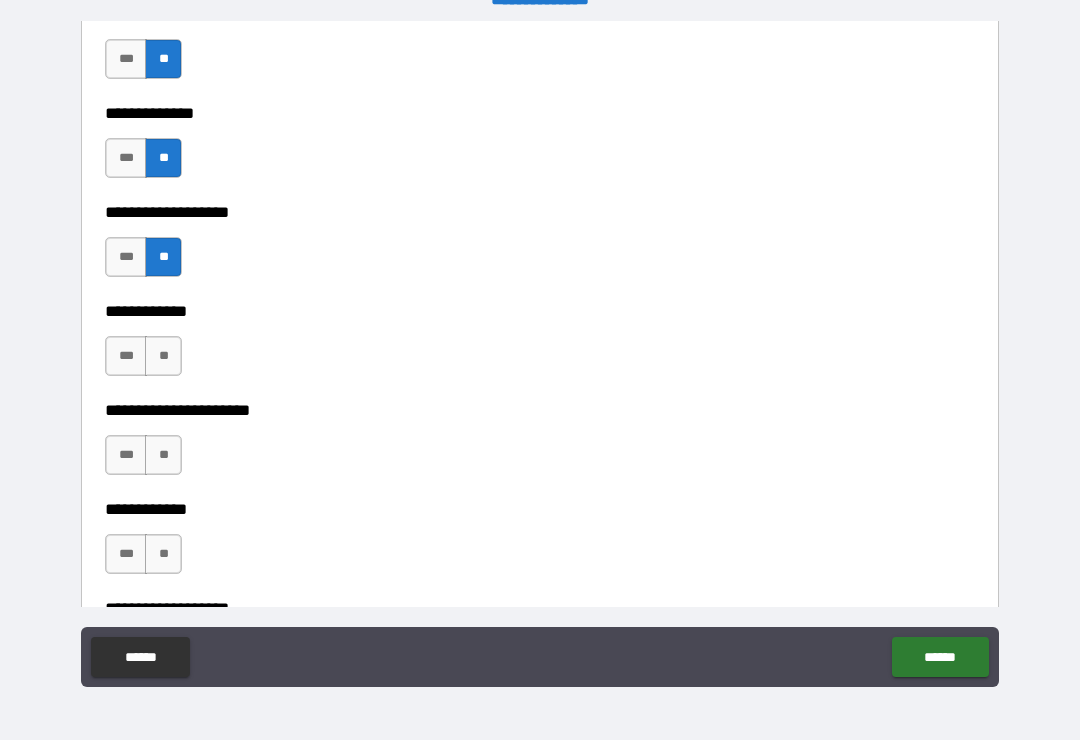 scroll, scrollTop: 7734, scrollLeft: 0, axis: vertical 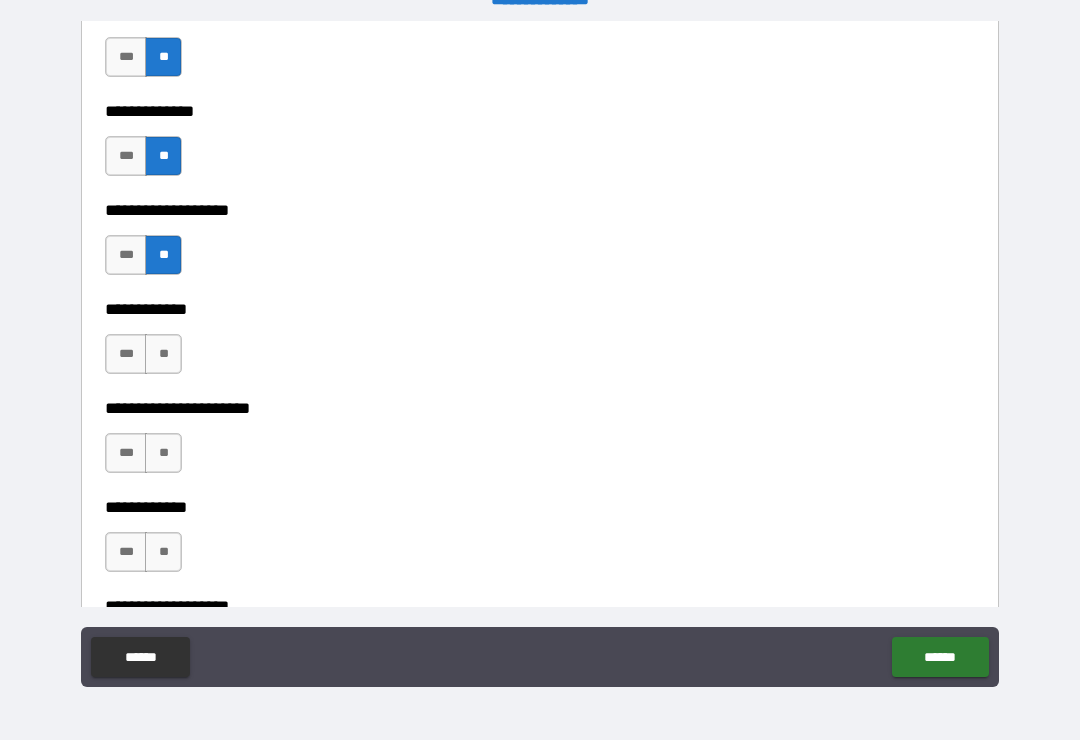 click on "**" at bounding box center (163, 354) 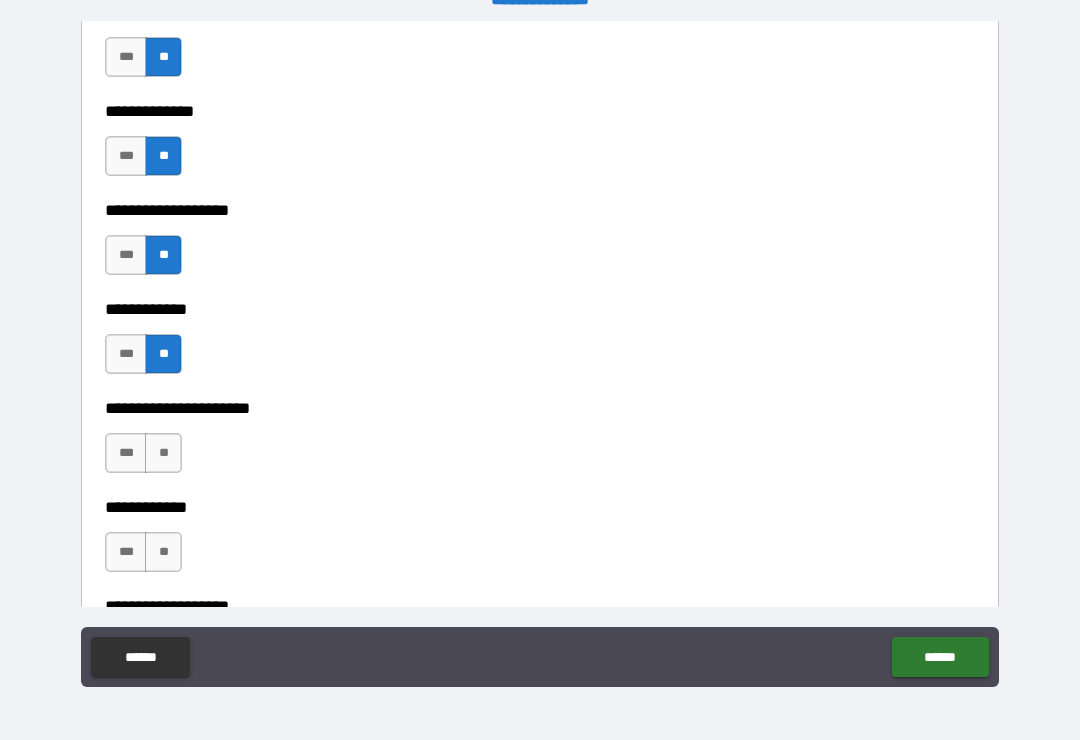 click on "**" at bounding box center [163, 453] 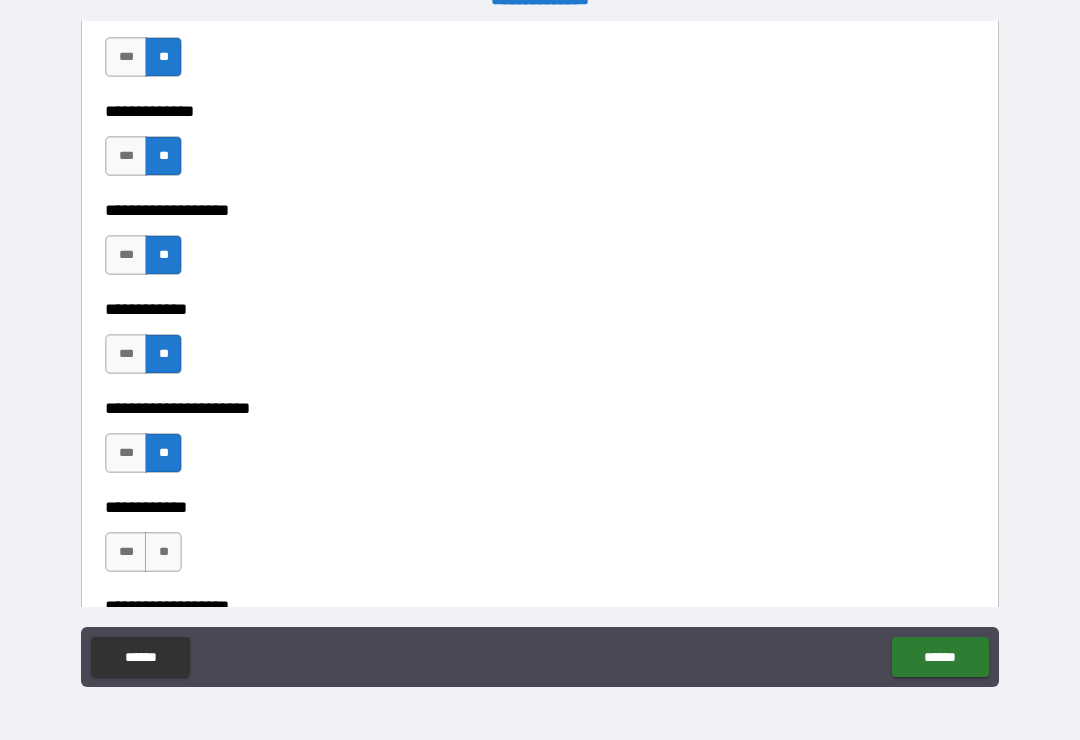 click on "**" at bounding box center [163, 552] 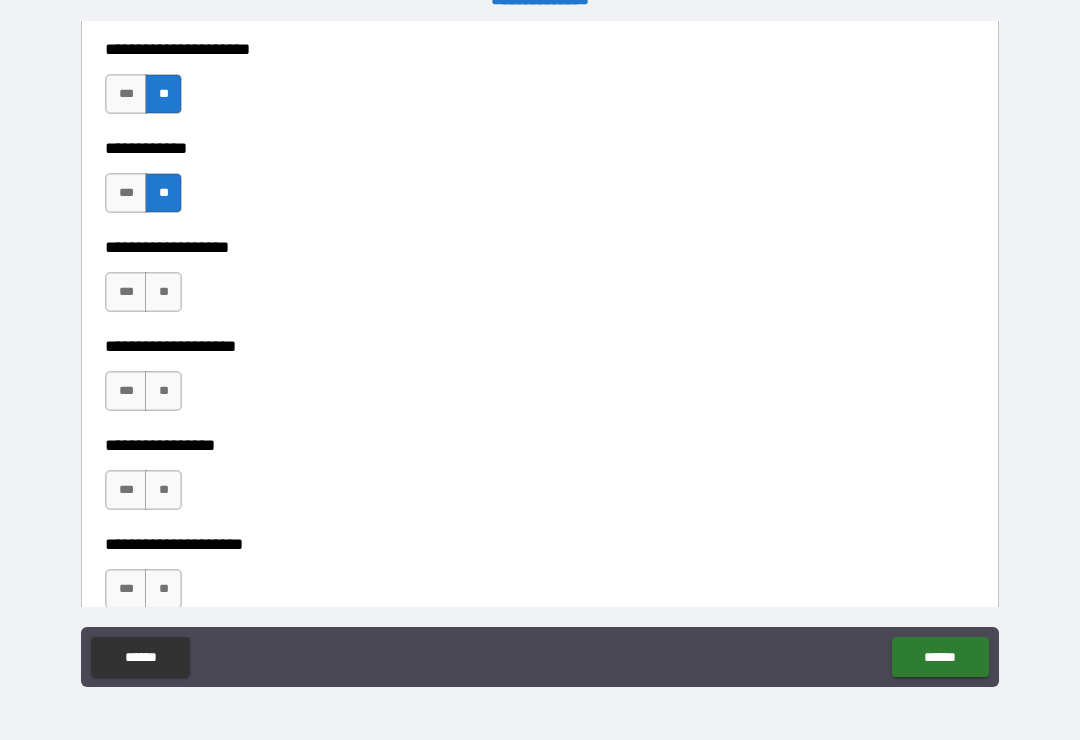 scroll, scrollTop: 8258, scrollLeft: 0, axis: vertical 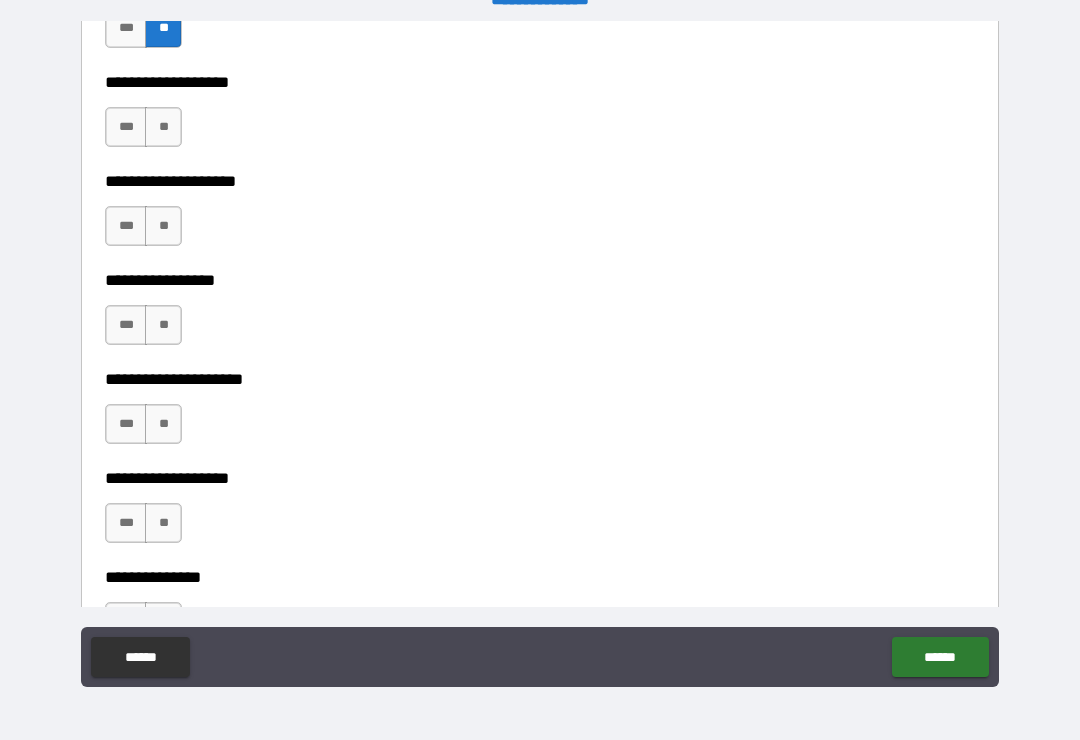 click on "**" at bounding box center [163, 127] 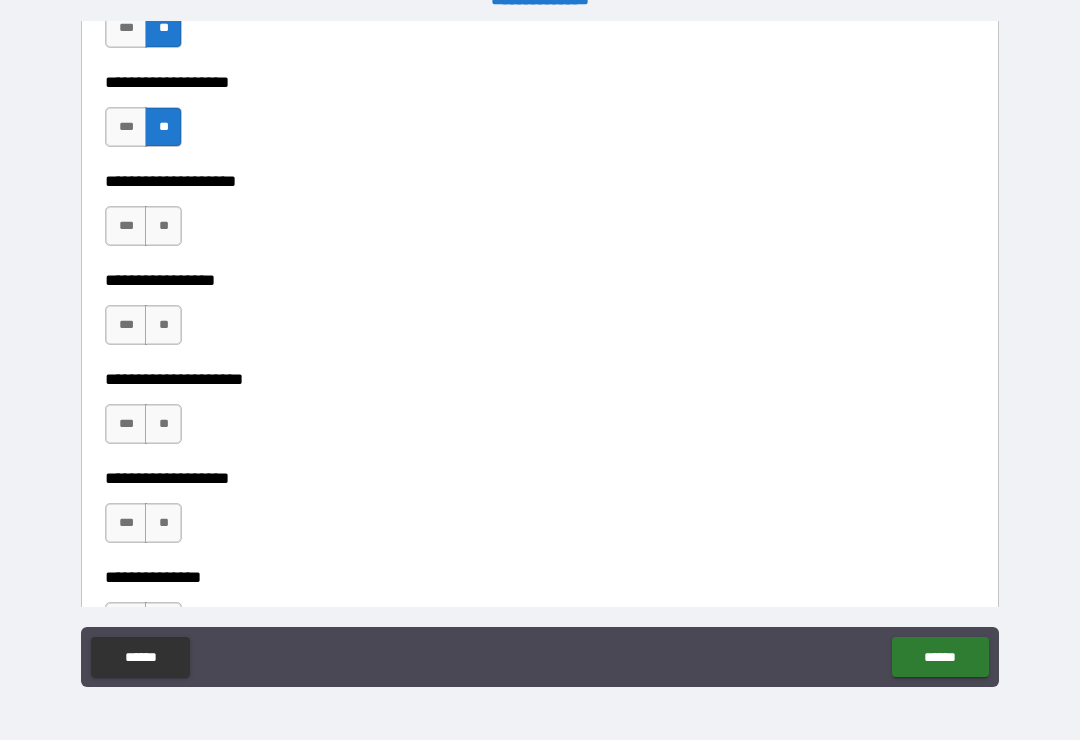 click on "**" at bounding box center (163, 226) 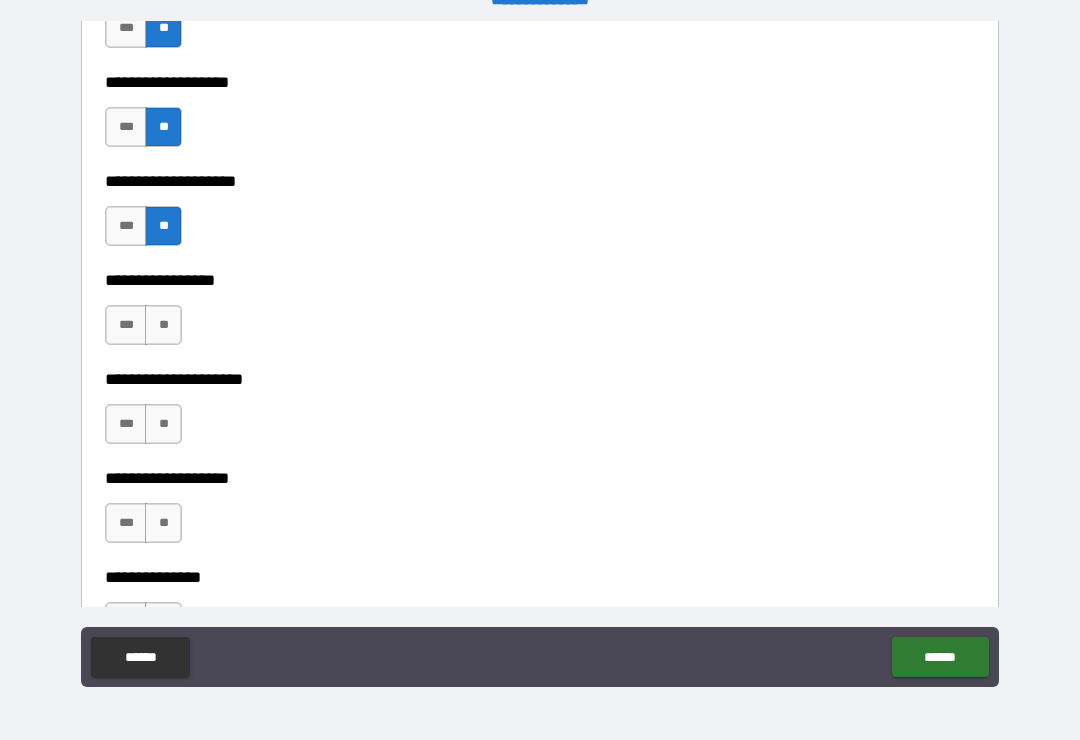 click on "**" at bounding box center (163, 325) 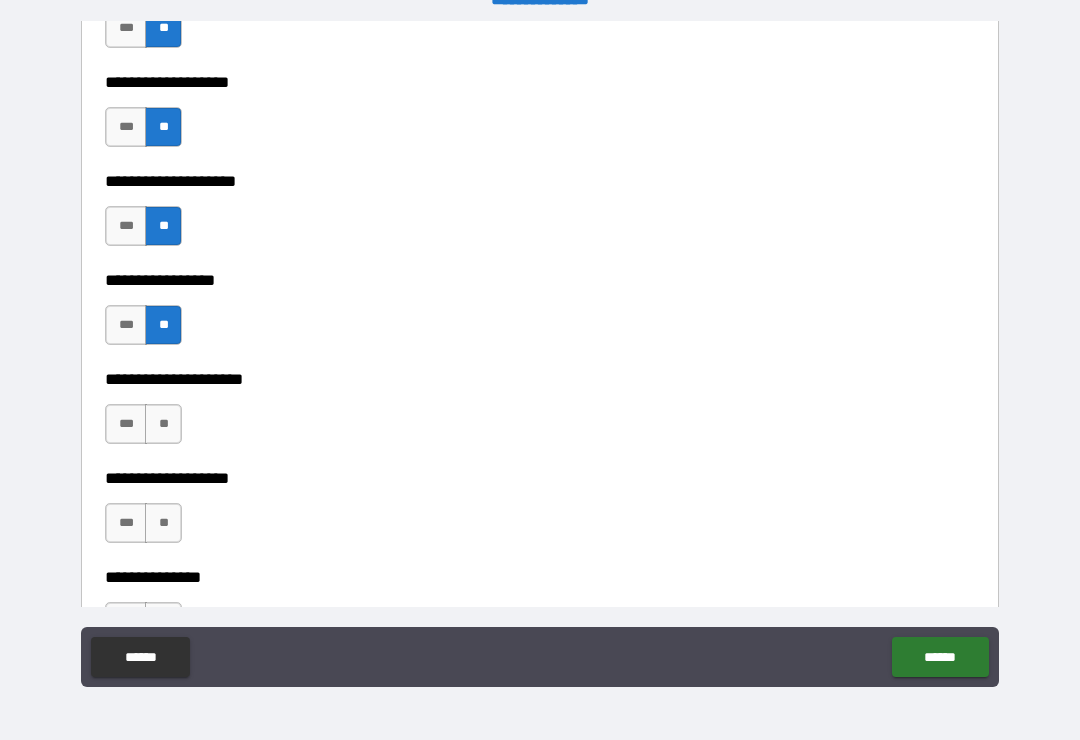 click on "**" at bounding box center [163, 424] 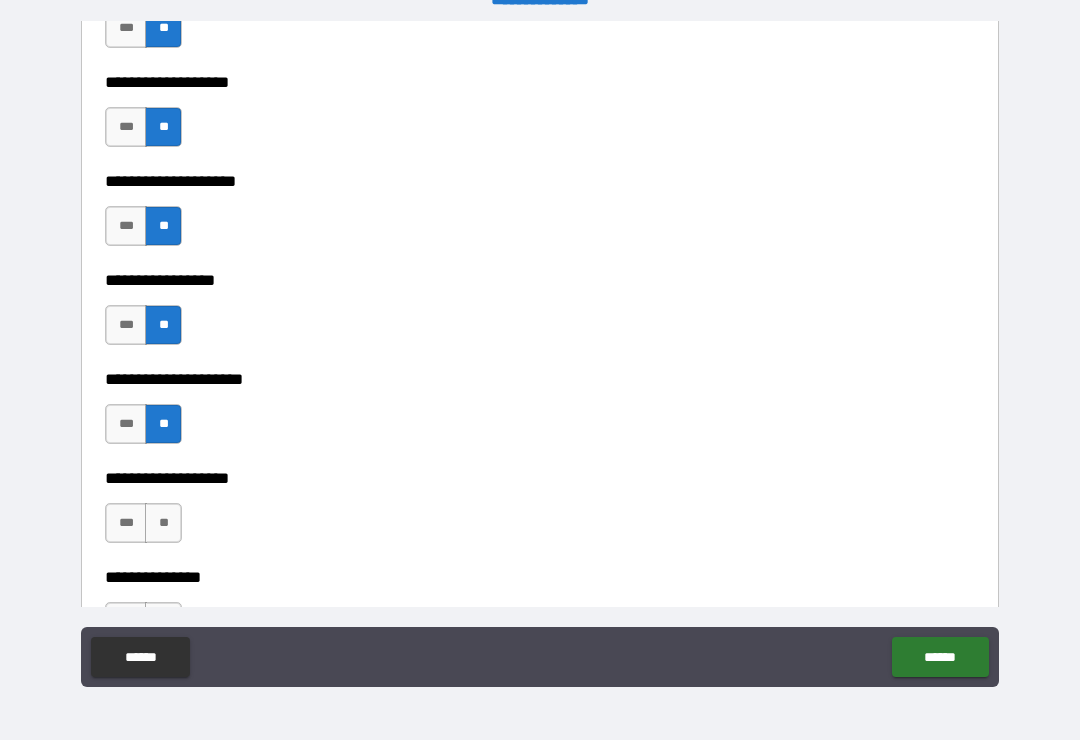 click on "**" at bounding box center (163, 523) 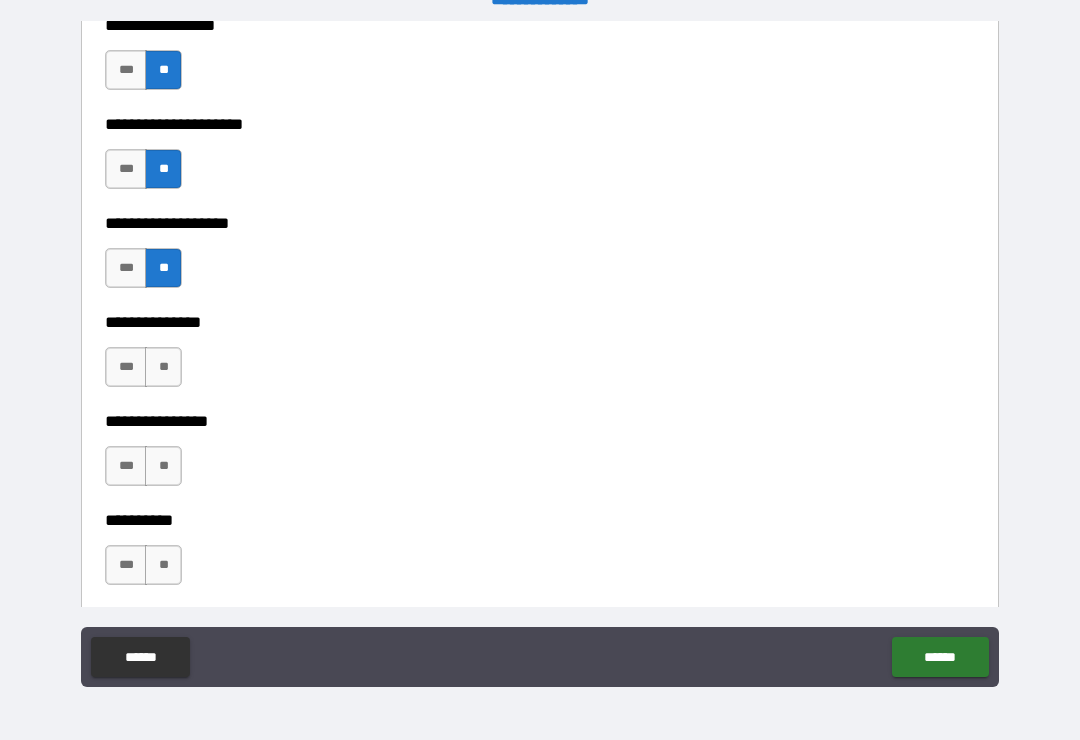scroll, scrollTop: 8518, scrollLeft: 0, axis: vertical 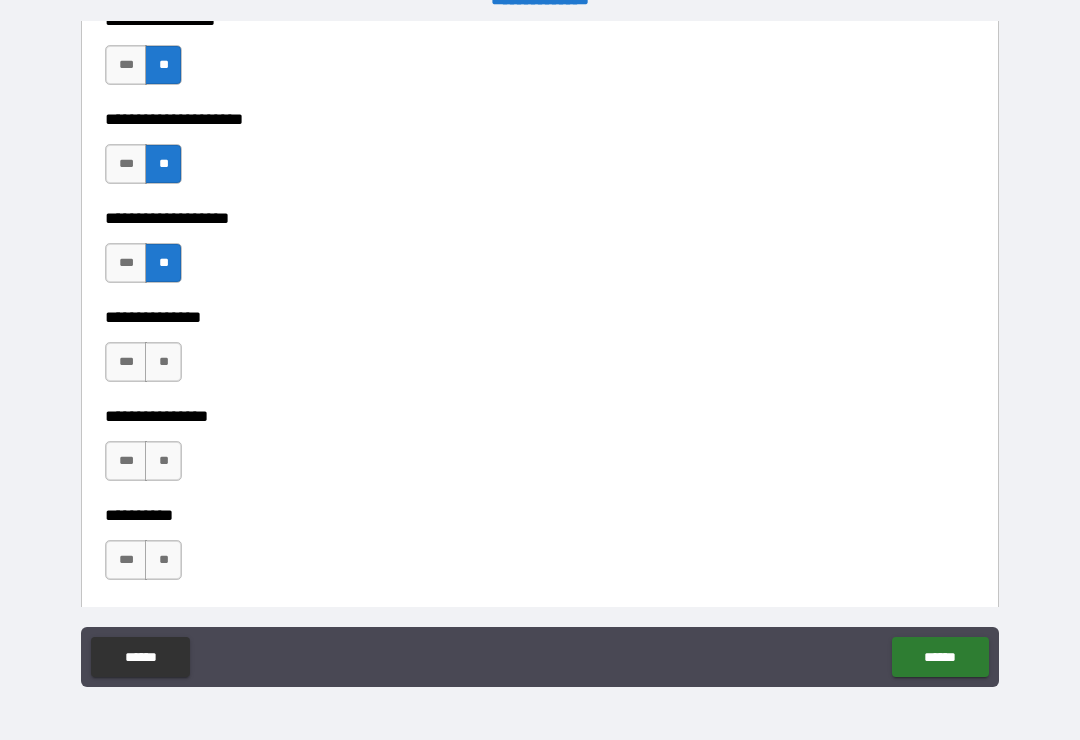click on "**" at bounding box center [163, 362] 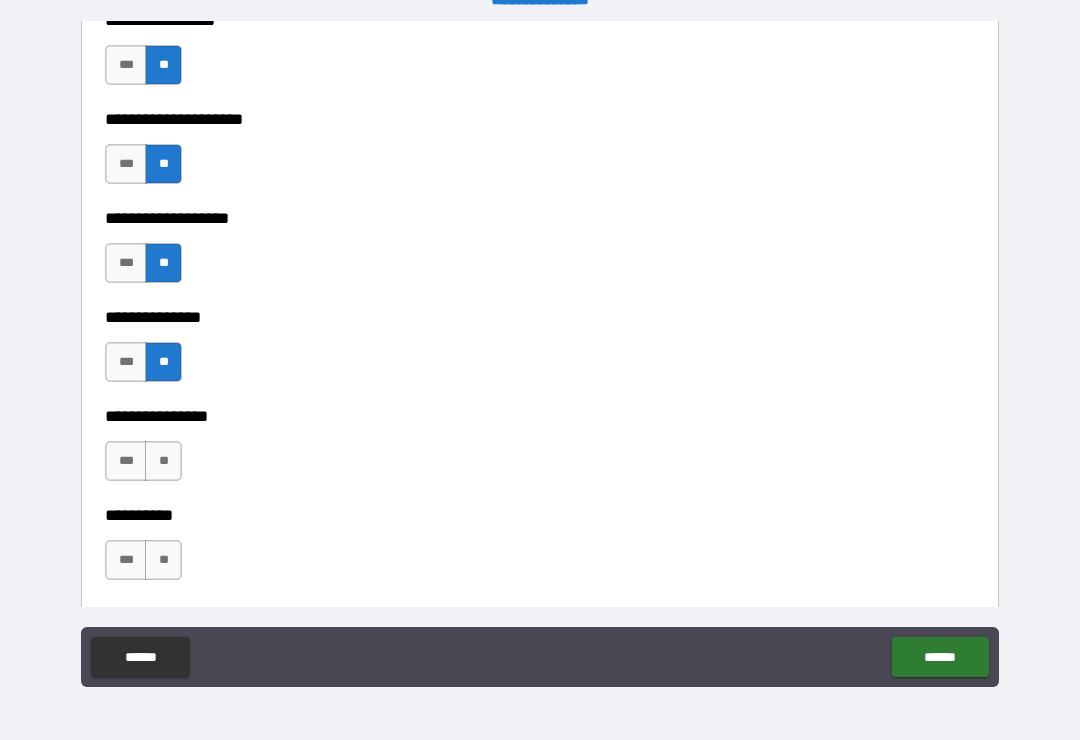 click on "**" at bounding box center (163, 461) 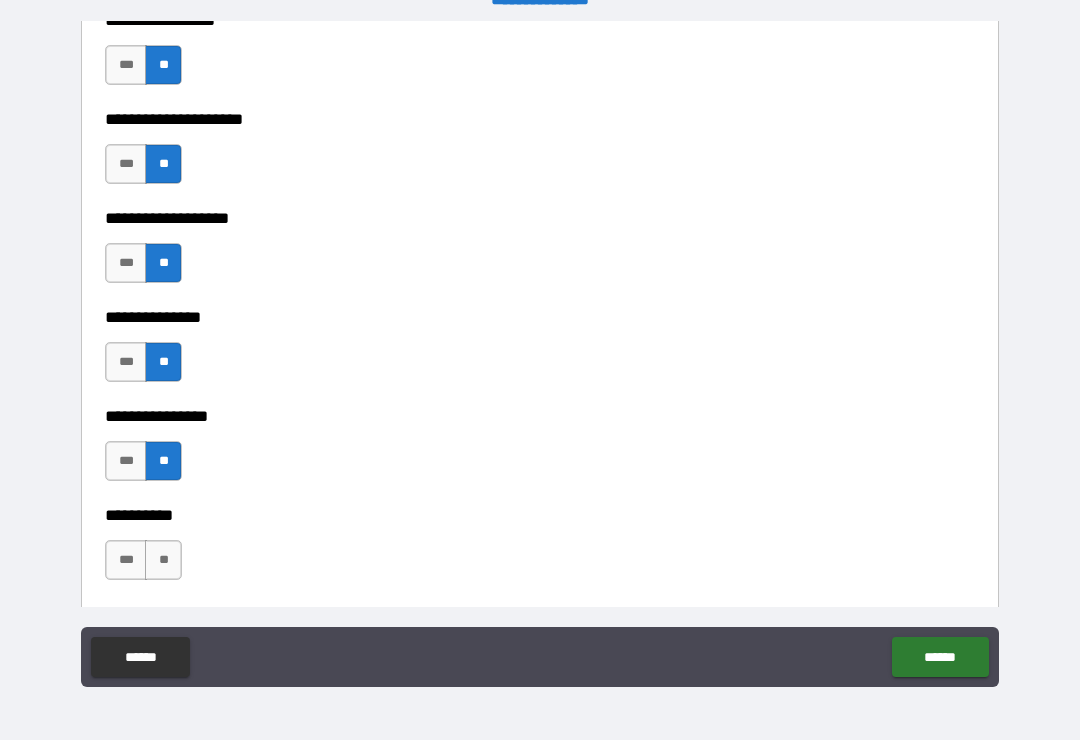 click on "**" at bounding box center (163, 560) 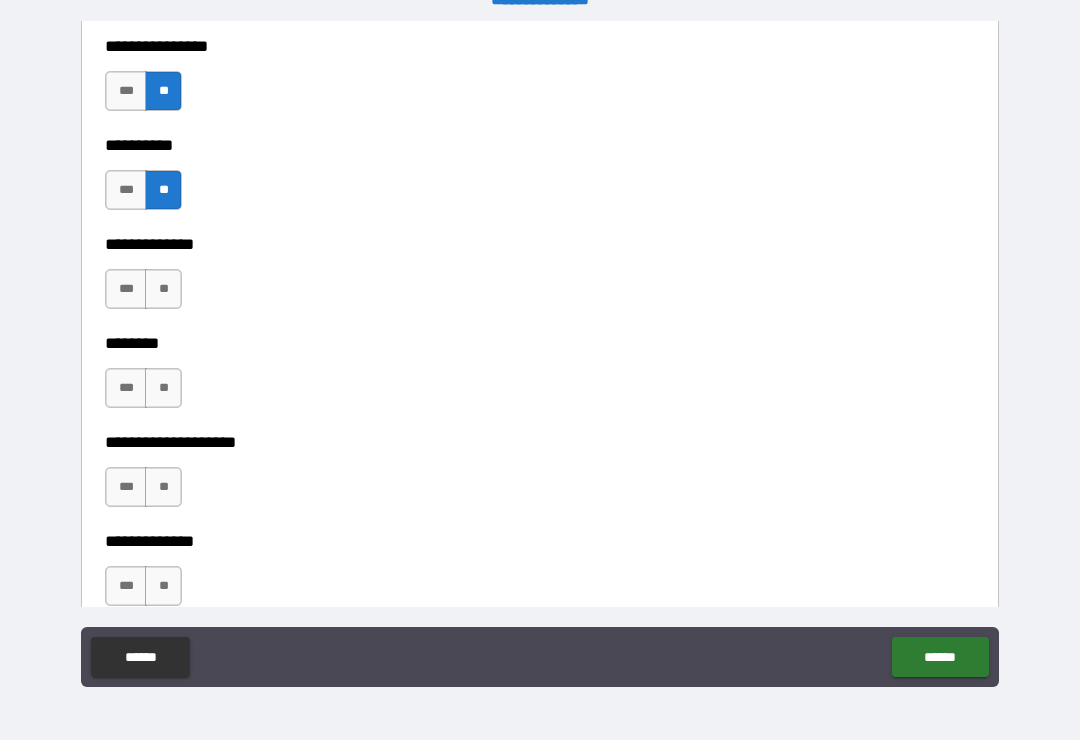 scroll, scrollTop: 8948, scrollLeft: 0, axis: vertical 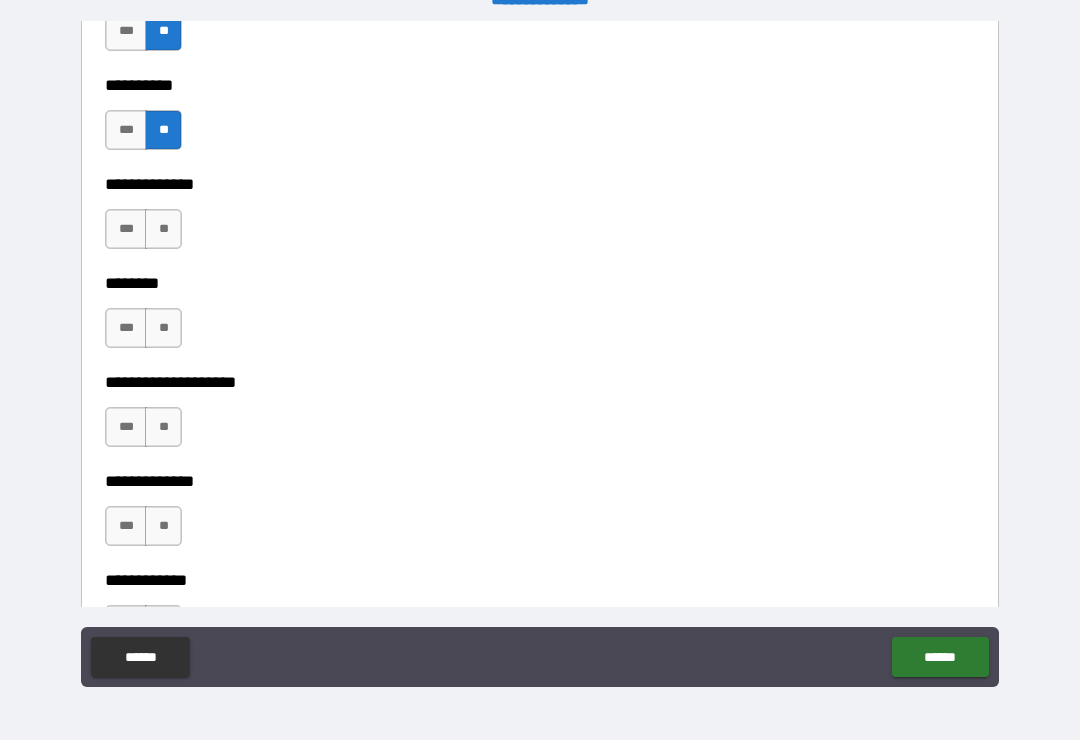 click on "**" at bounding box center [163, 229] 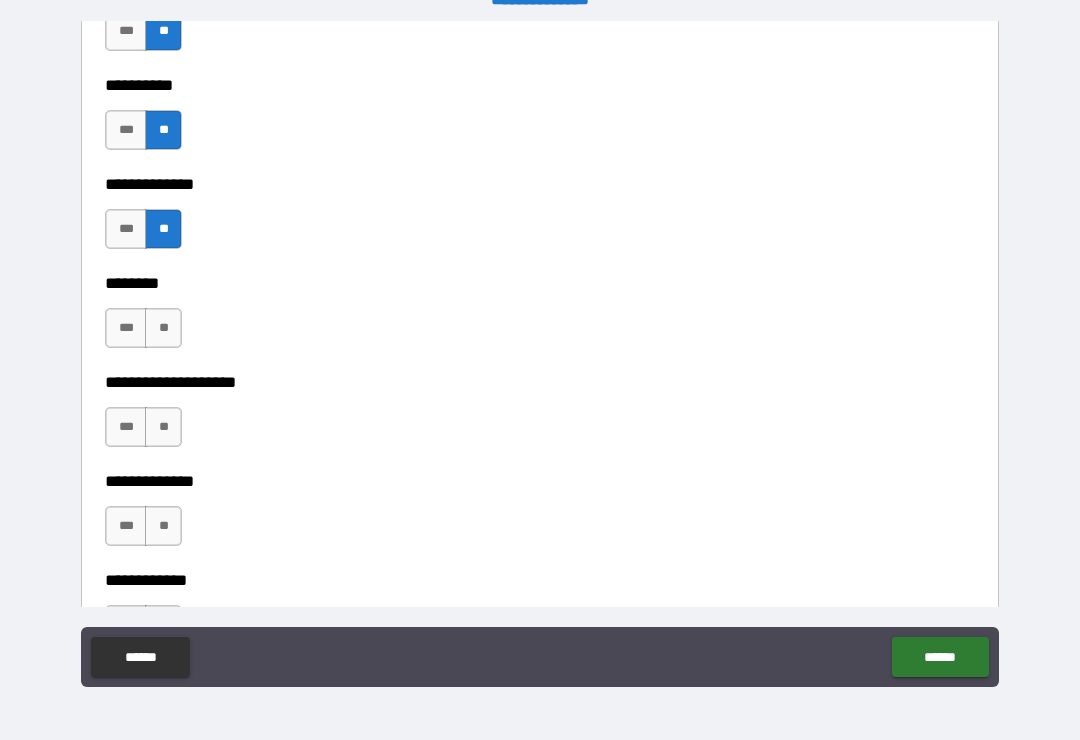 click on "**" at bounding box center [163, 328] 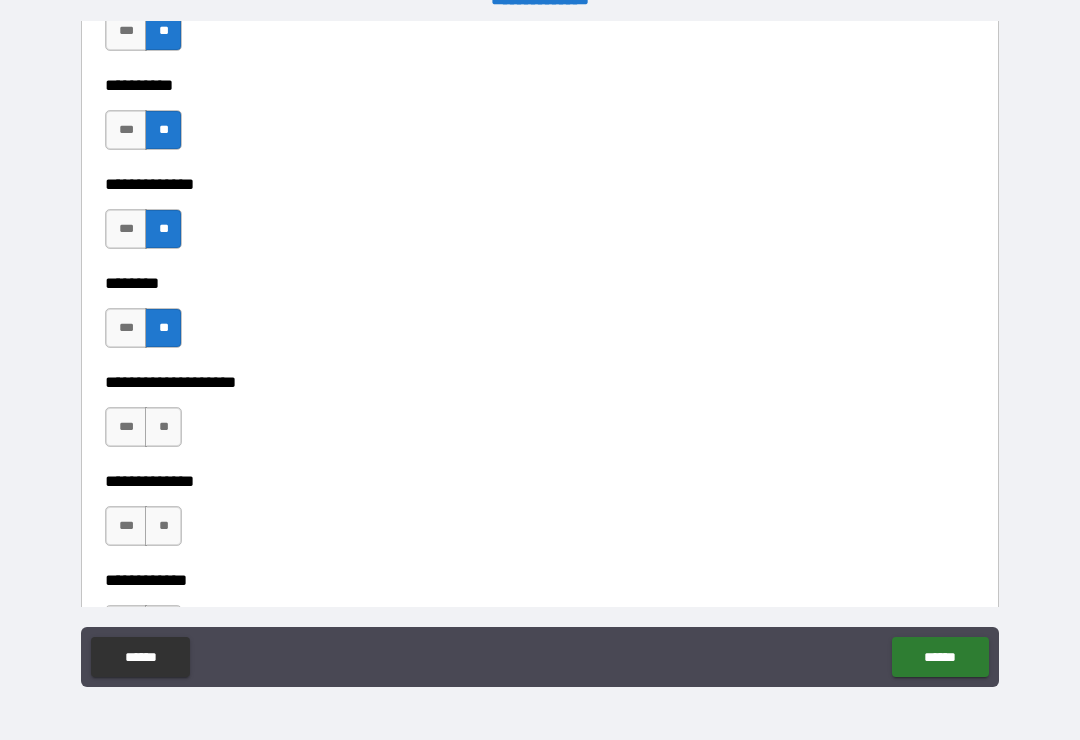 click on "**" at bounding box center [163, 427] 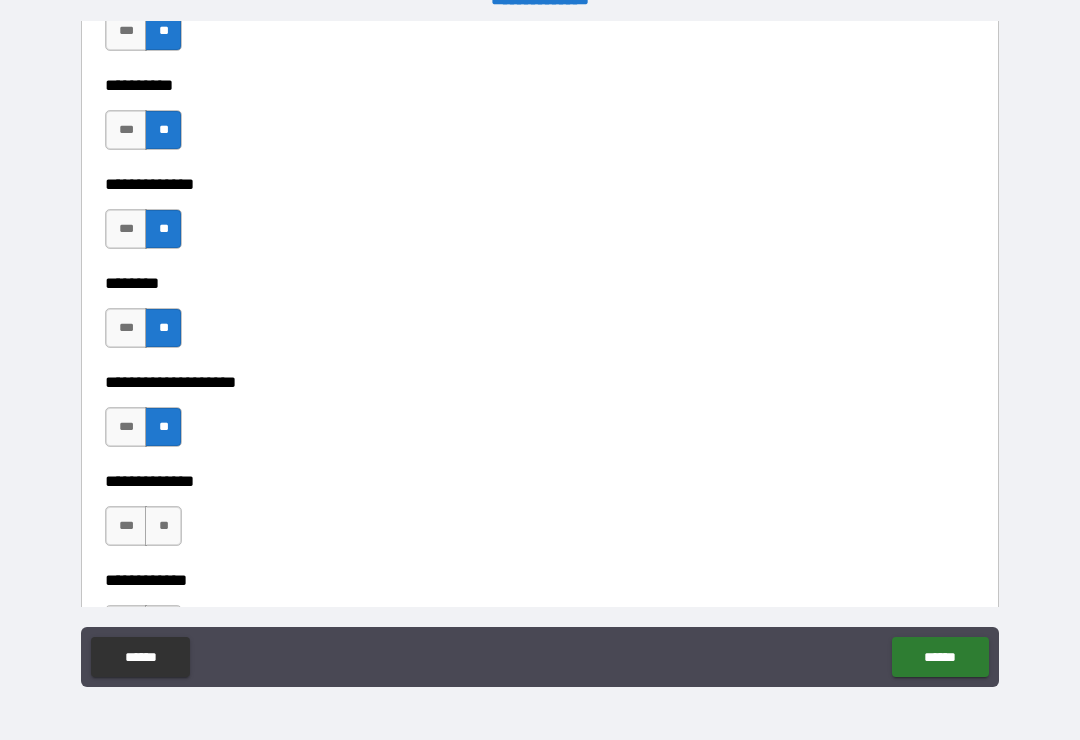 click on "**" at bounding box center [163, 526] 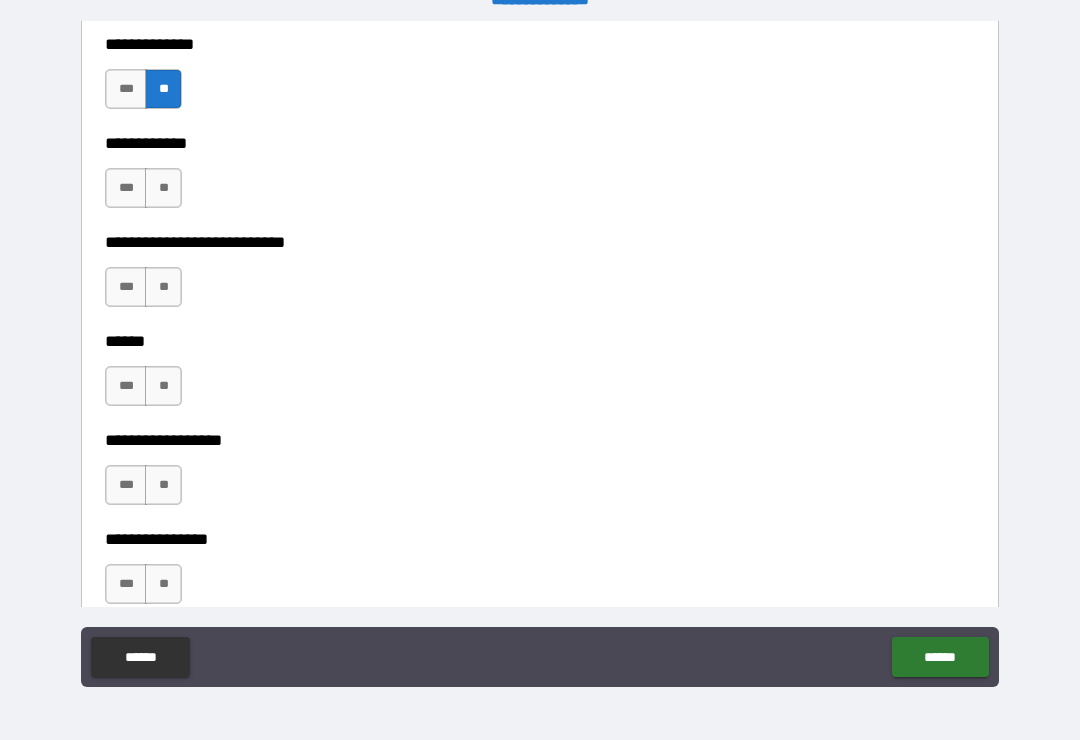 scroll, scrollTop: 9408, scrollLeft: 0, axis: vertical 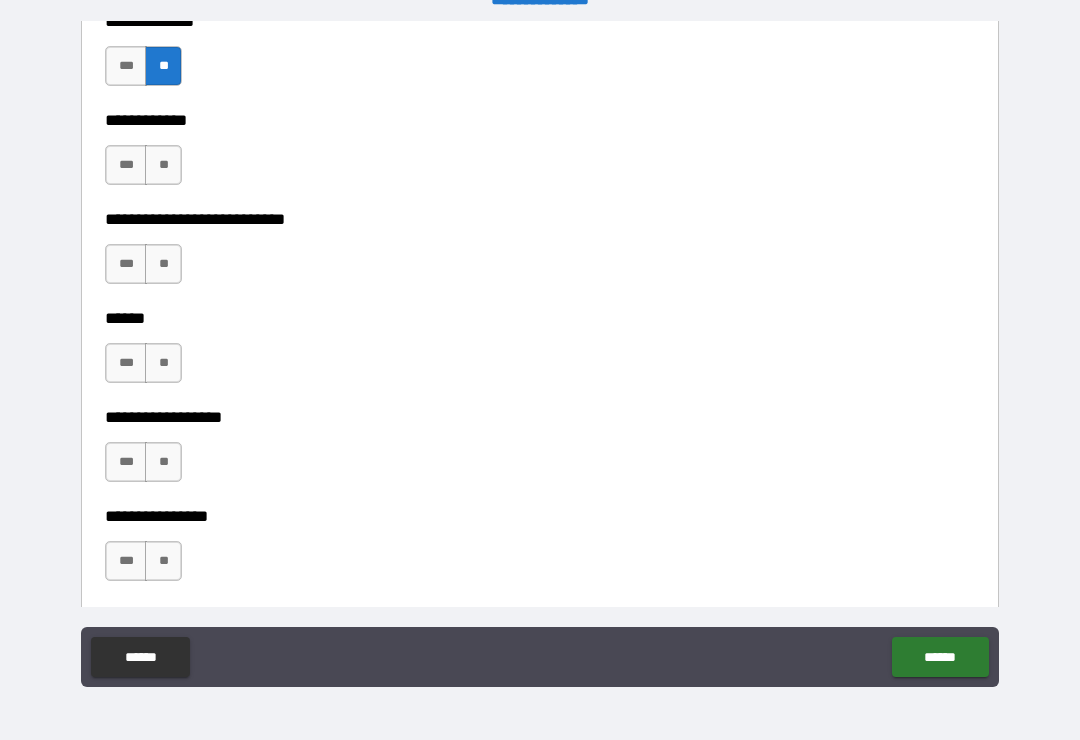click on "**" at bounding box center [163, 165] 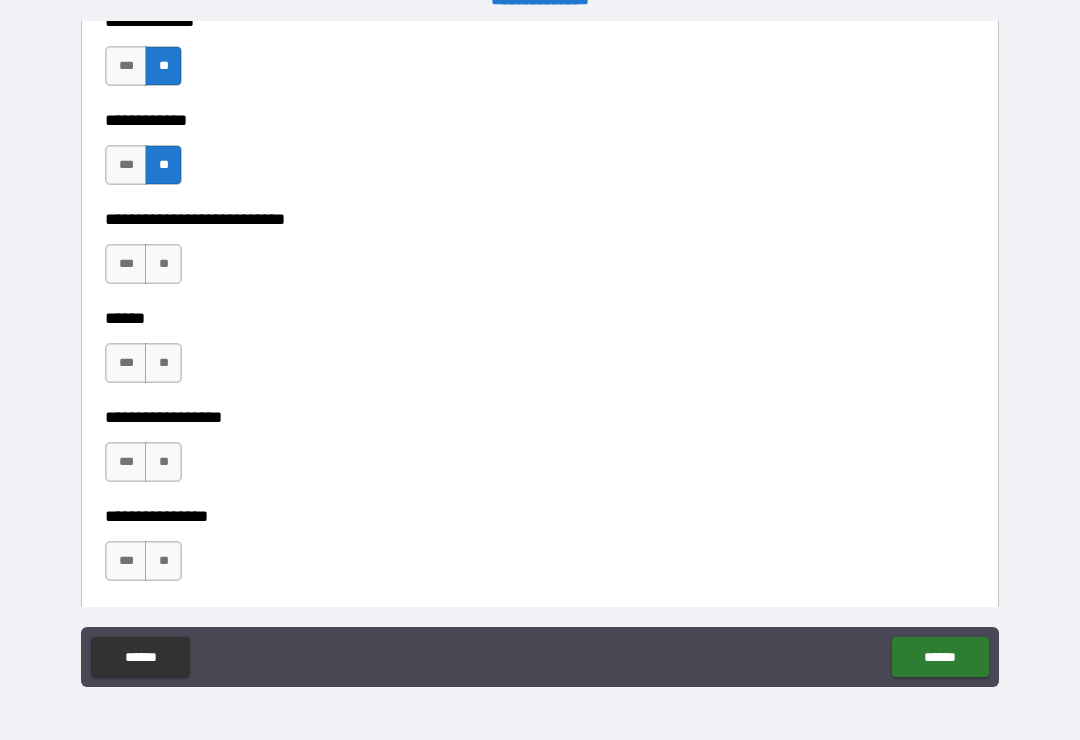 click on "**" at bounding box center (163, 264) 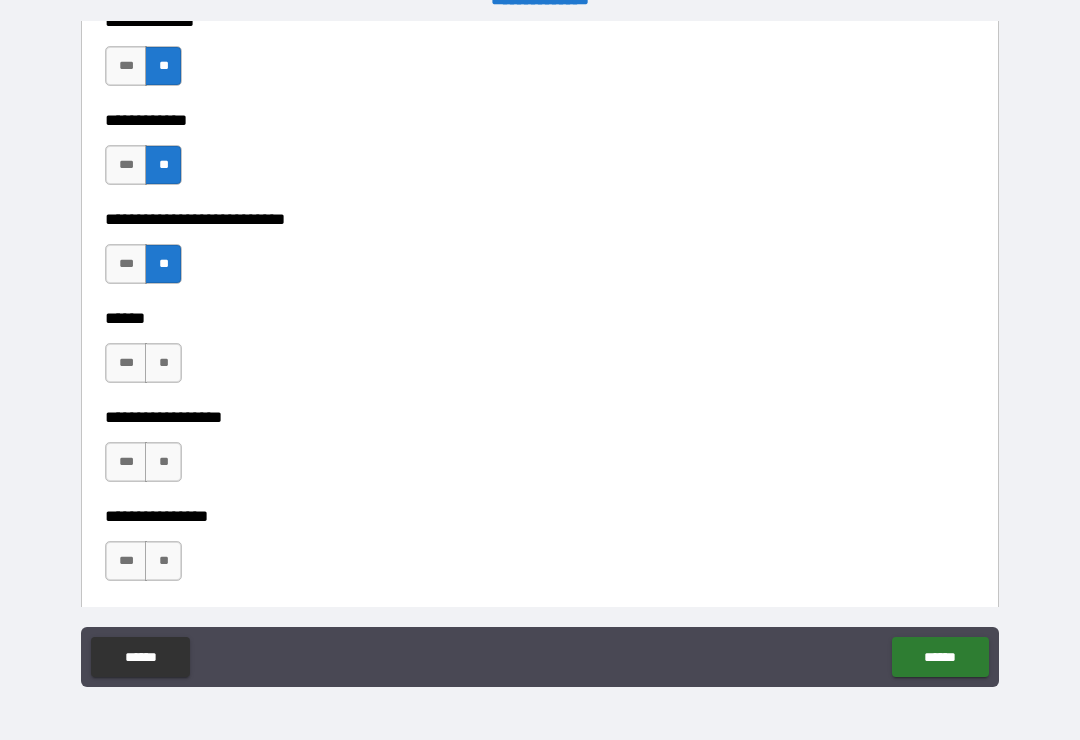 click on "**" at bounding box center (163, 363) 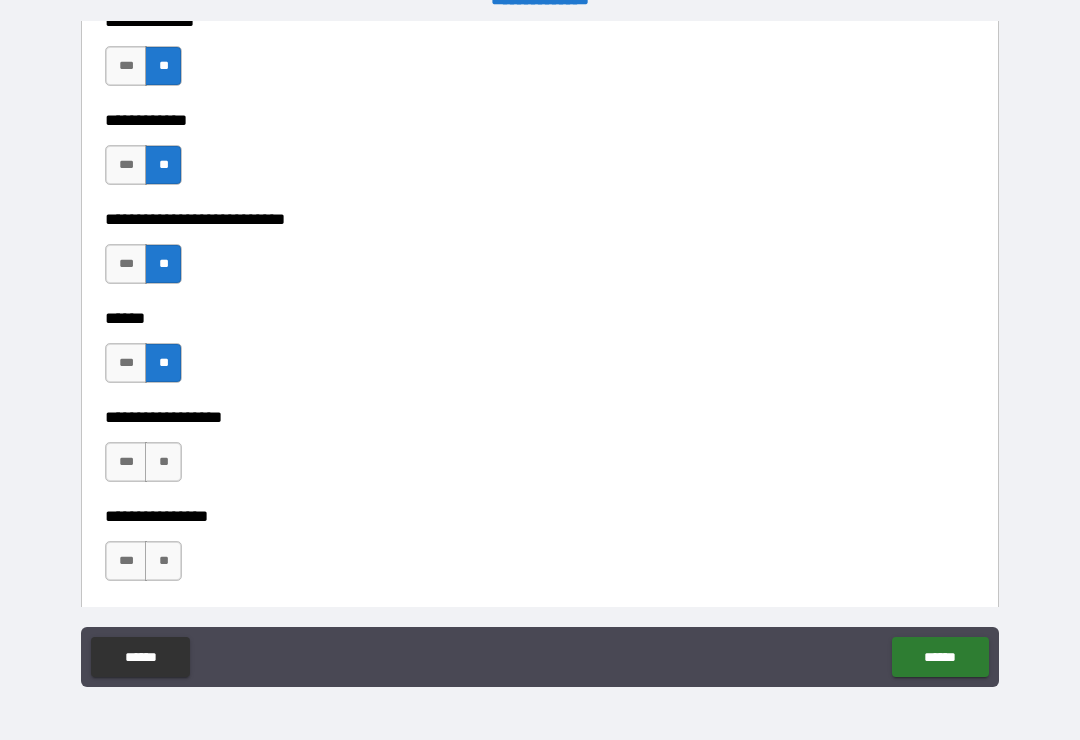 click on "**" at bounding box center (163, 462) 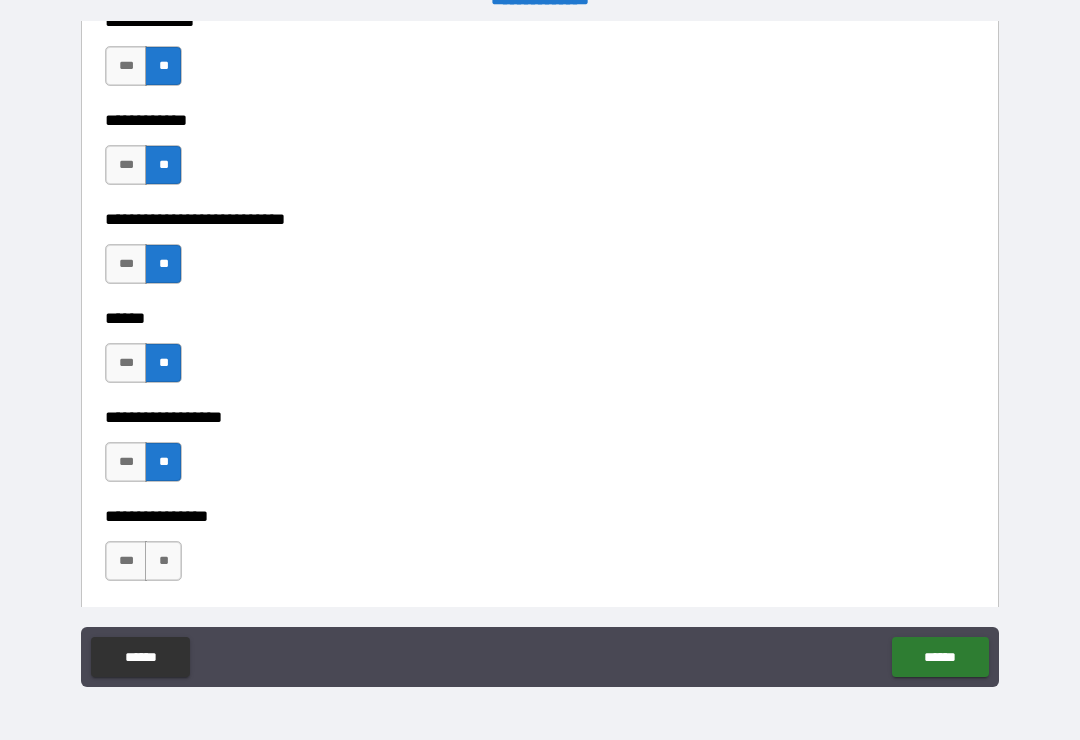 click on "**" at bounding box center [163, 561] 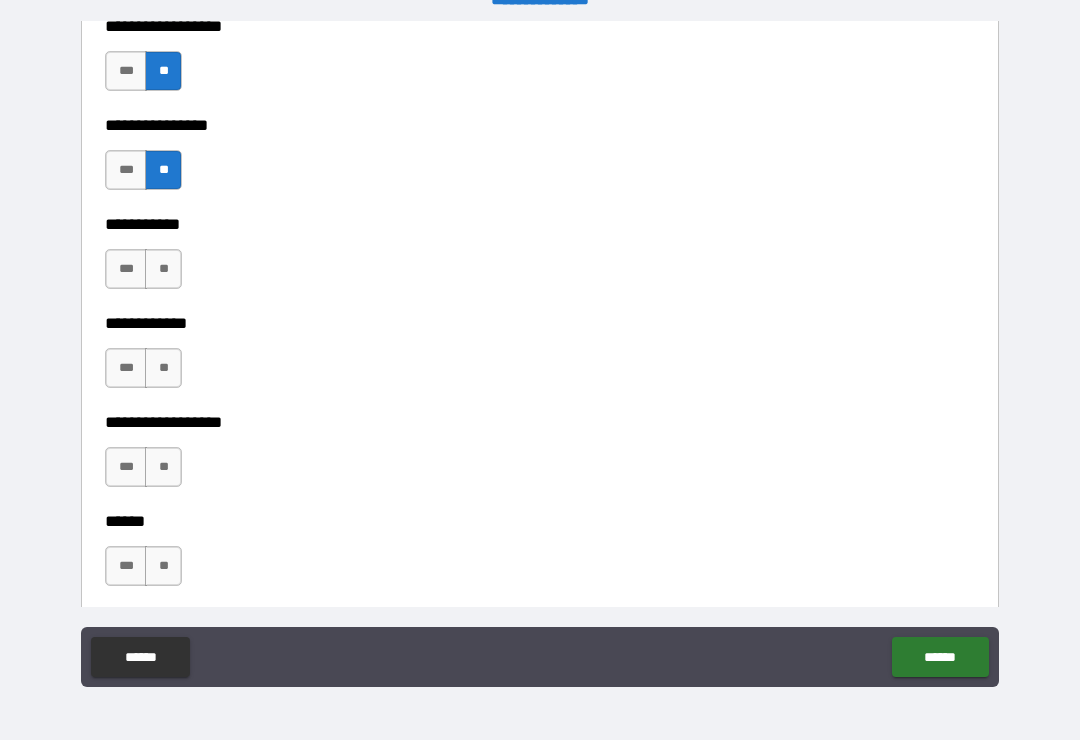 scroll, scrollTop: 9821, scrollLeft: 0, axis: vertical 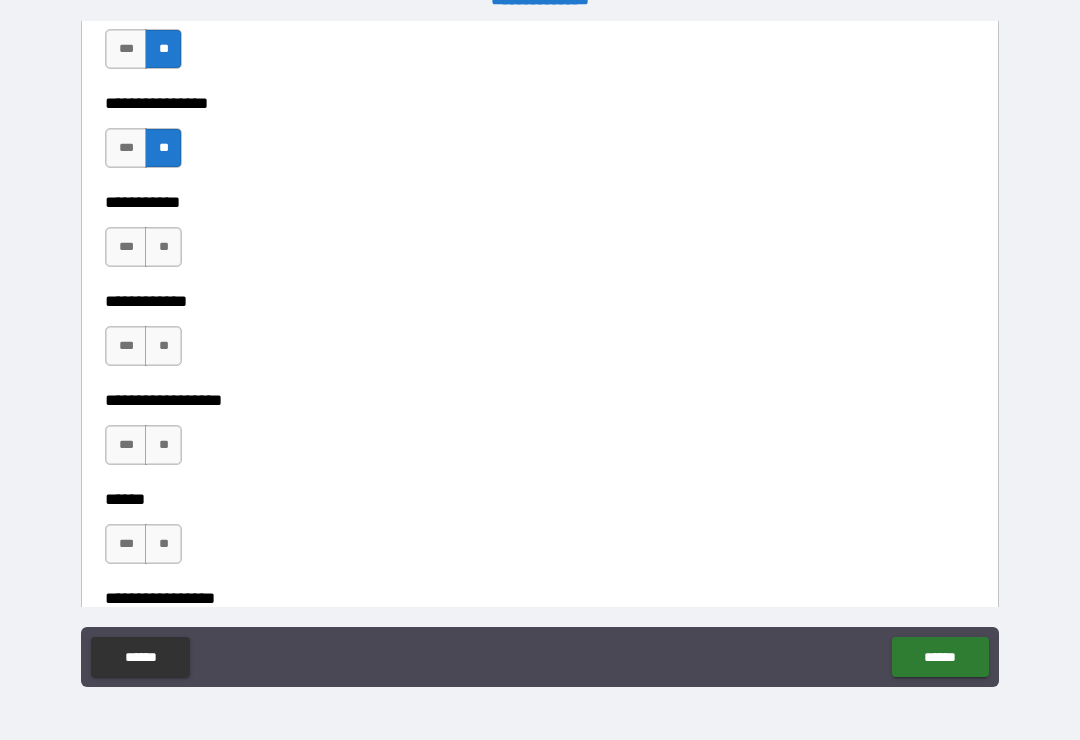 click on "**" at bounding box center [163, 247] 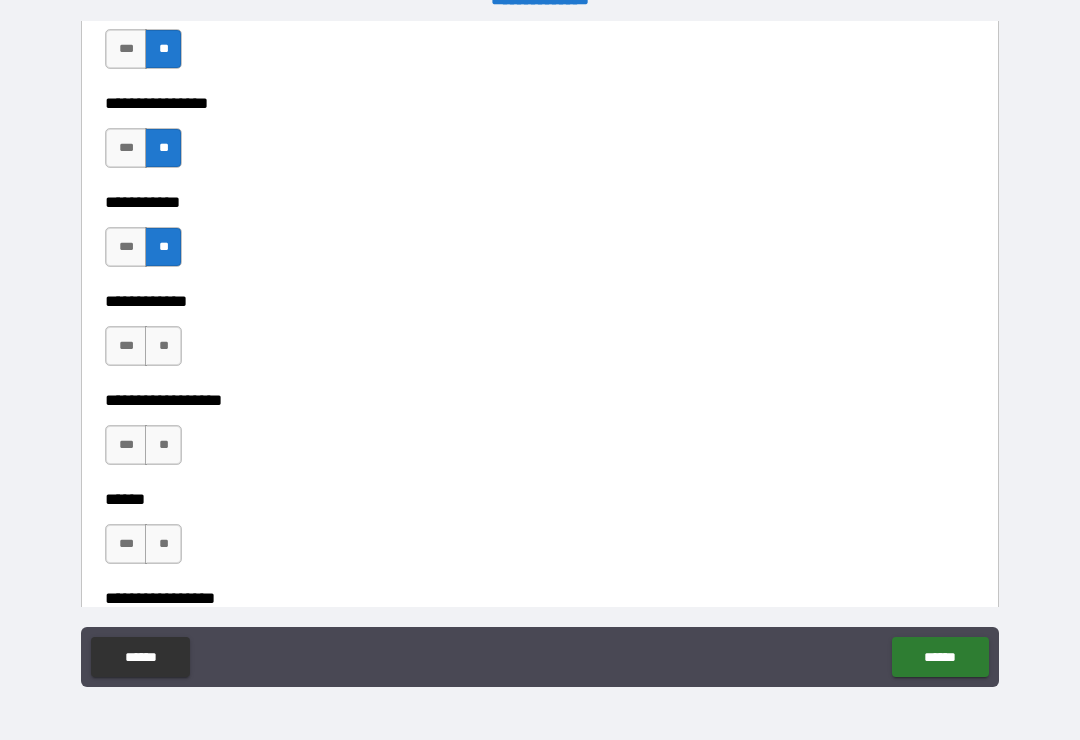 click on "**" at bounding box center [163, 346] 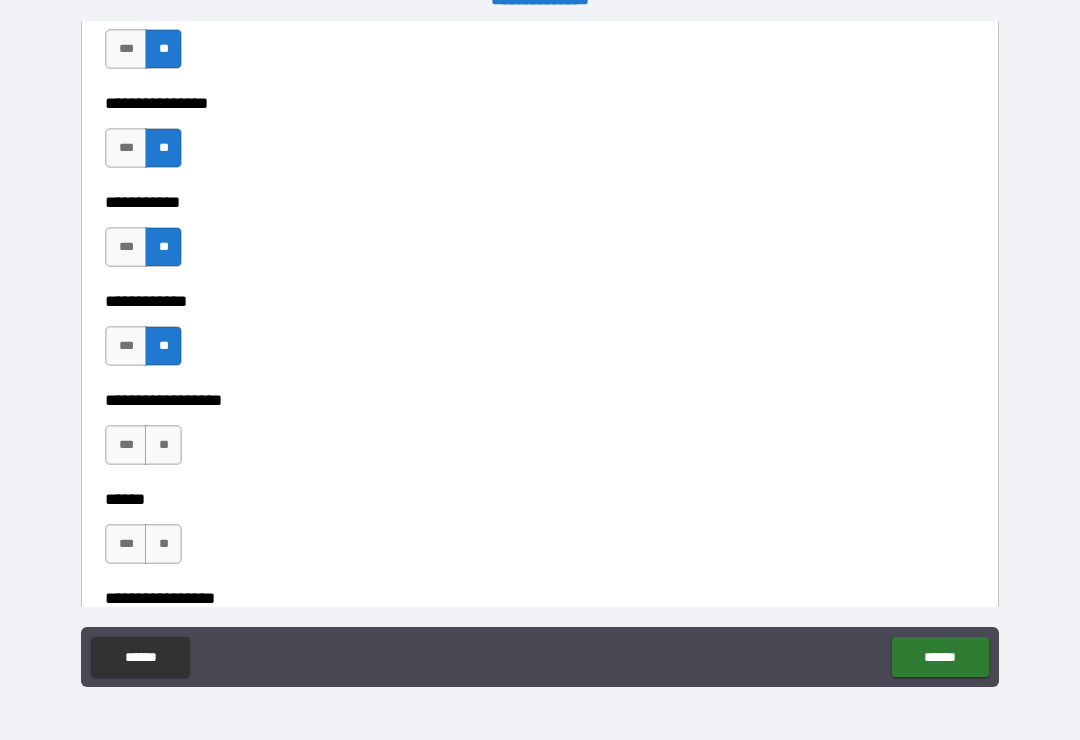 click on "**" at bounding box center [163, 445] 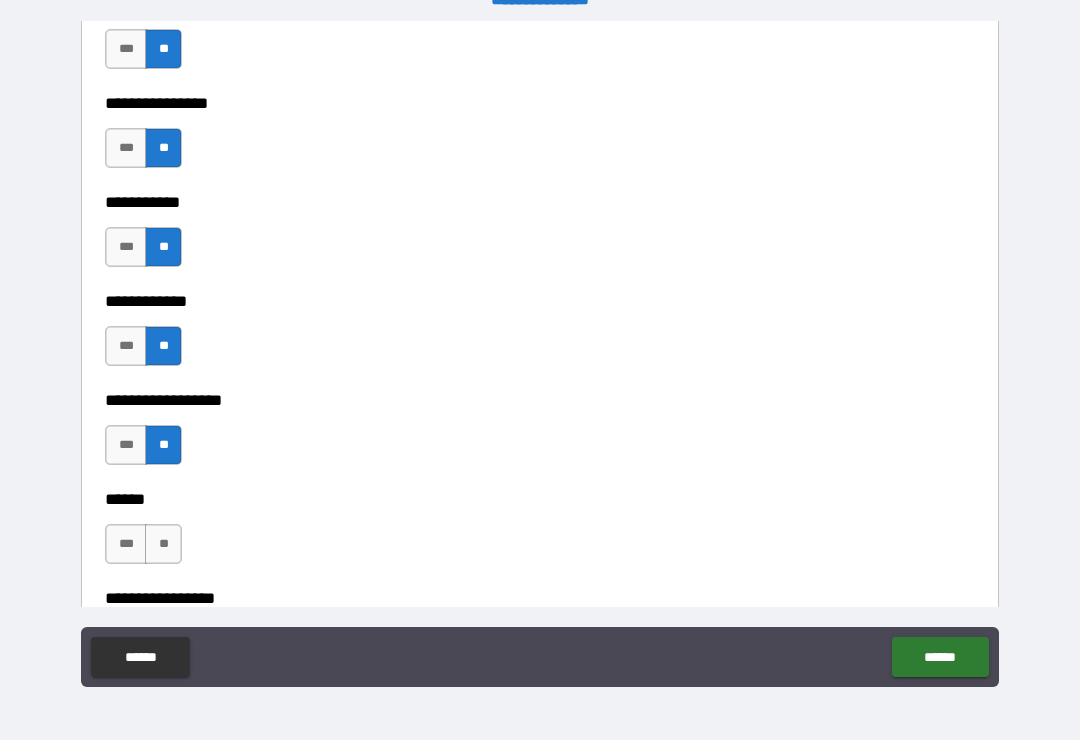 click on "**" at bounding box center (163, 544) 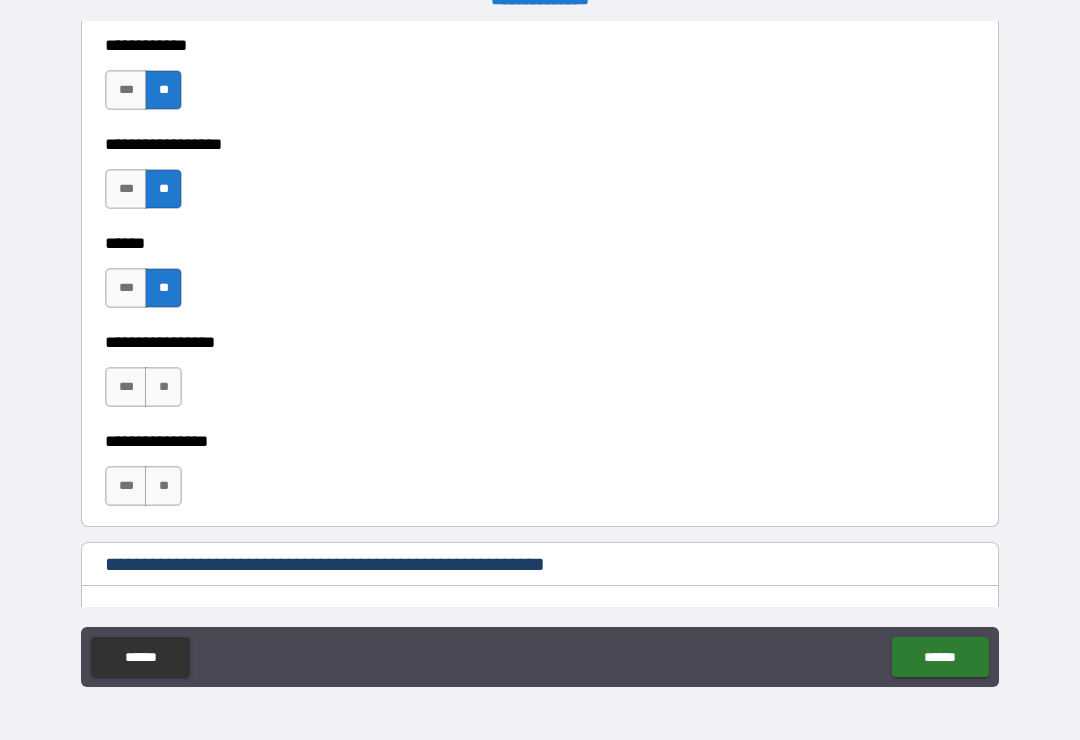 scroll, scrollTop: 10079, scrollLeft: 0, axis: vertical 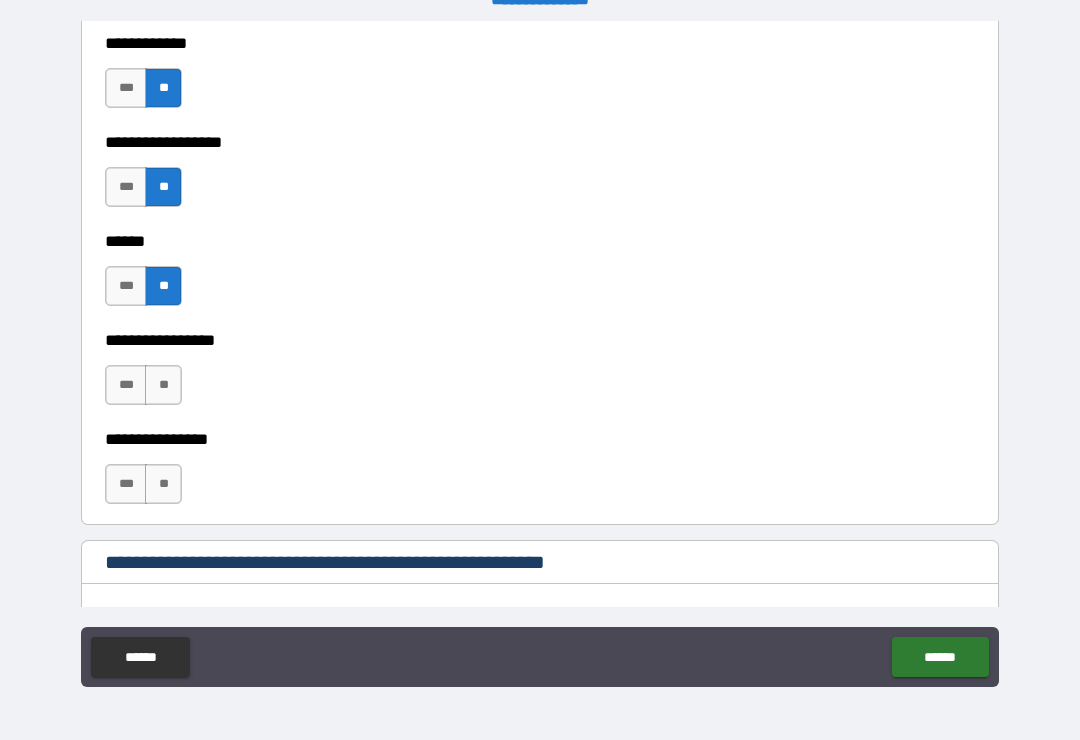 click on "**" at bounding box center (163, 385) 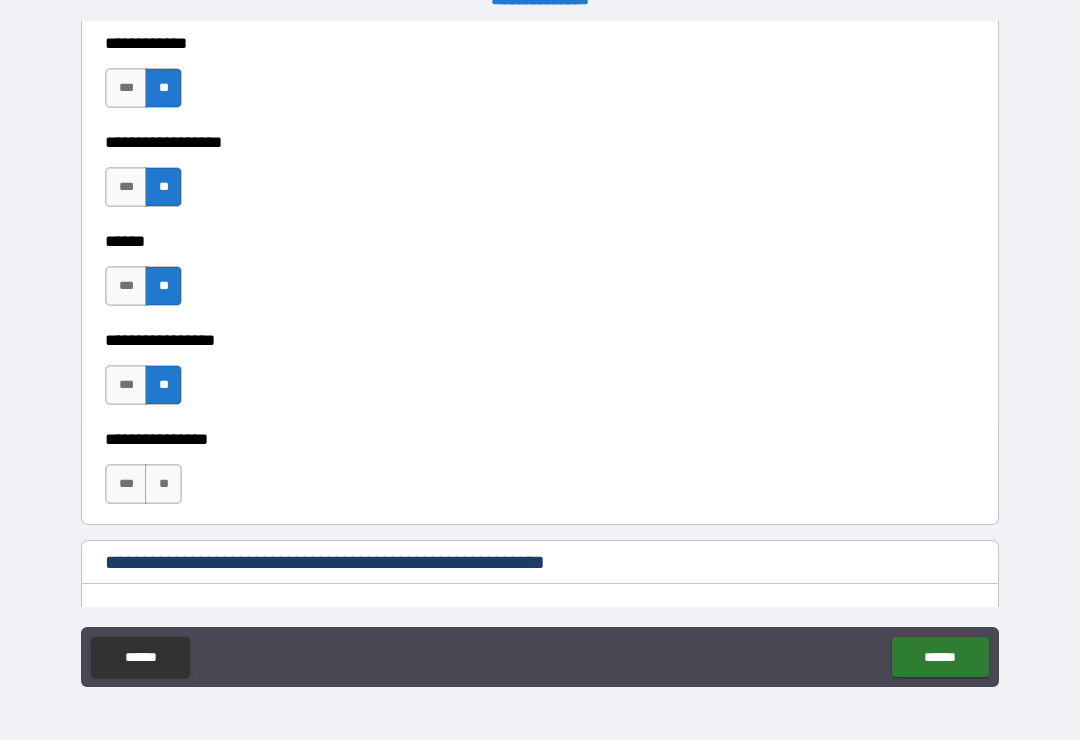click on "**" at bounding box center (163, 484) 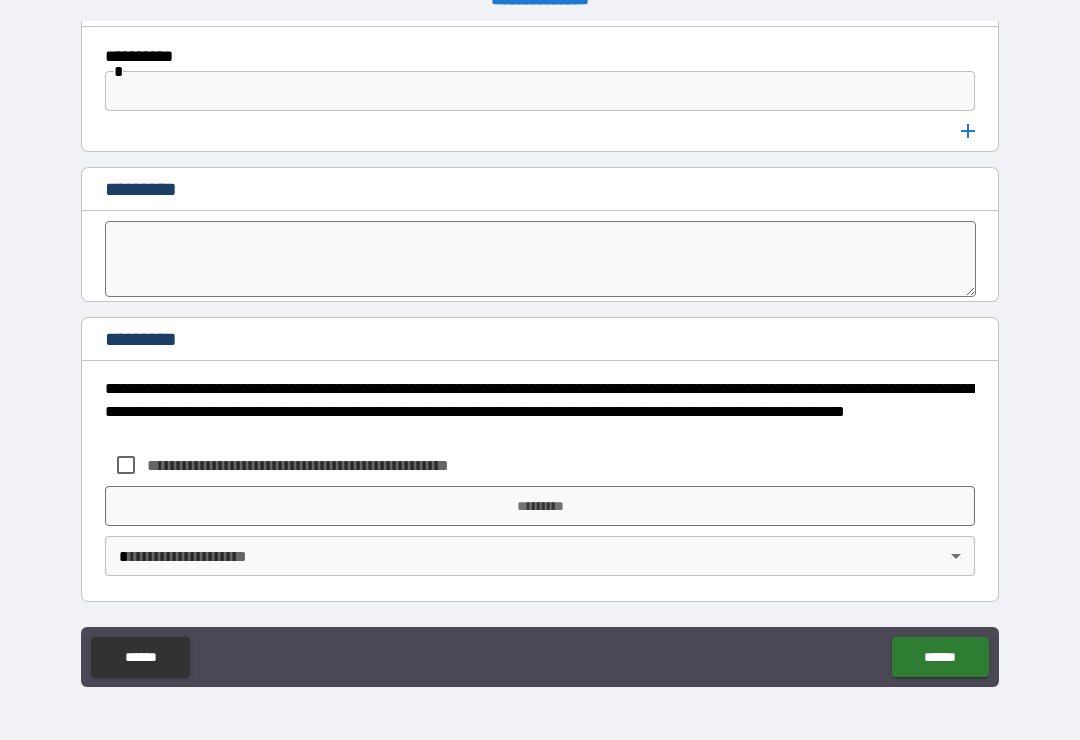 scroll, scrollTop: 10636, scrollLeft: 0, axis: vertical 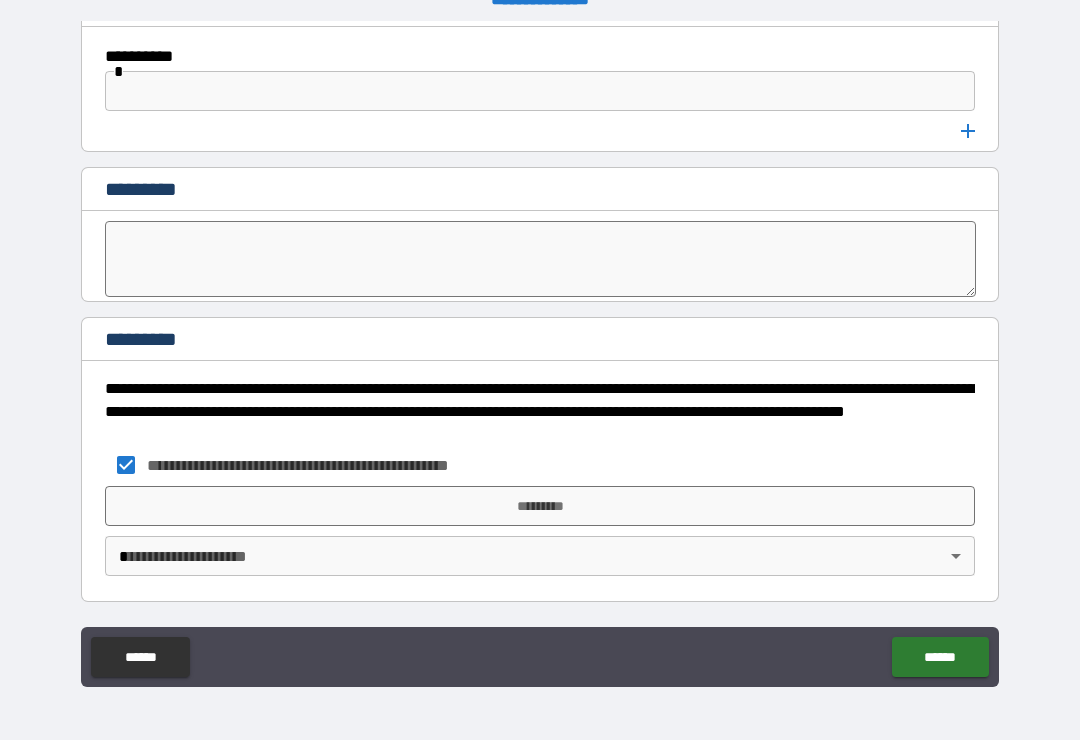 click on "*********" at bounding box center [540, 506] 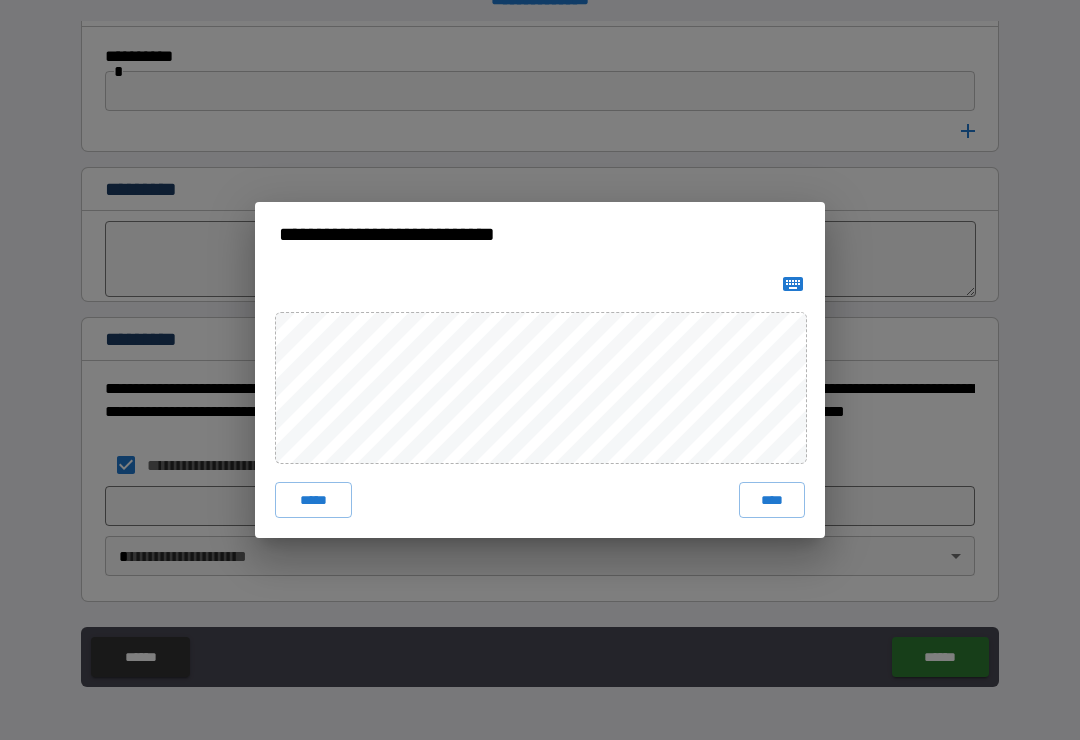 click on "****" at bounding box center (772, 500) 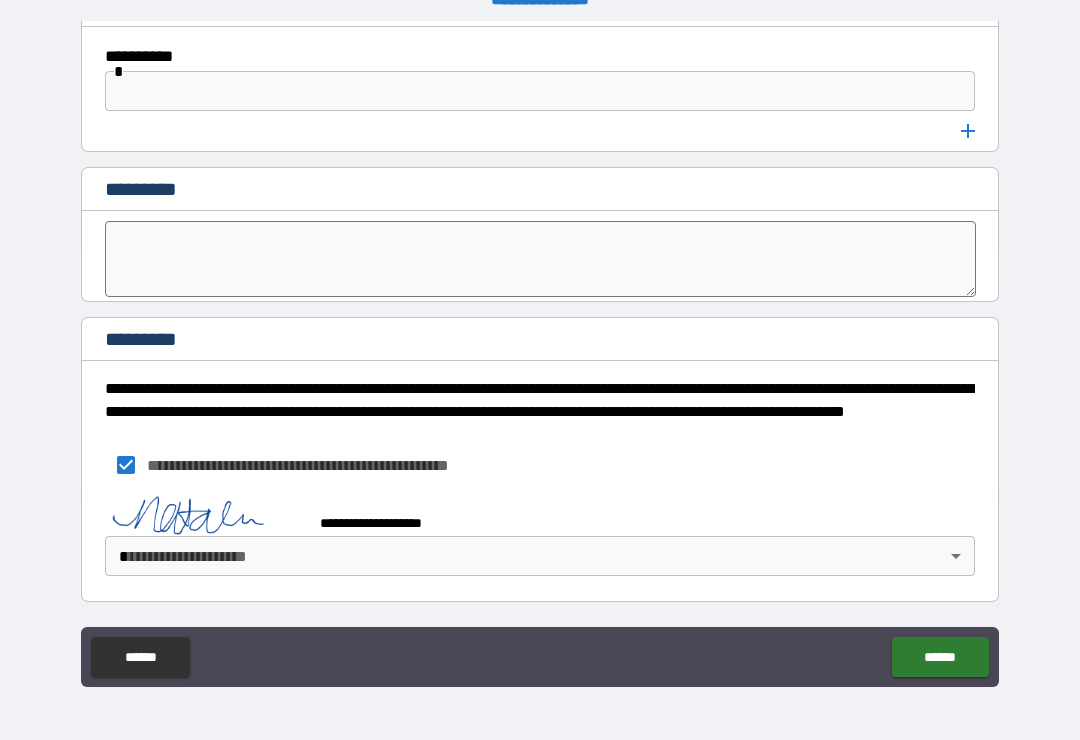scroll, scrollTop: 10626, scrollLeft: 0, axis: vertical 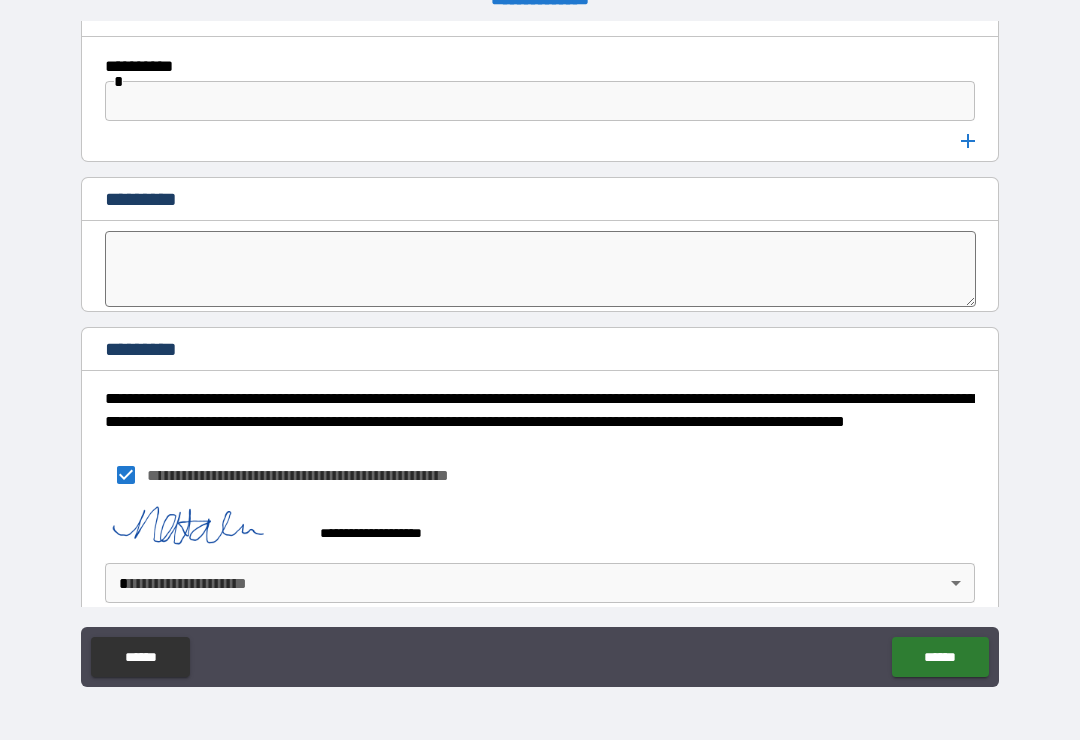 click on "**********" at bounding box center (540, 354) 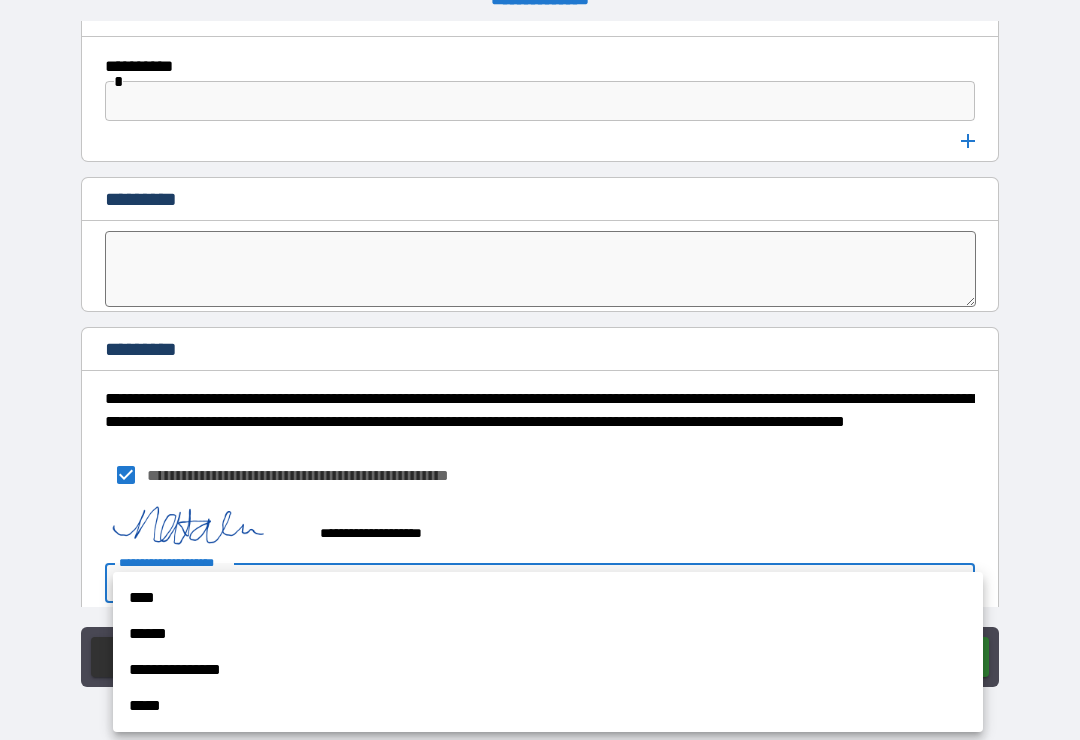 click on "****" at bounding box center (548, 598) 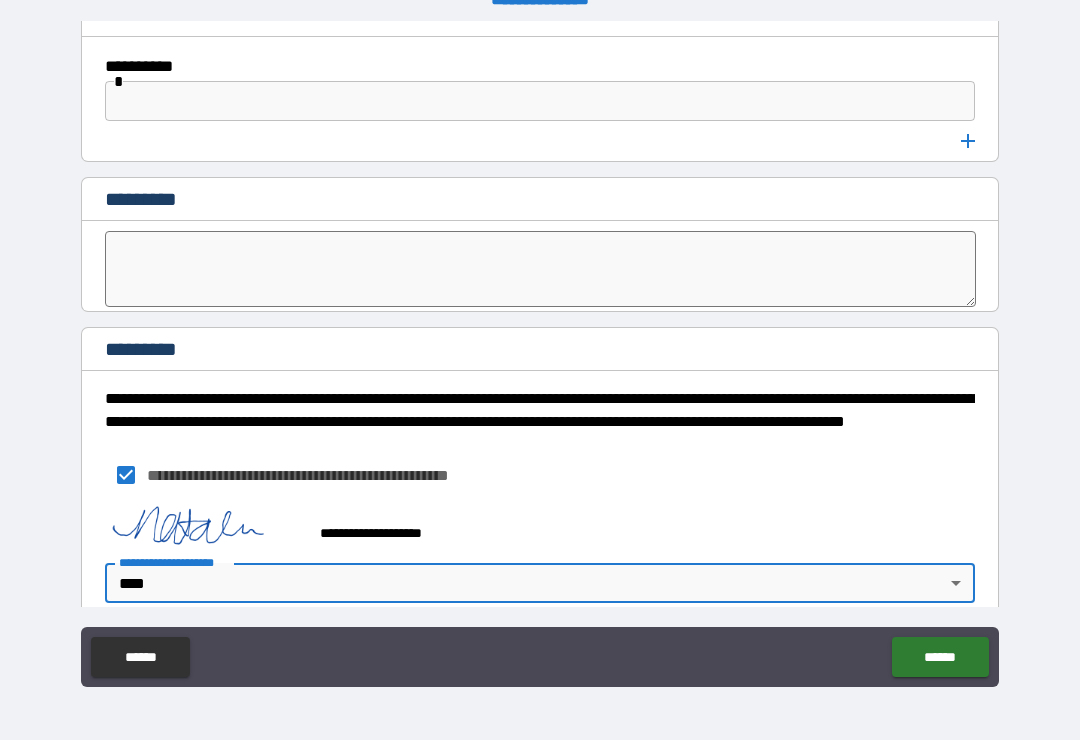 click on "******   ******" at bounding box center [540, 659] 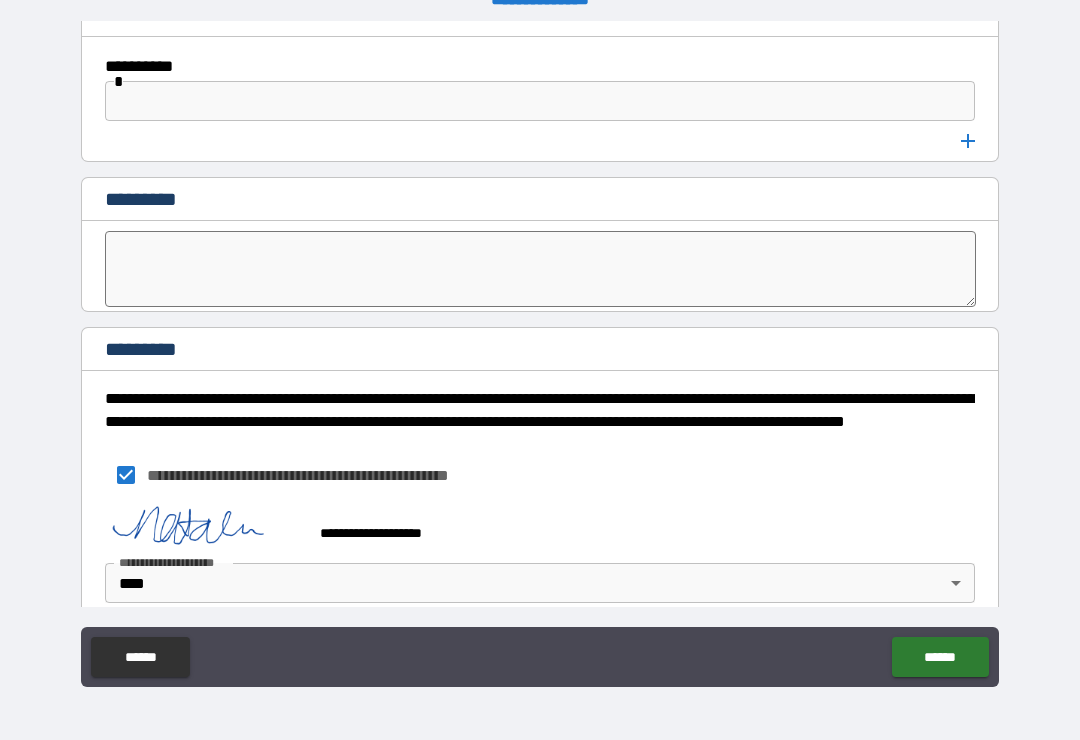 click on "******" at bounding box center [940, 657] 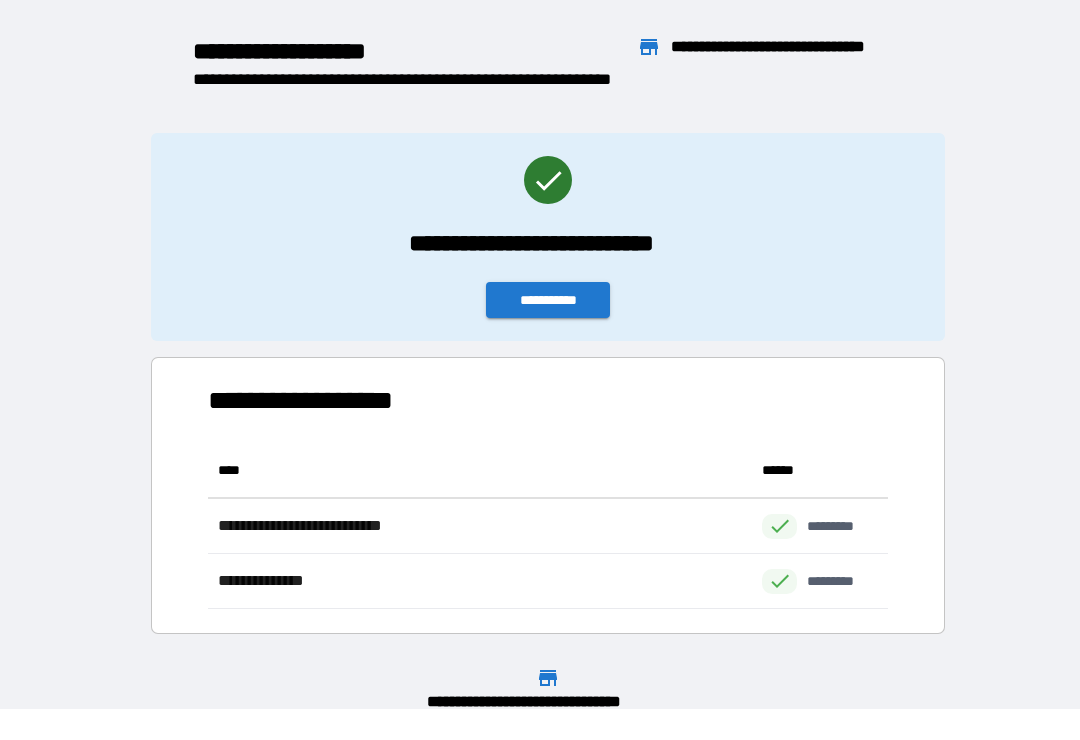 scroll, scrollTop: 166, scrollLeft: 680, axis: both 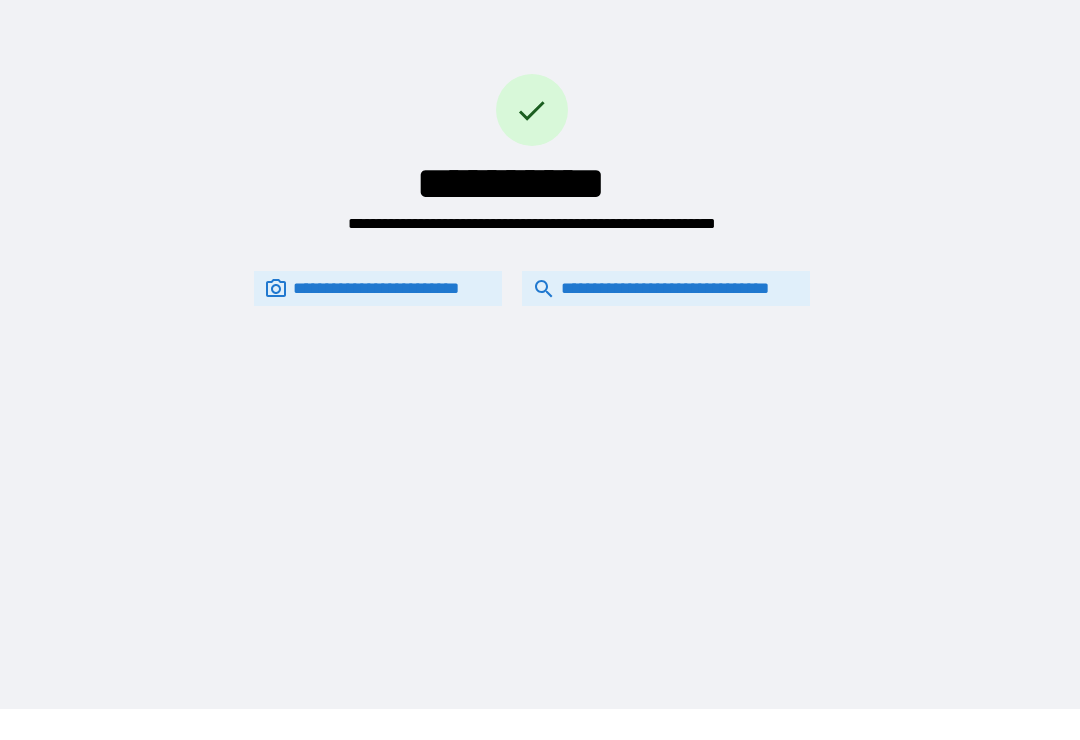 click on "**********" at bounding box center [666, 288] 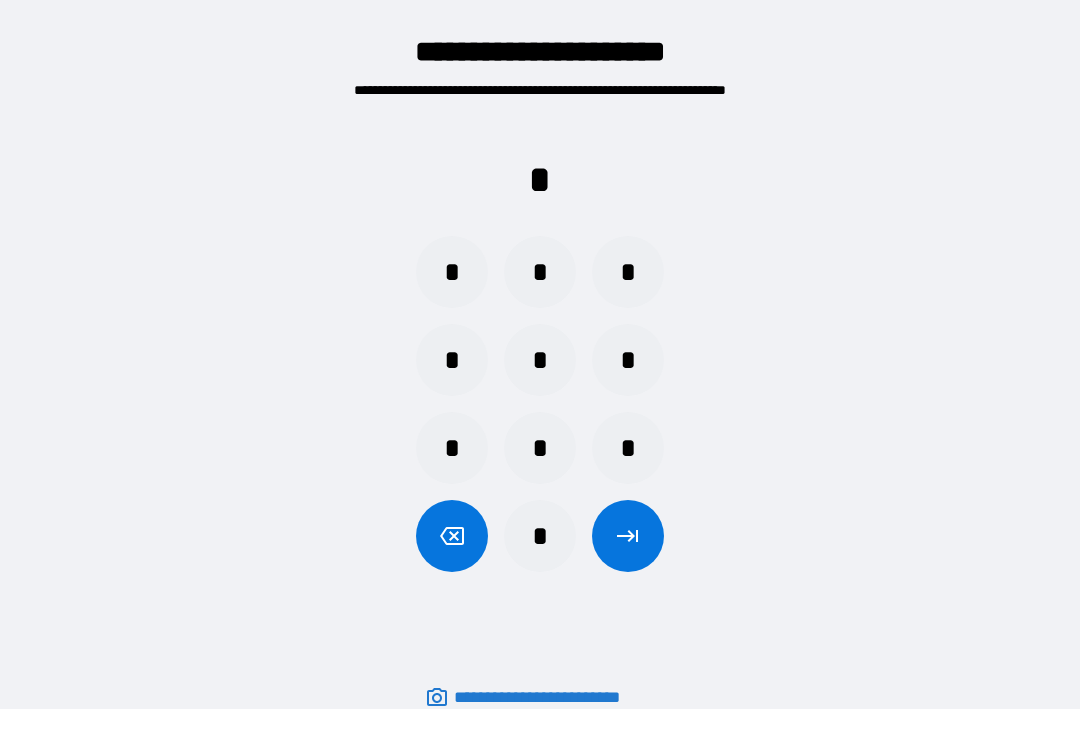 click on "*" at bounding box center (540, 536) 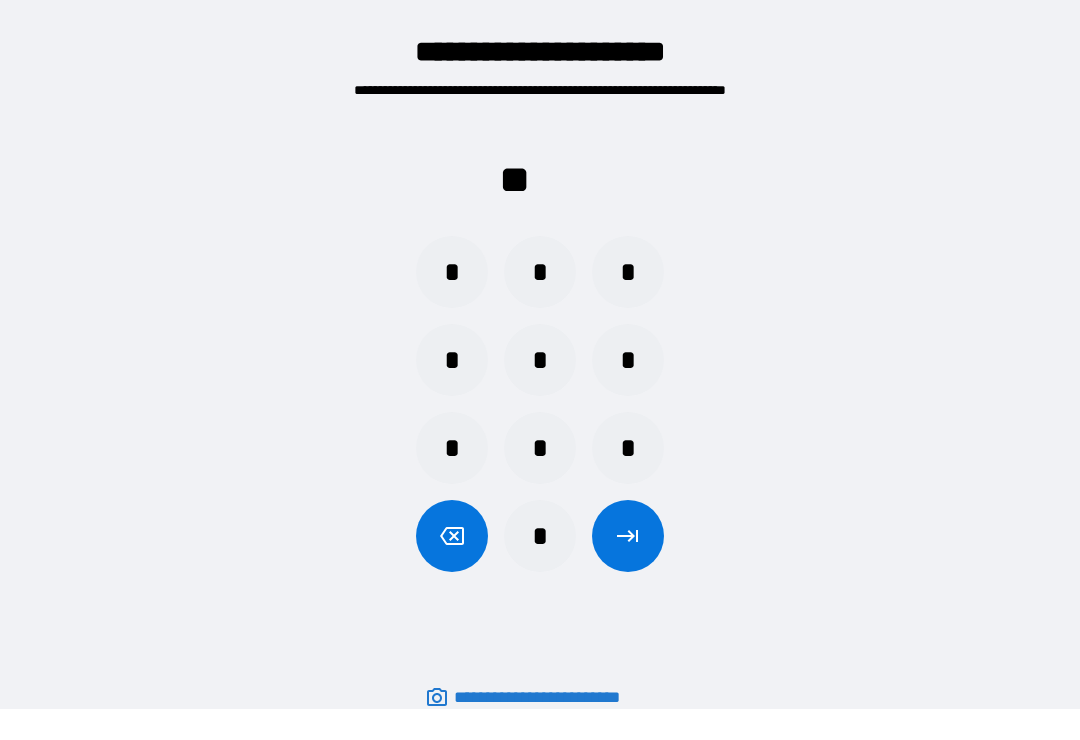 click on "*" at bounding box center [452, 272] 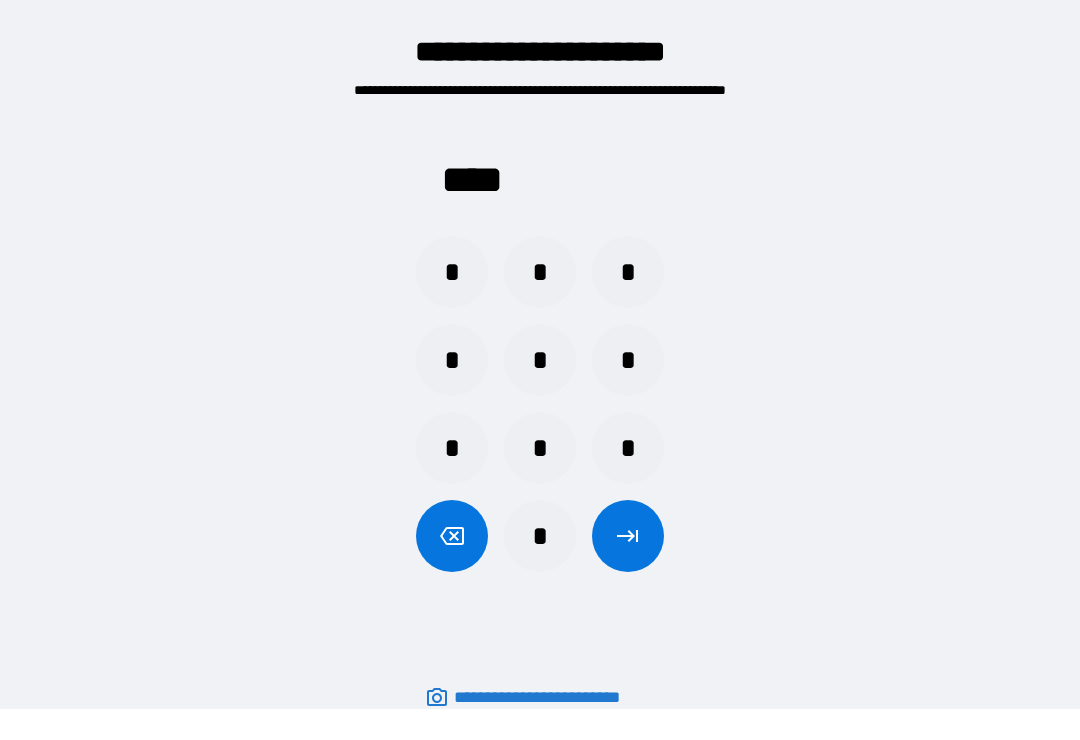 click at bounding box center (628, 536) 